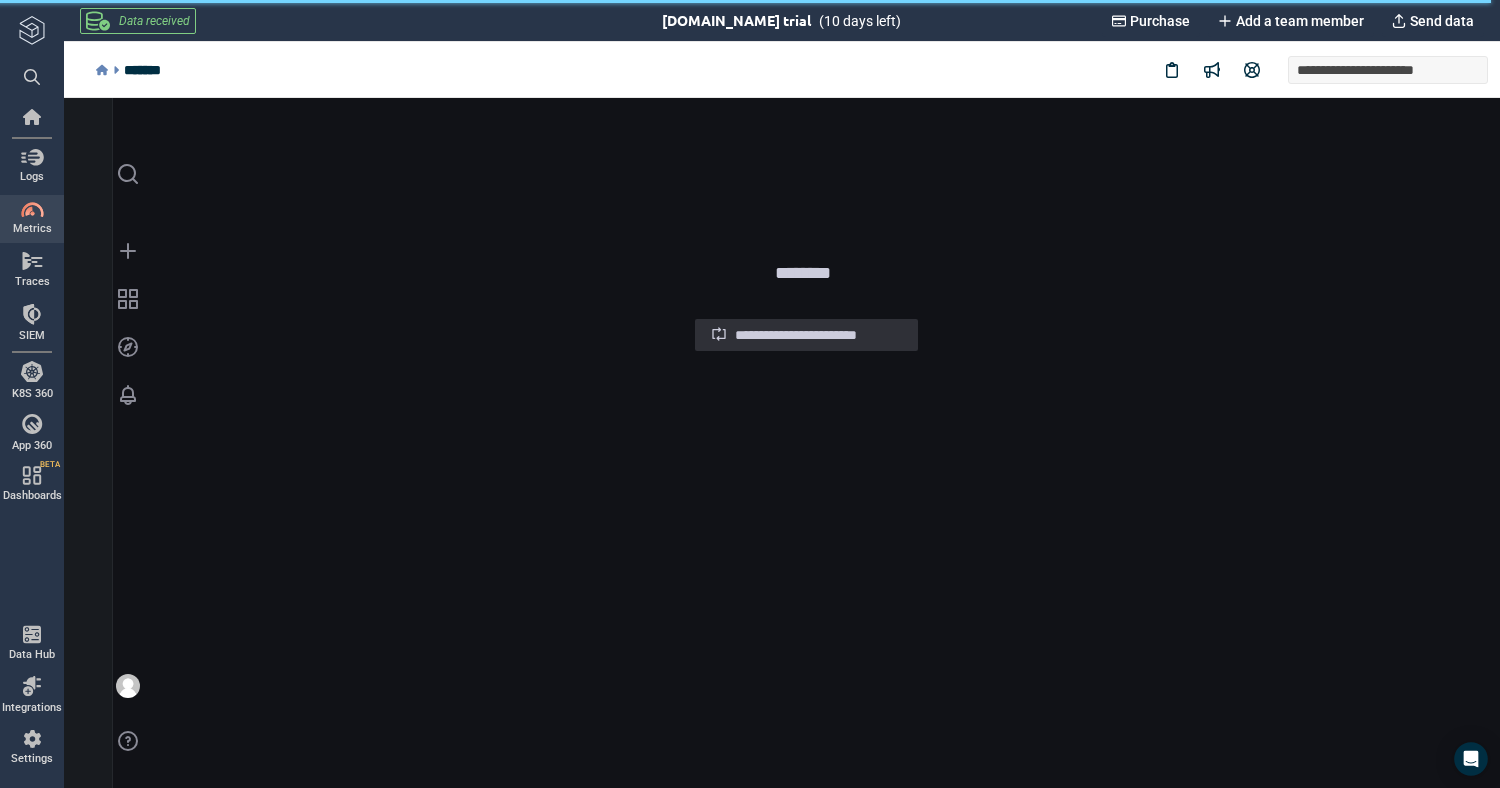 scroll, scrollTop: 0, scrollLeft: 0, axis: both 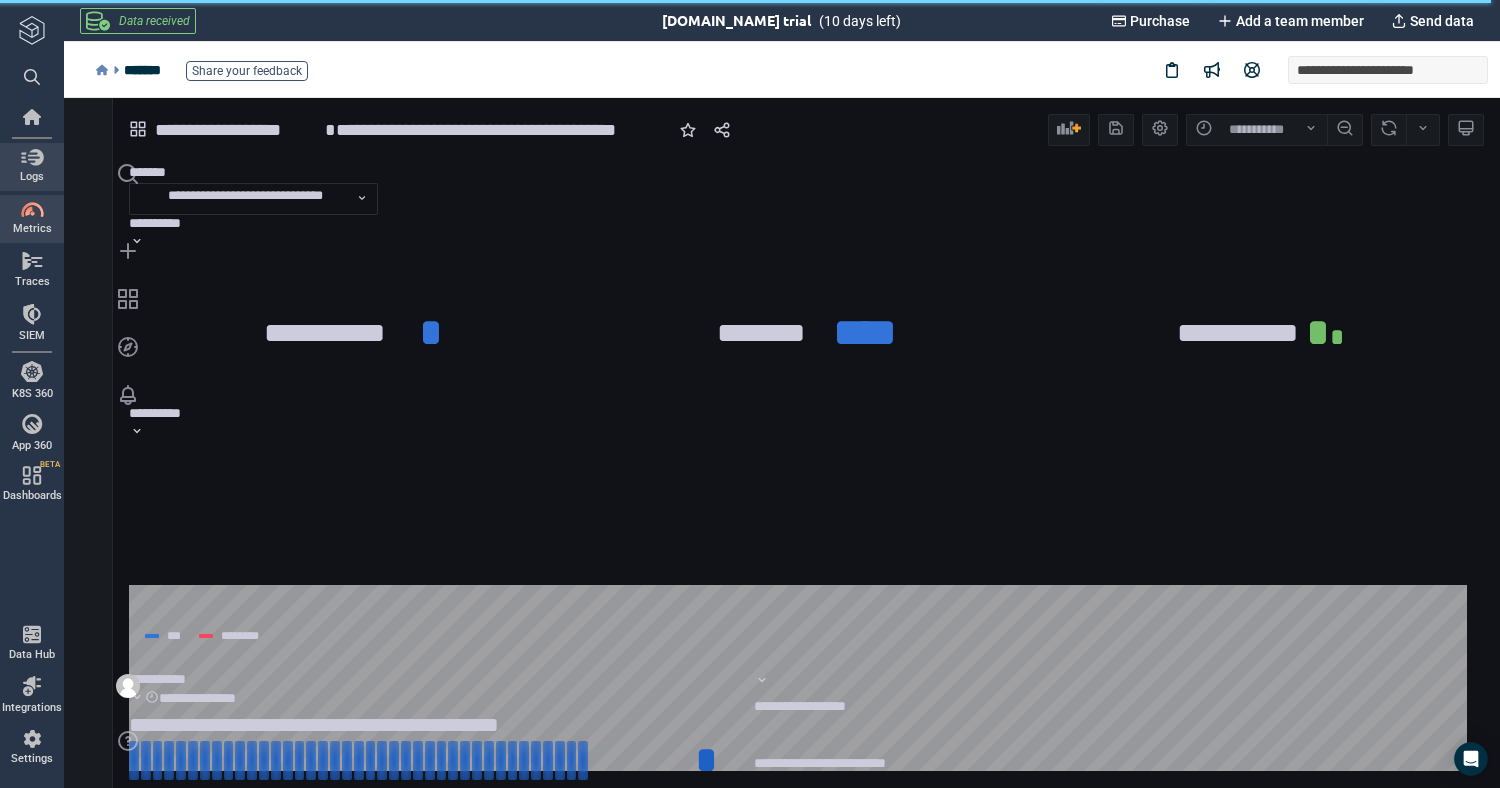 click on "Logs" at bounding box center (32, 177) 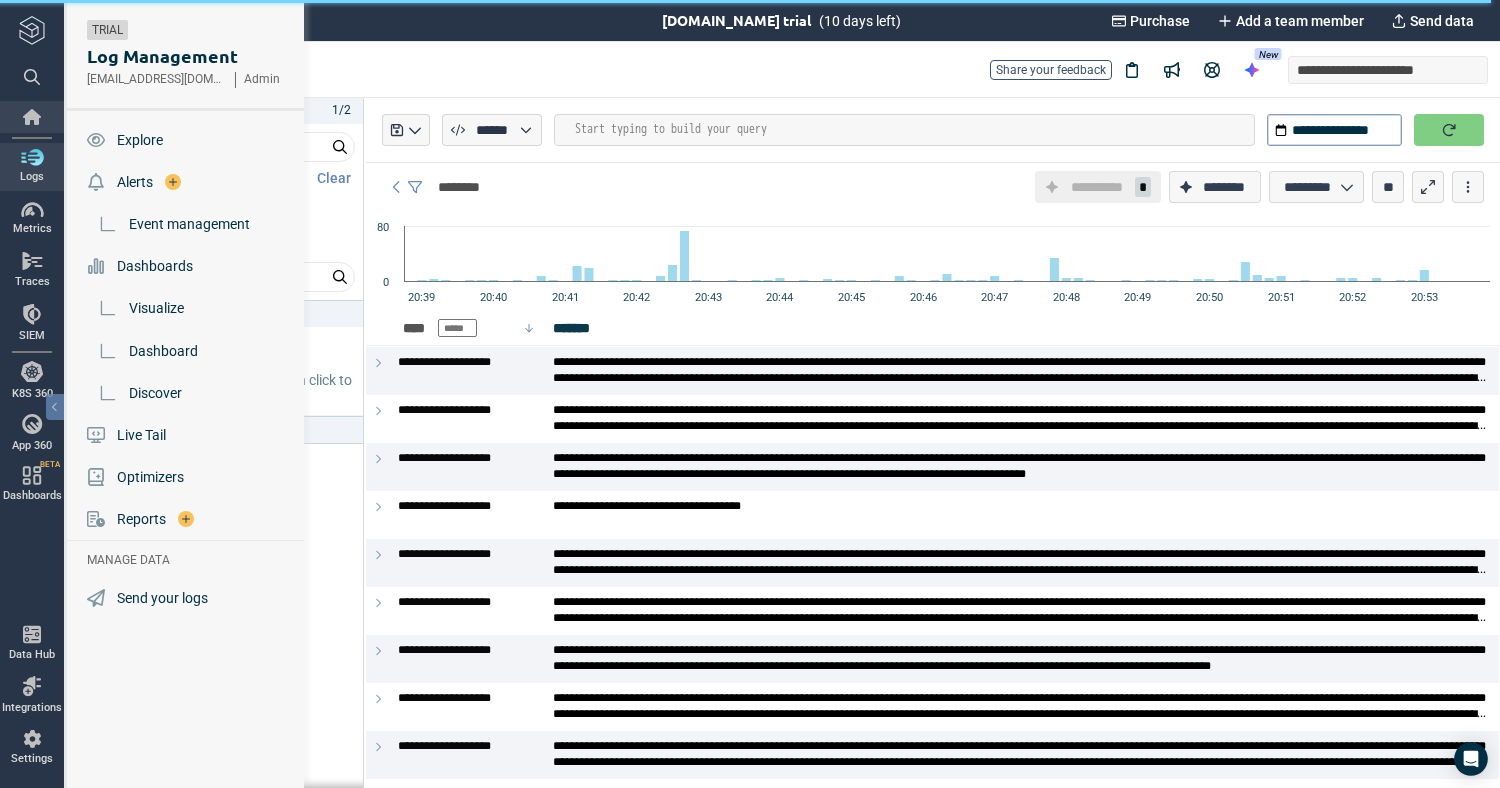 click at bounding box center (32, 117) 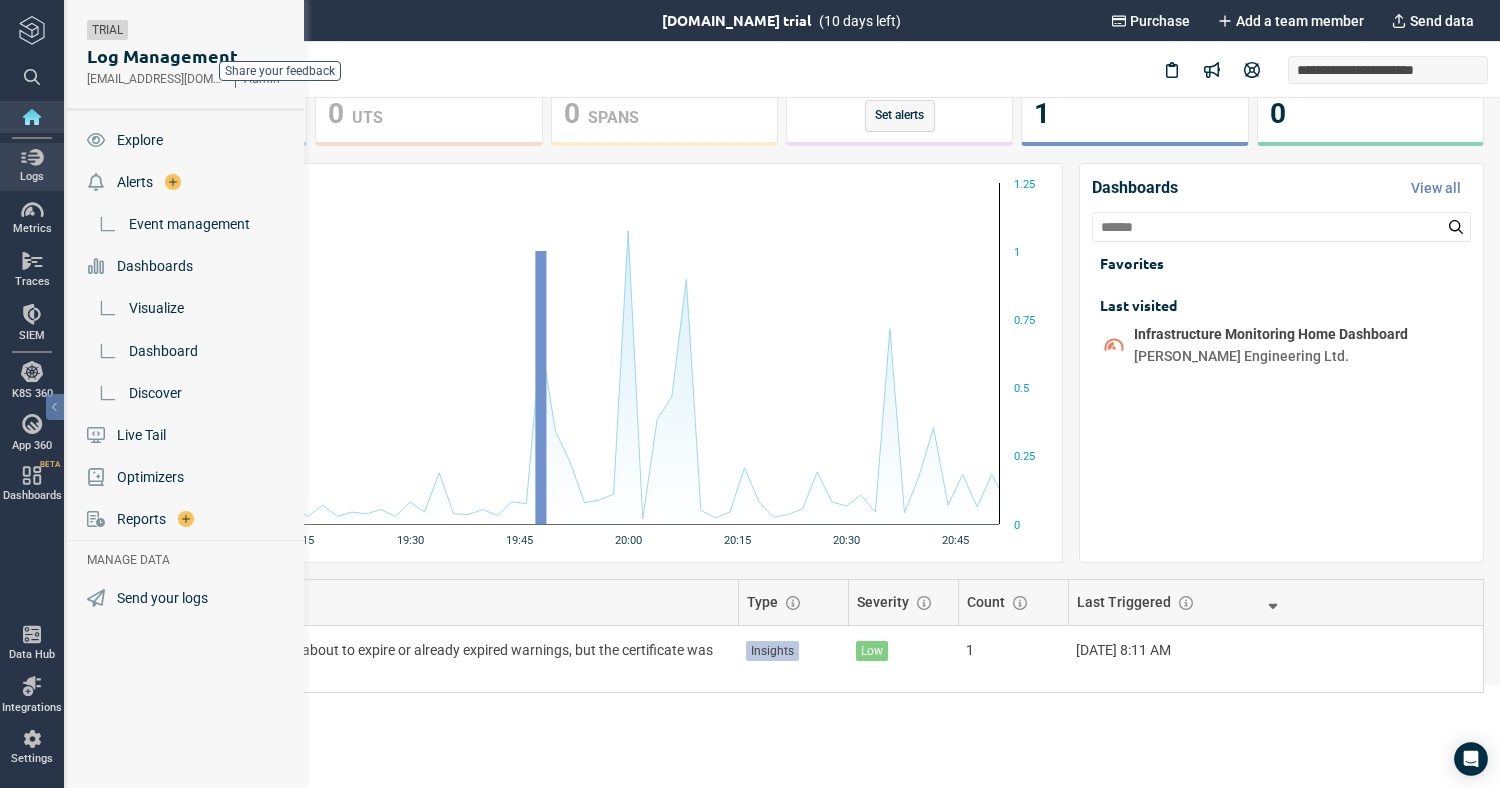 scroll, scrollTop: 210, scrollLeft: 0, axis: vertical 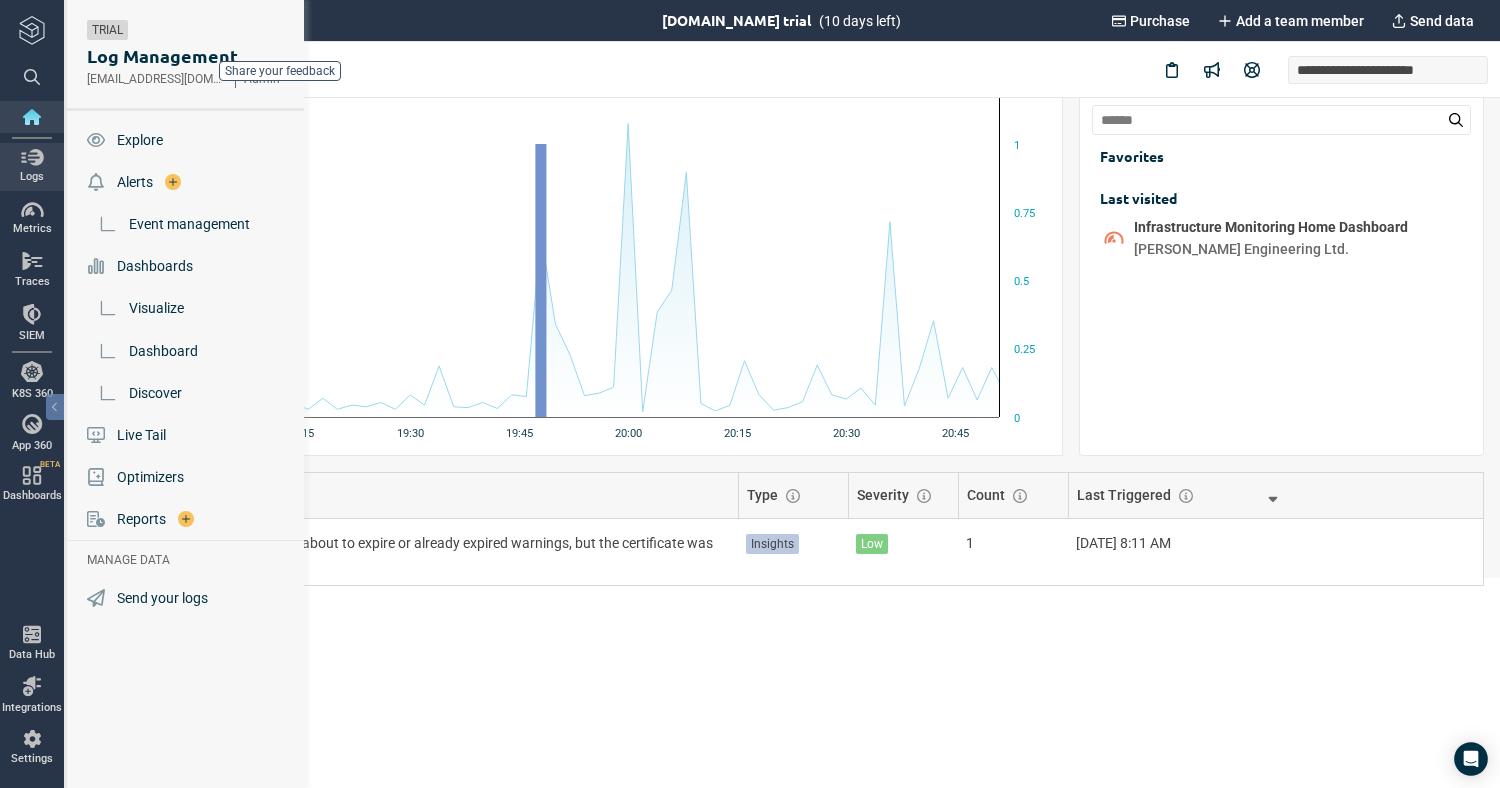 click on "Logs" at bounding box center (32, 177) 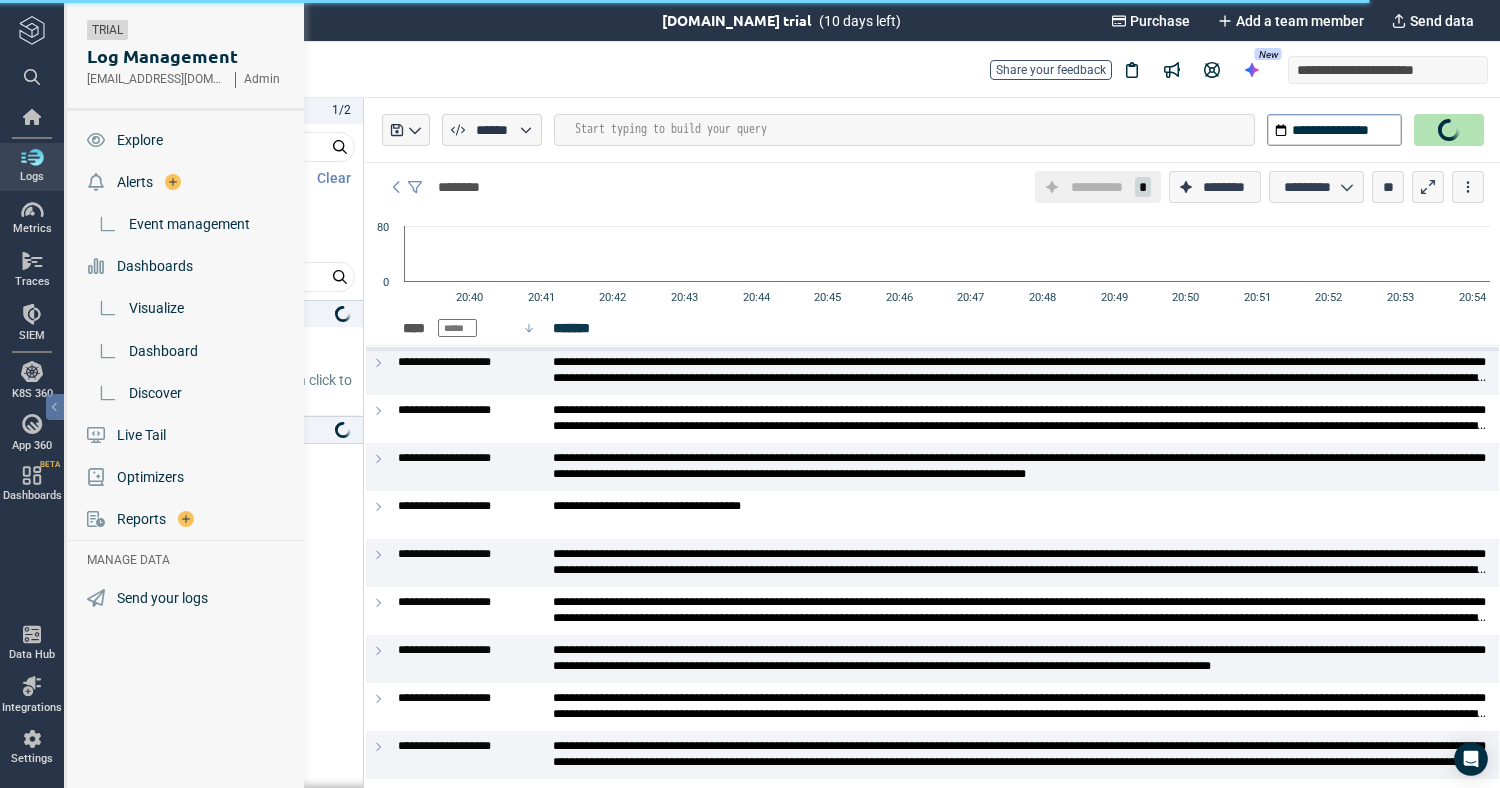 scroll, scrollTop: 0, scrollLeft: 0, axis: both 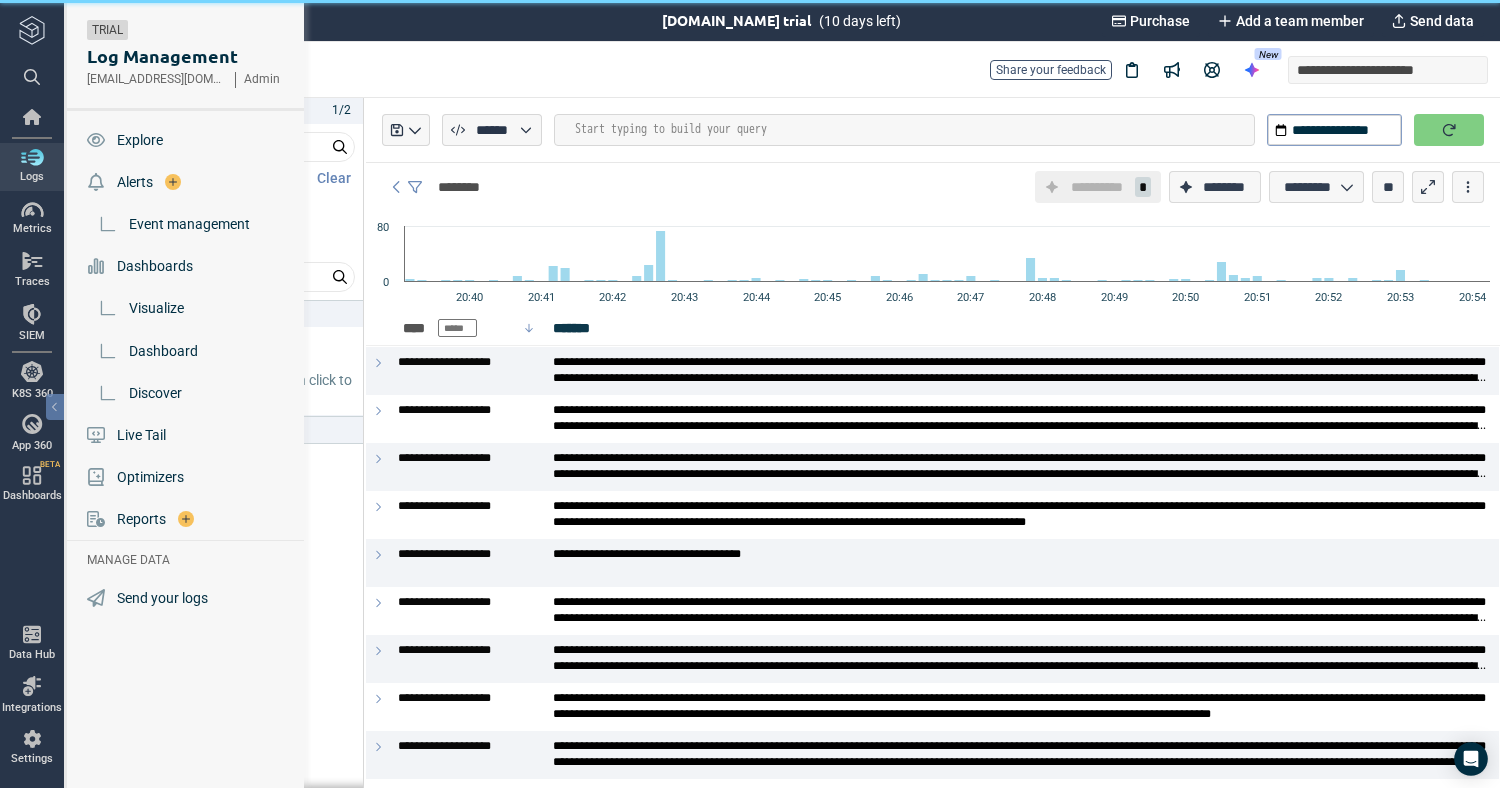 click on "Explore" at bounding box center (140, 140) 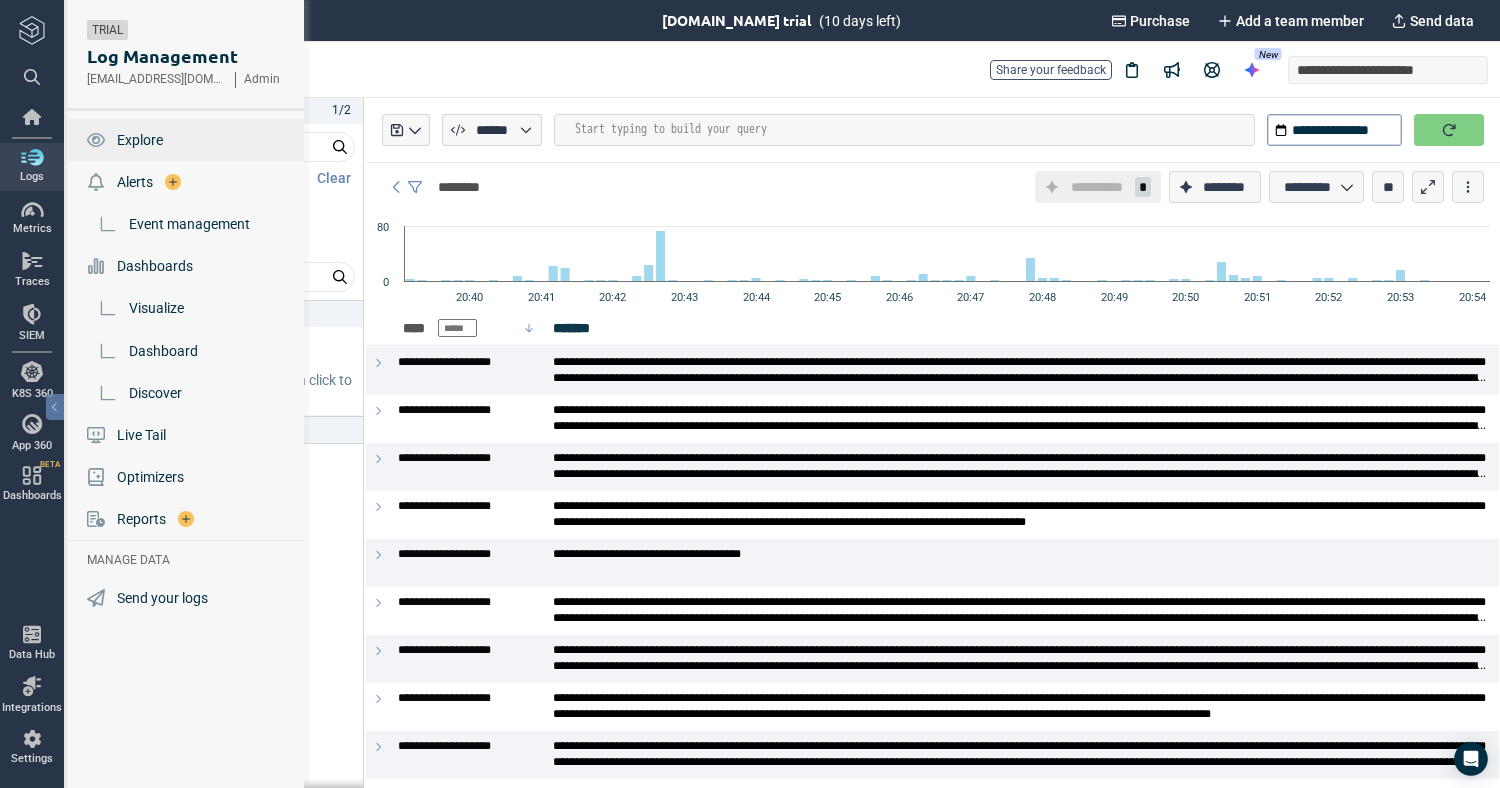 click on "Explore" at bounding box center [140, 140] 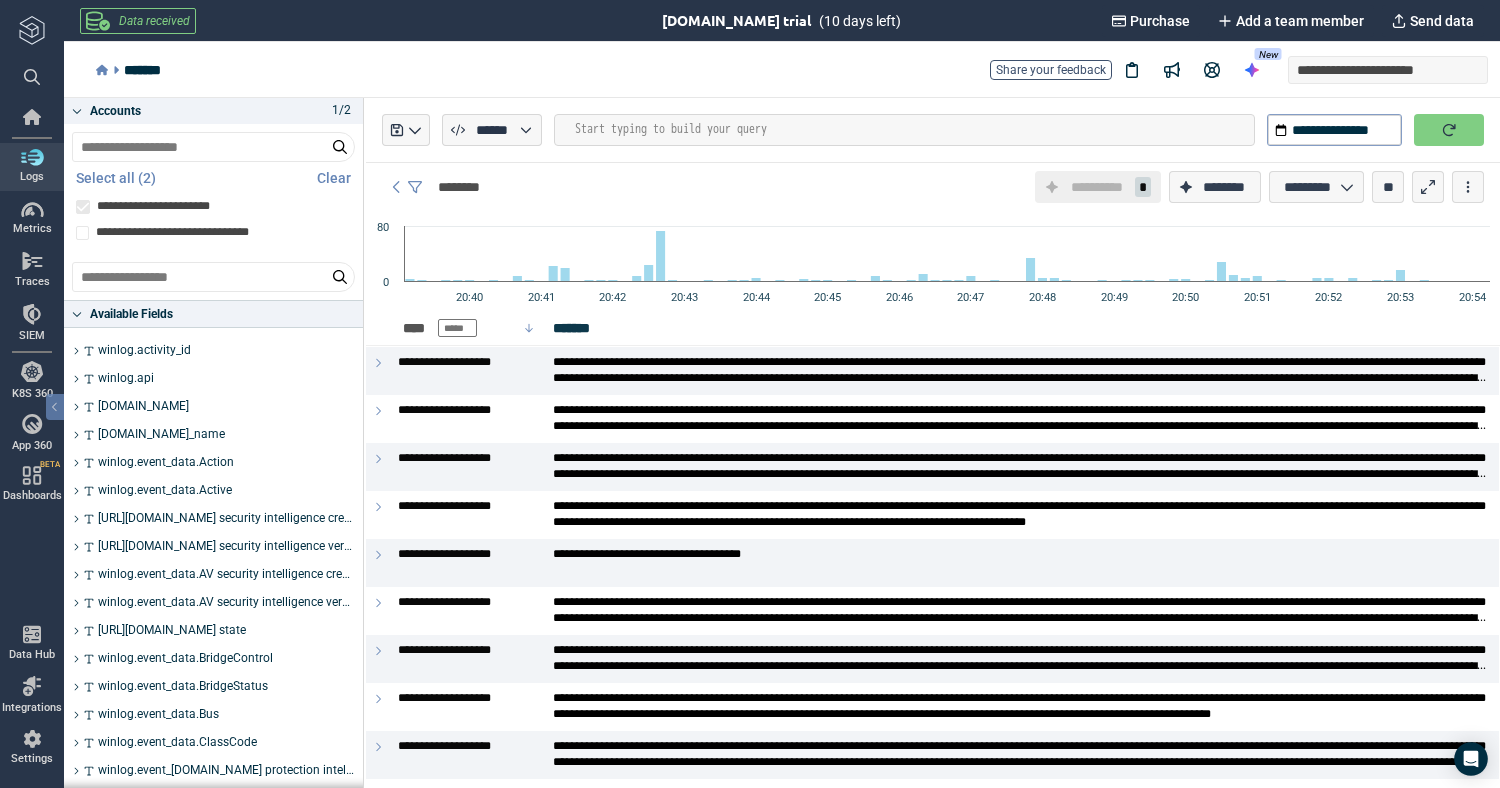 scroll, scrollTop: 915, scrollLeft: 0, axis: vertical 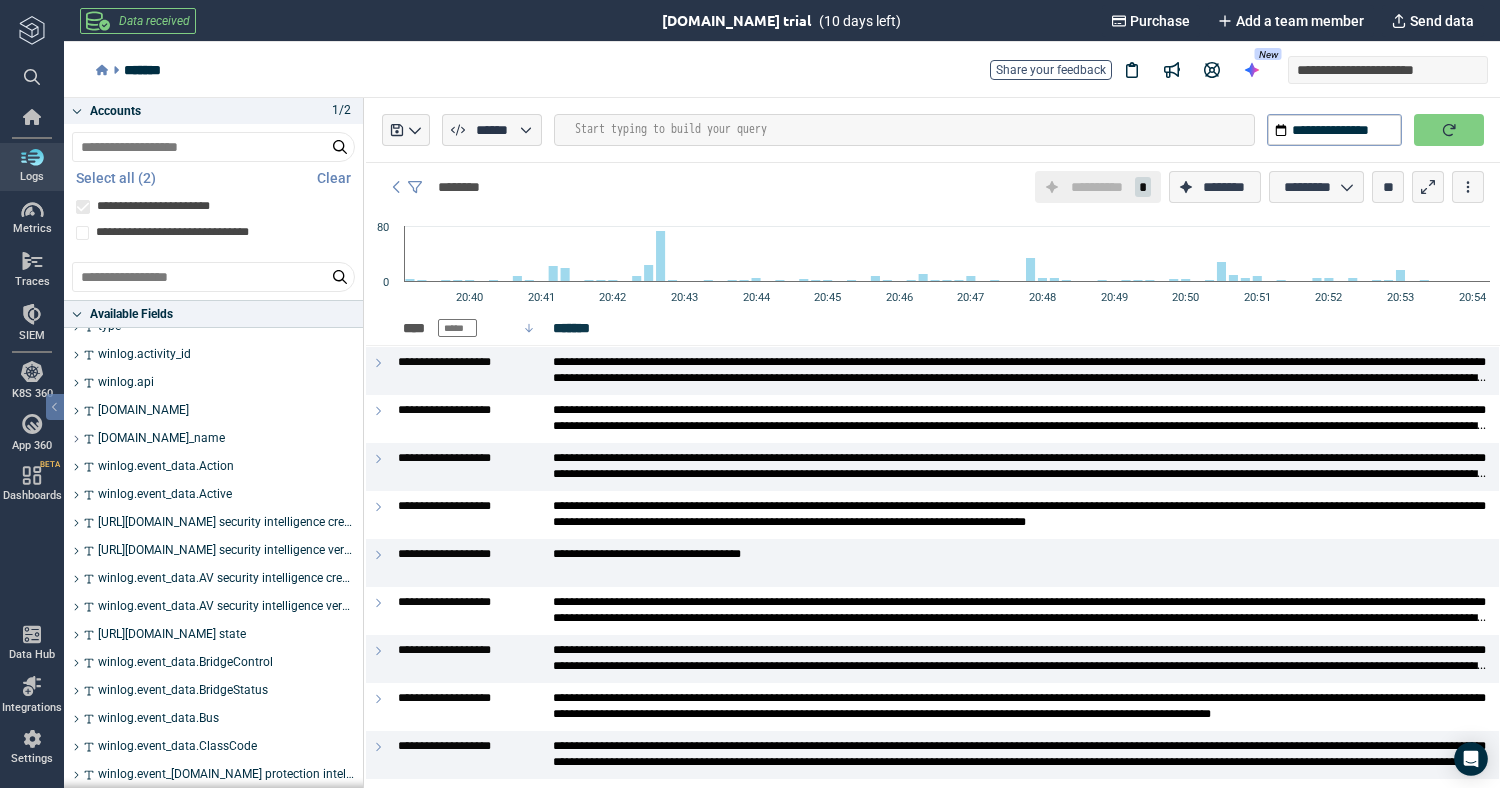 click 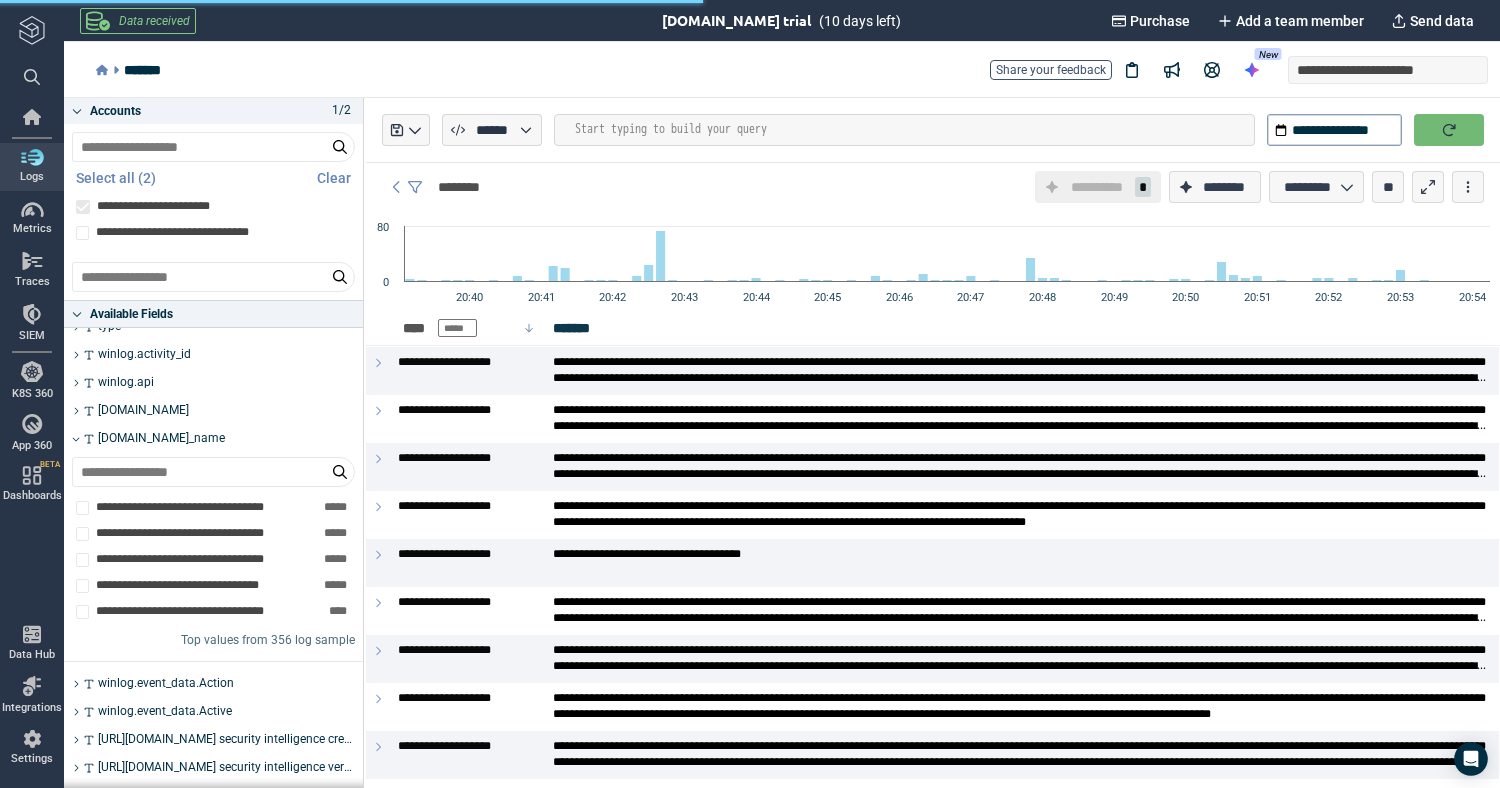 click 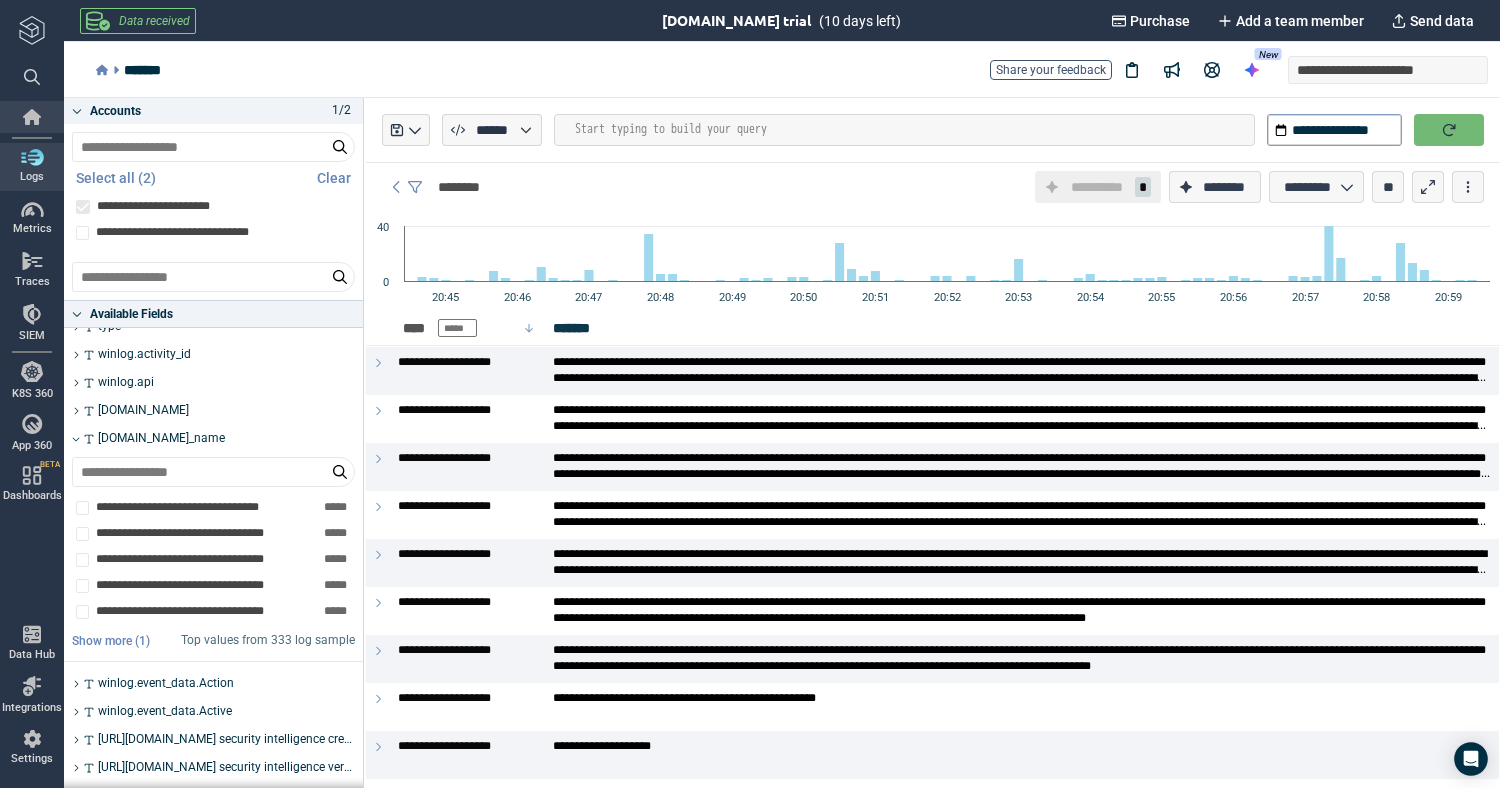 click at bounding box center (32, 117) 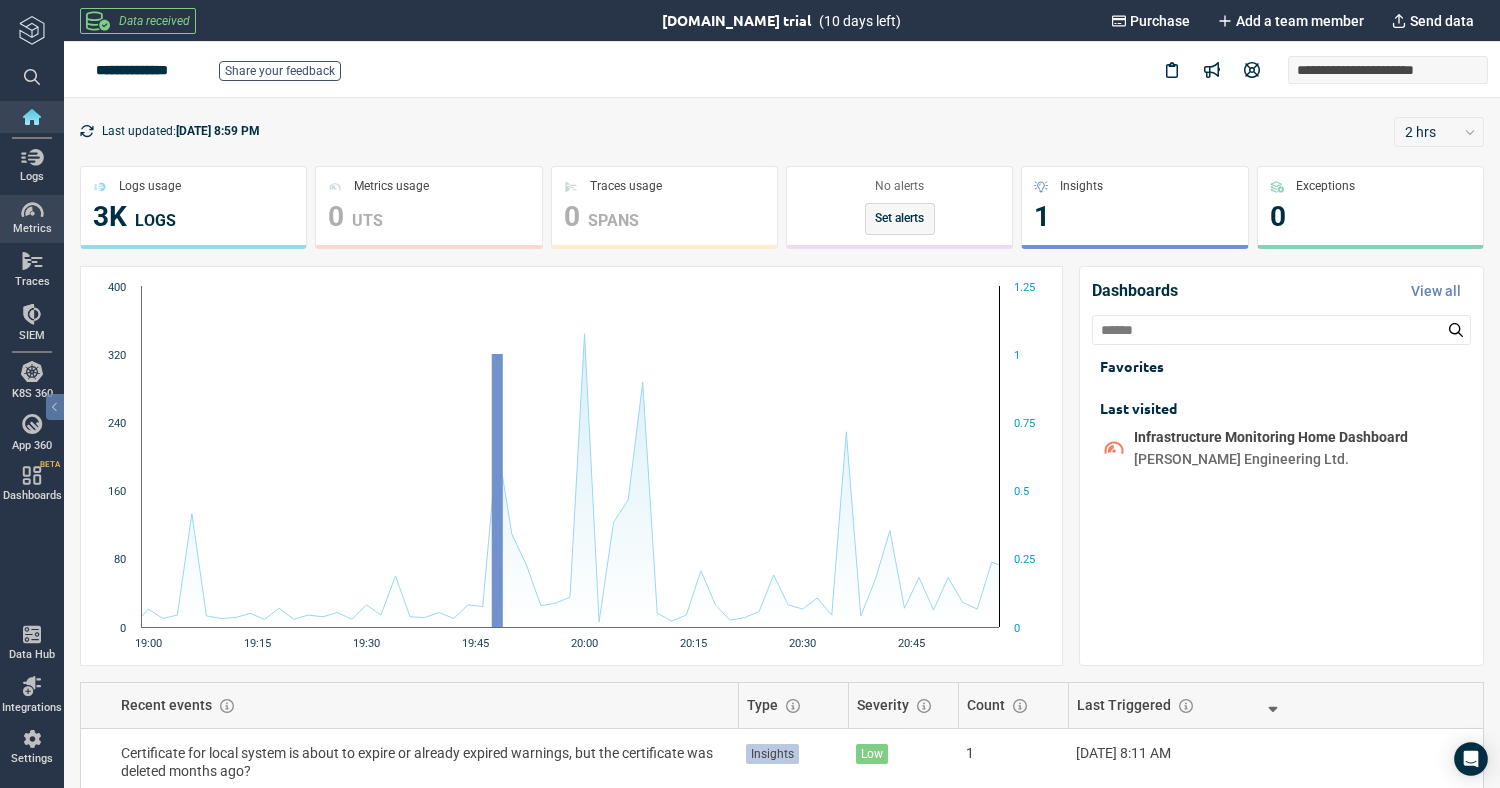 click on "Metrics" at bounding box center (32, 219) 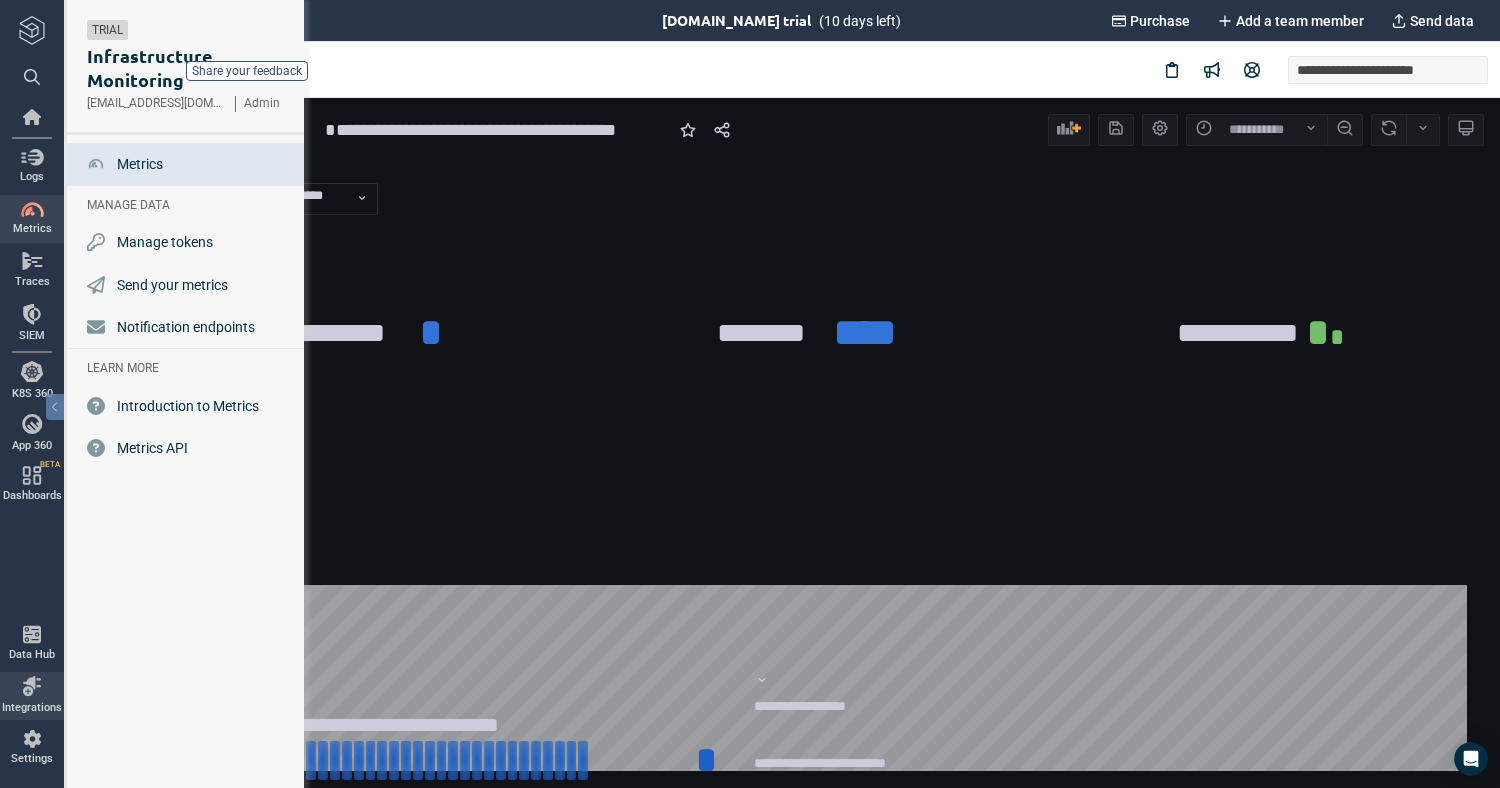 click at bounding box center (32, 686) 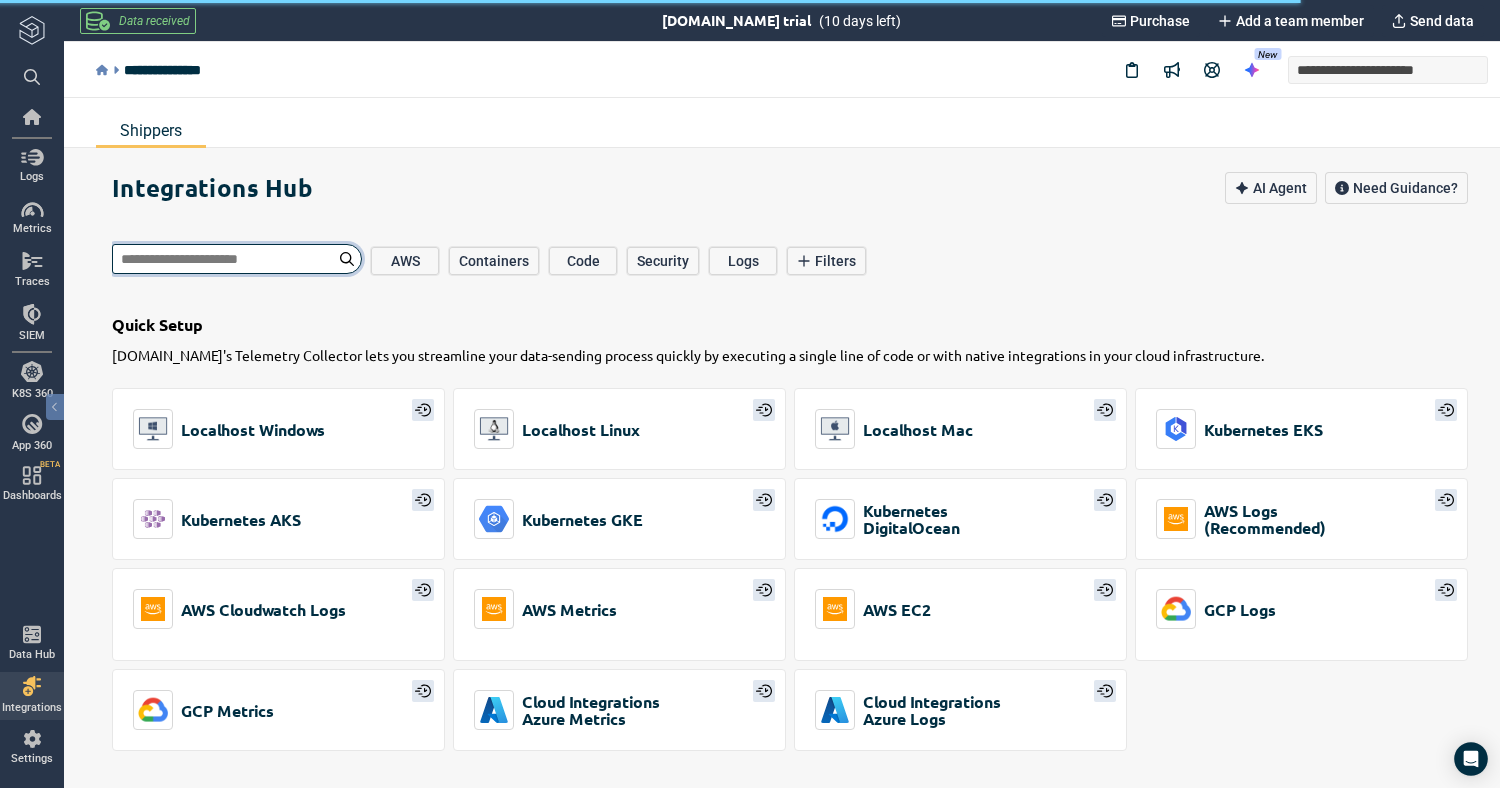 click at bounding box center [237, 259] 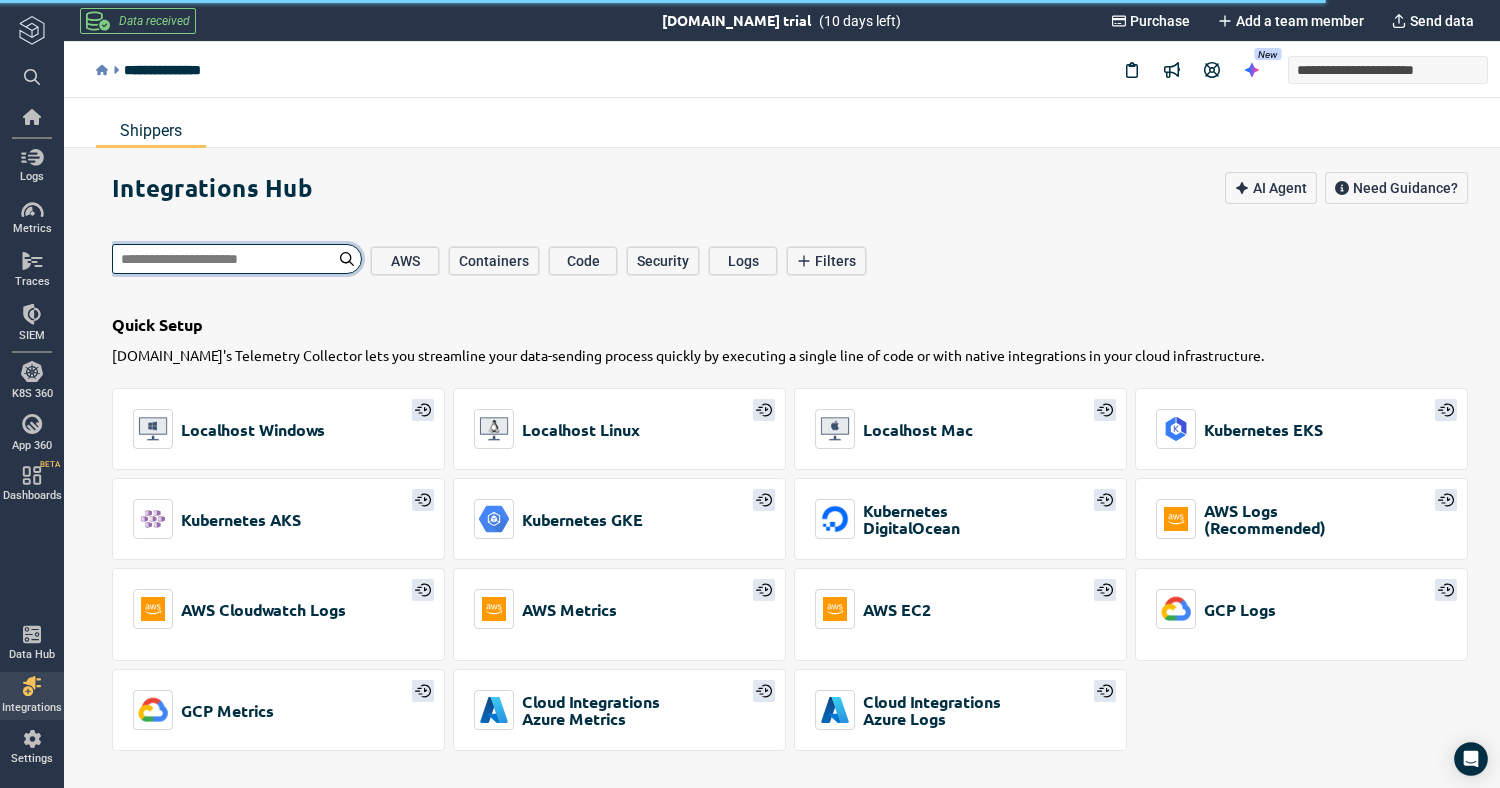 type on "*" 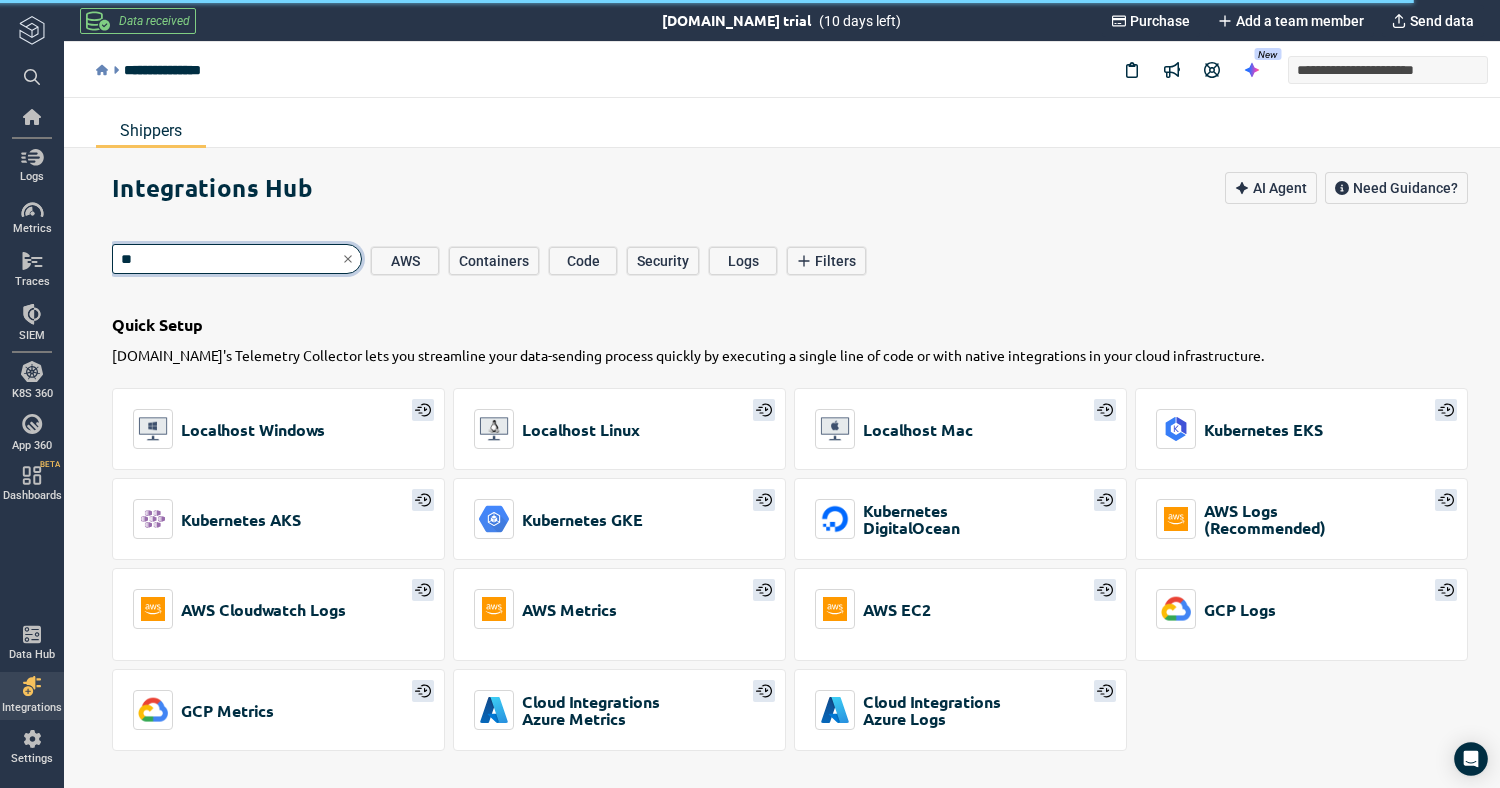 type on "***" 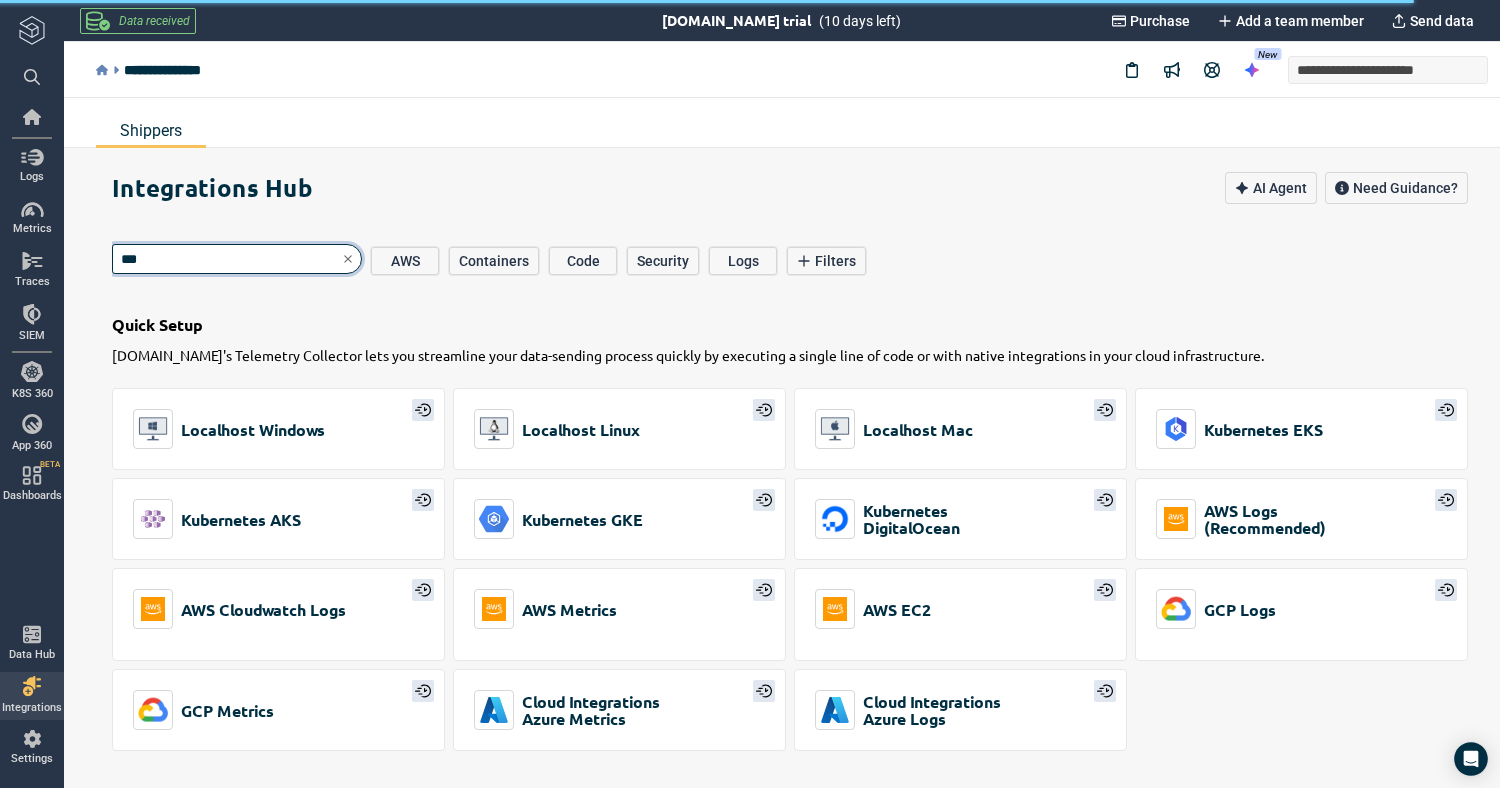 type on "*" 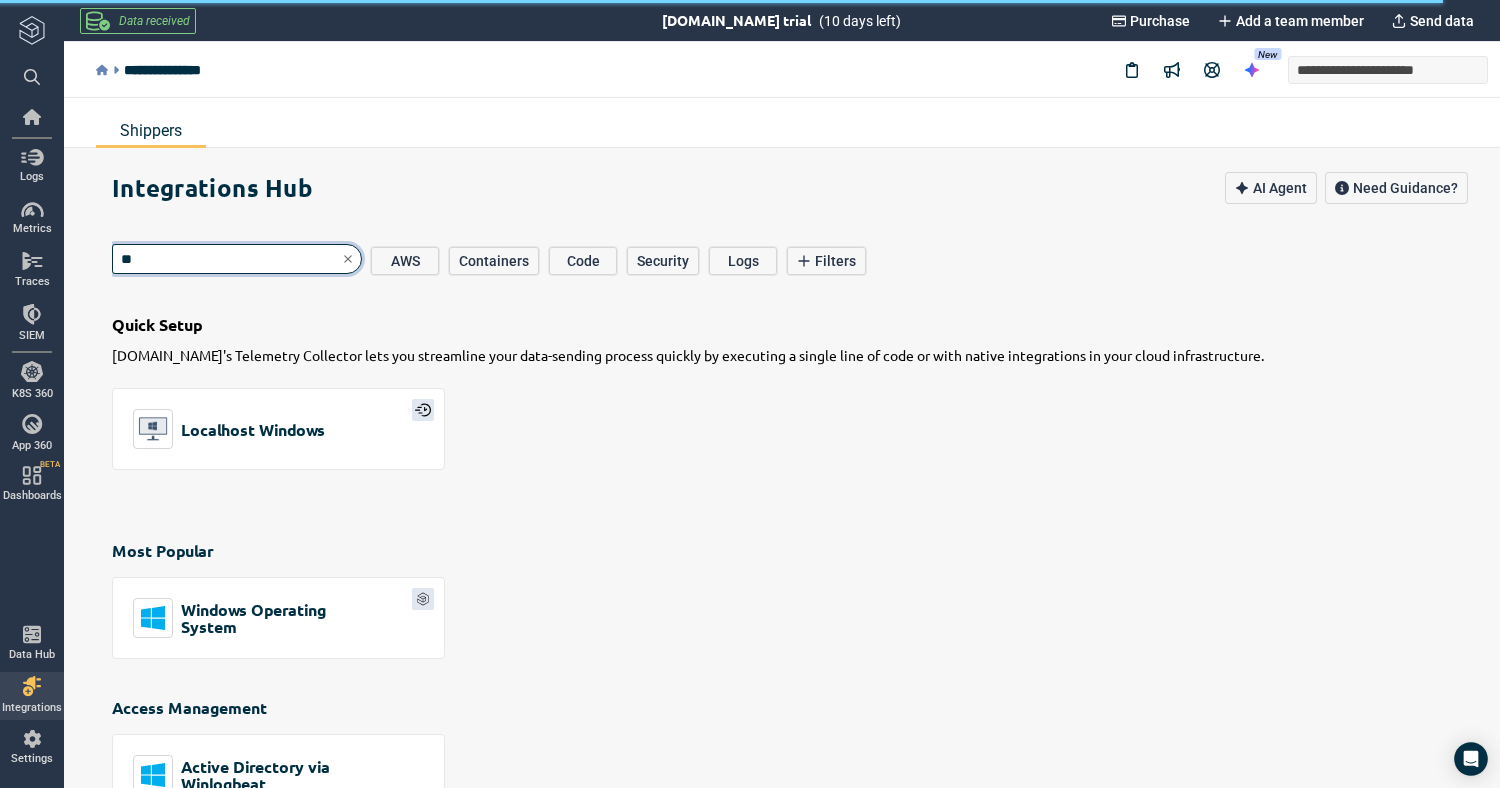 type on "***" 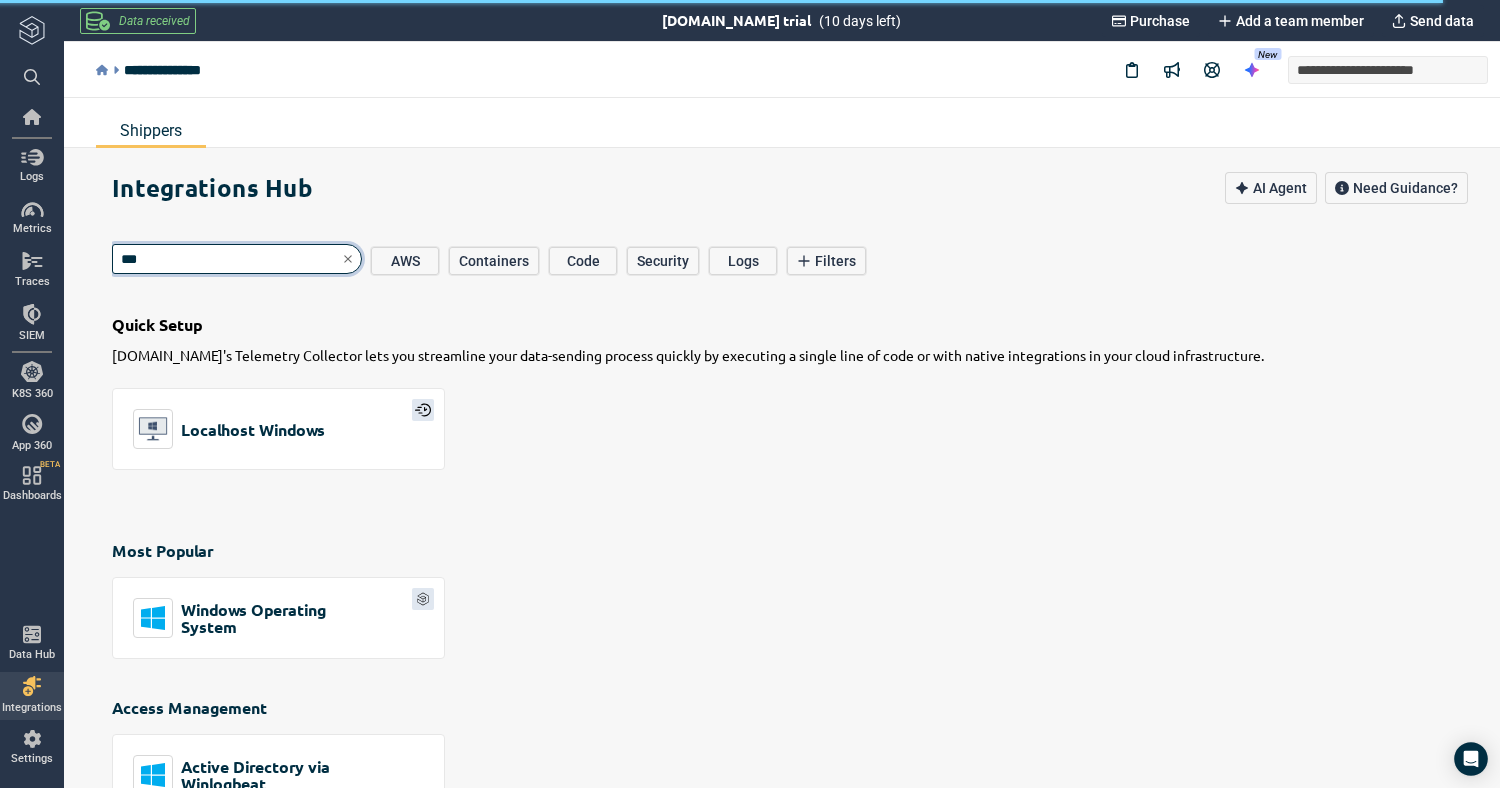 type on "*" 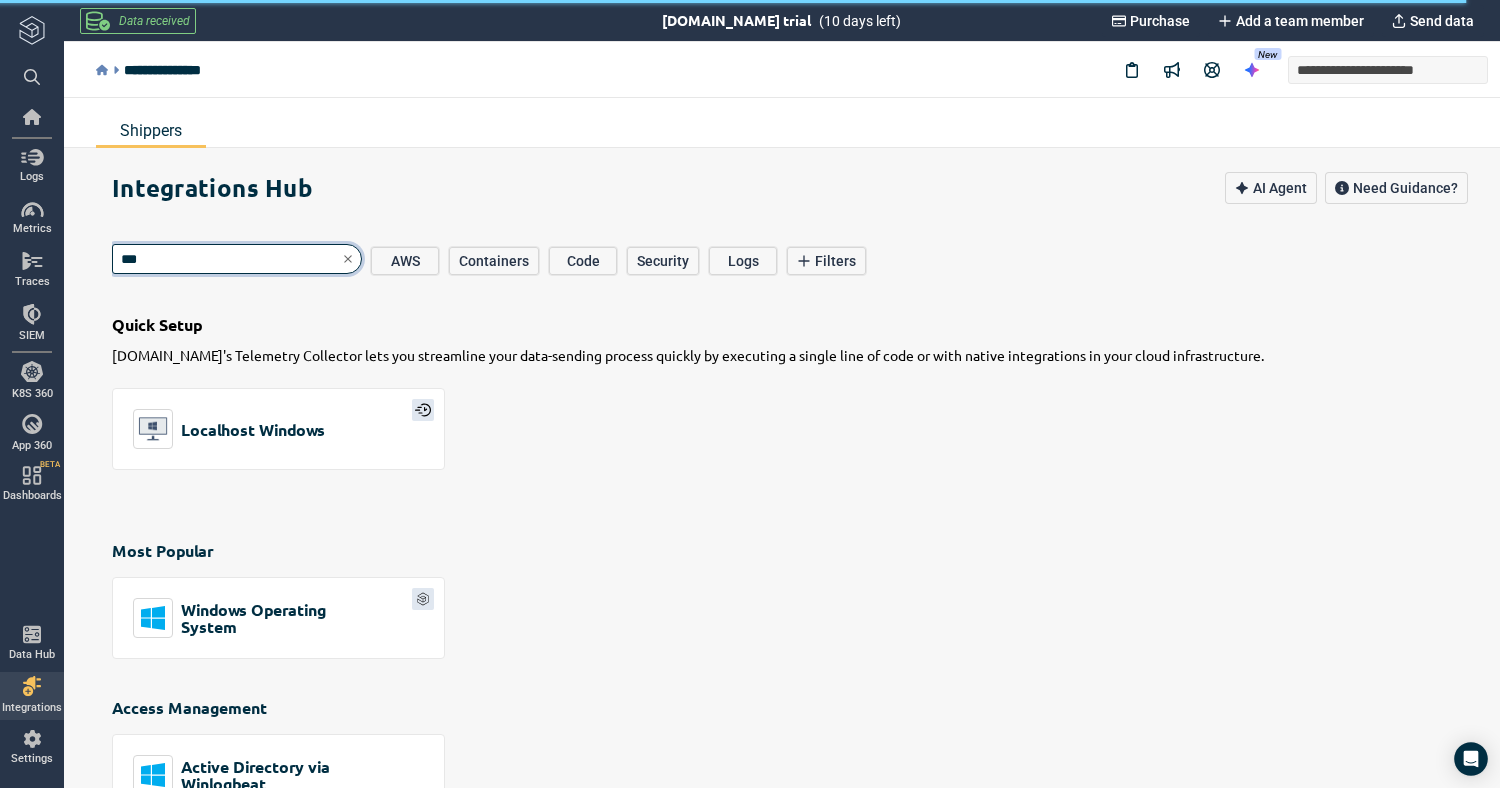 type on "****" 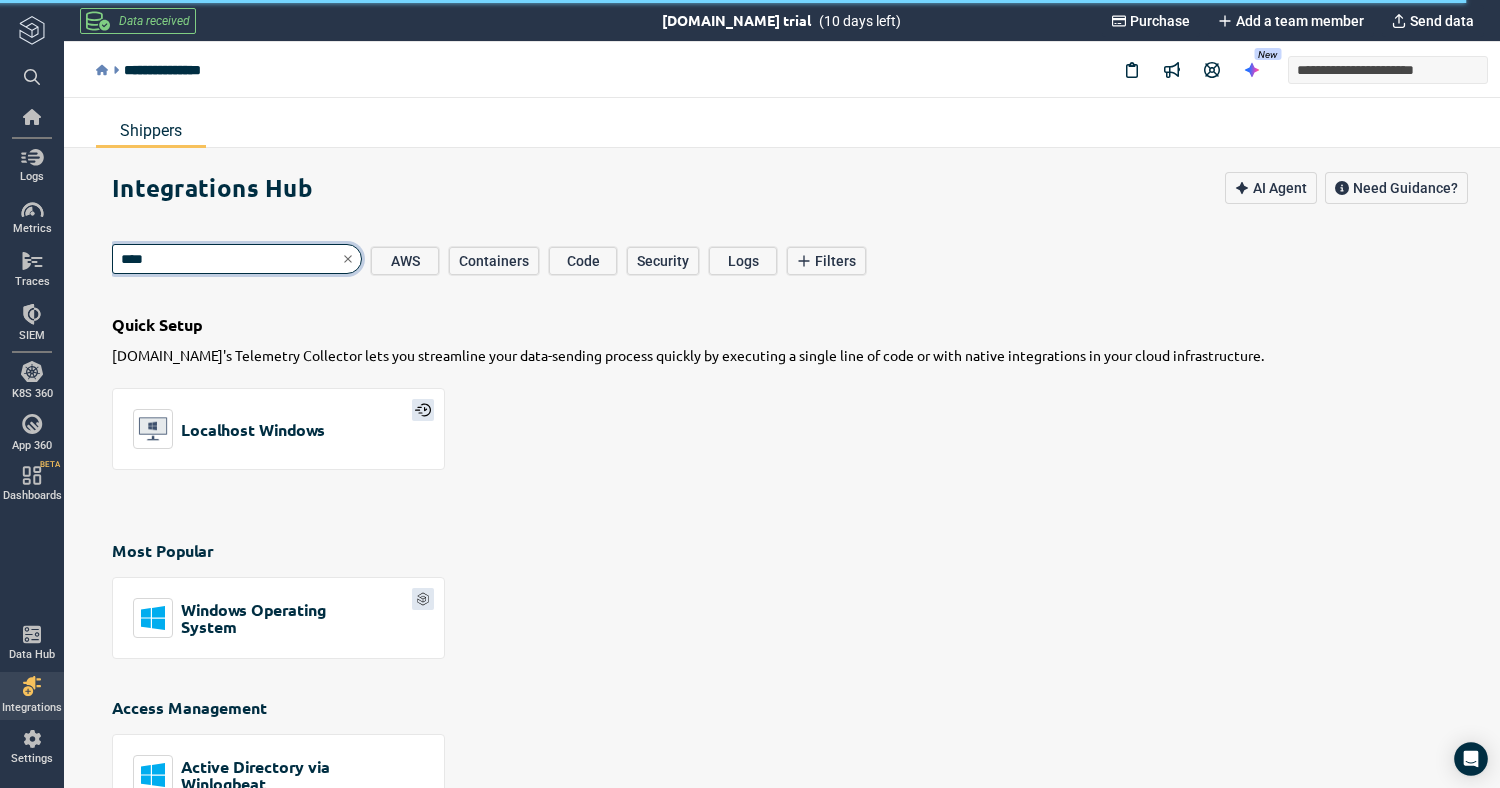 type on "*" 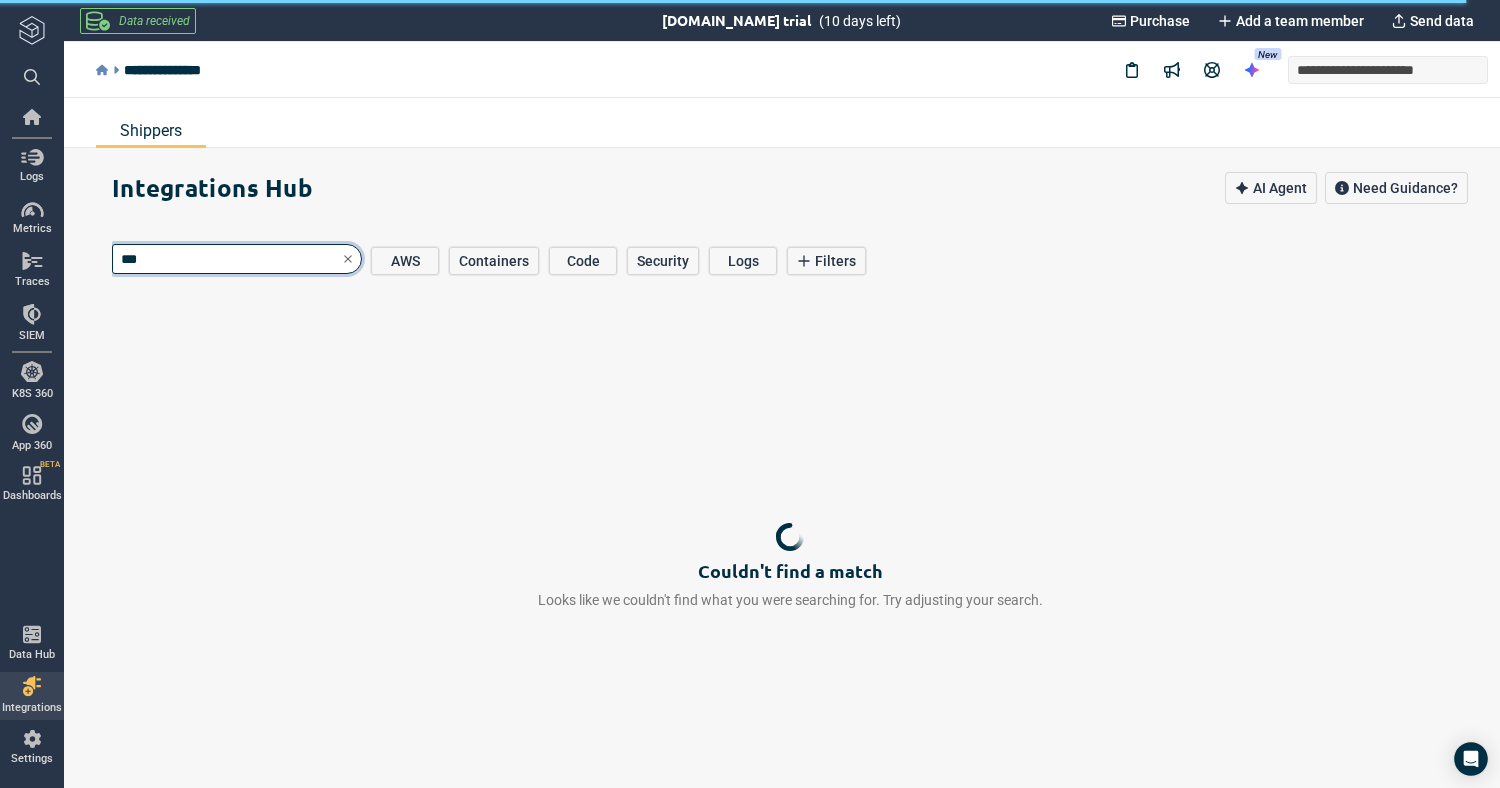 type on "*" 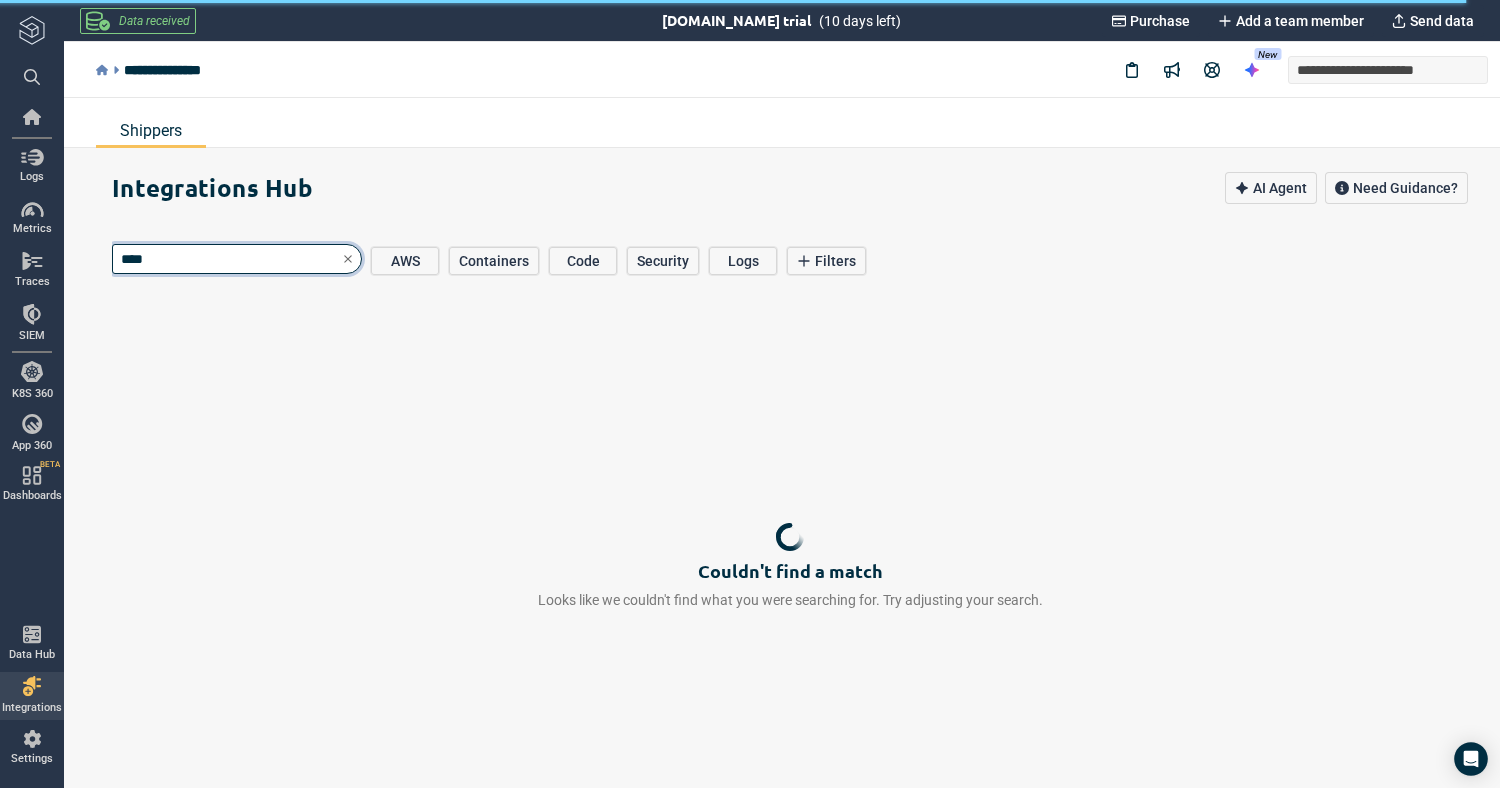 type on "*" 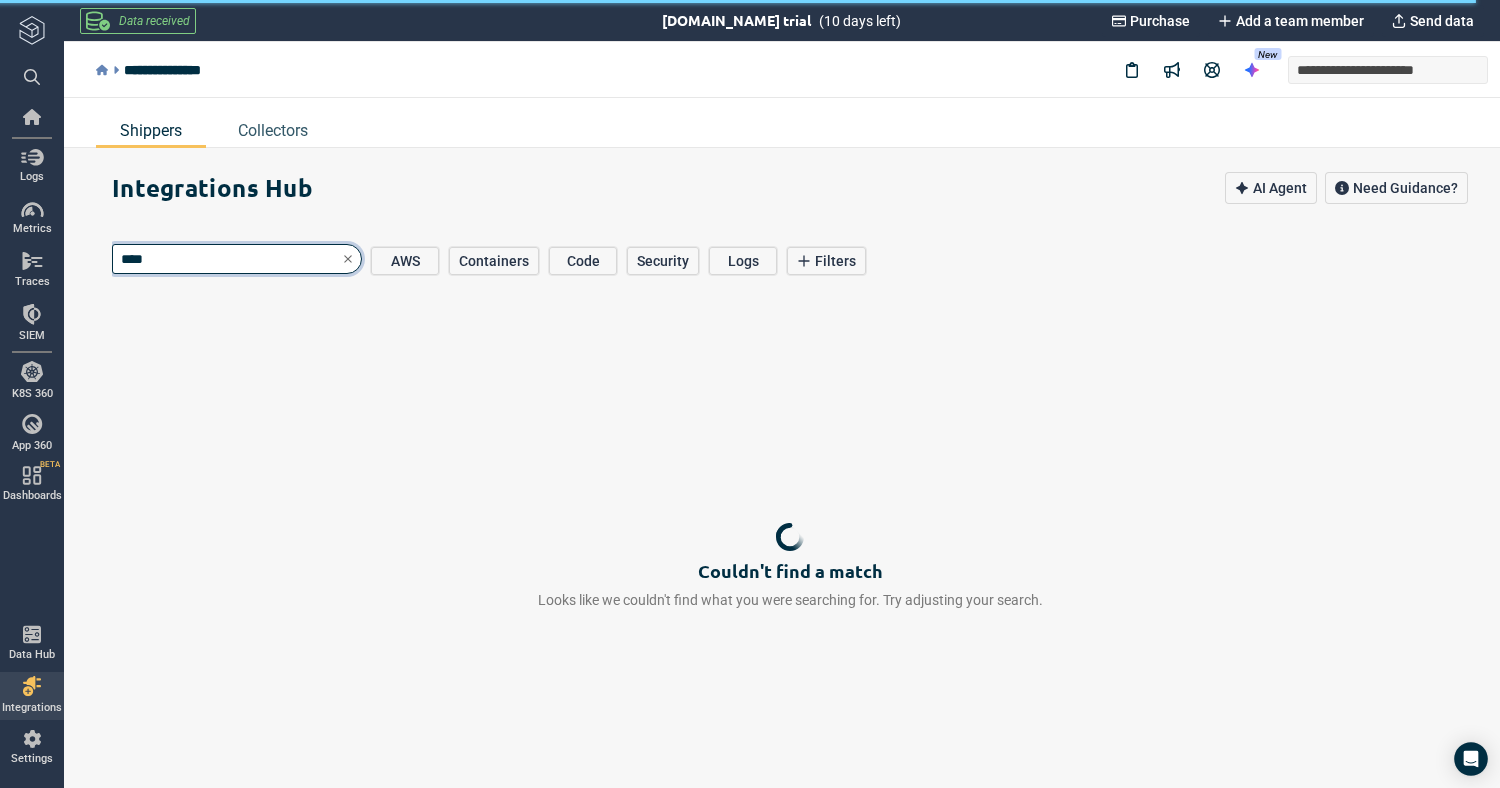 type on "*****" 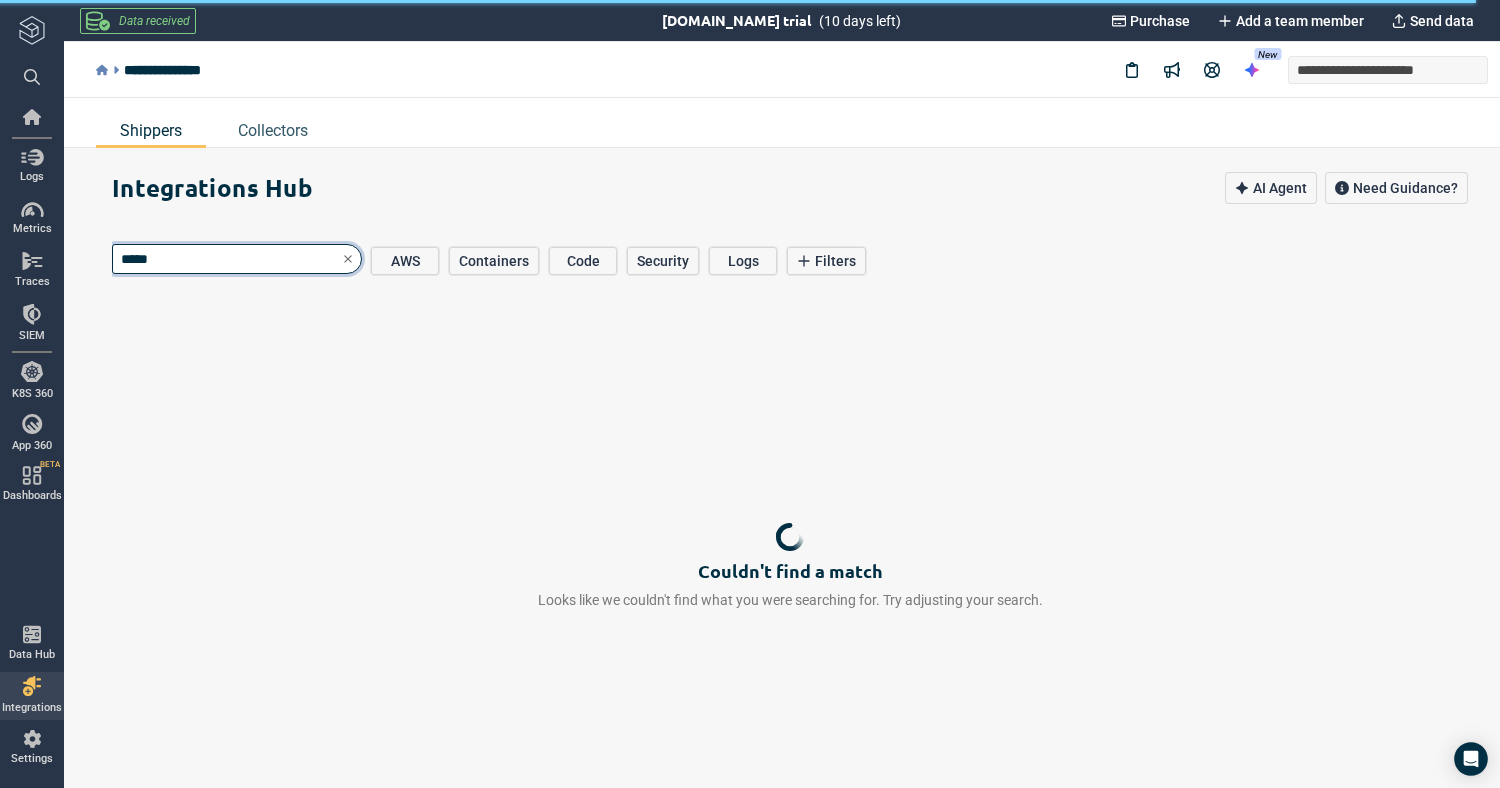 type on "*" 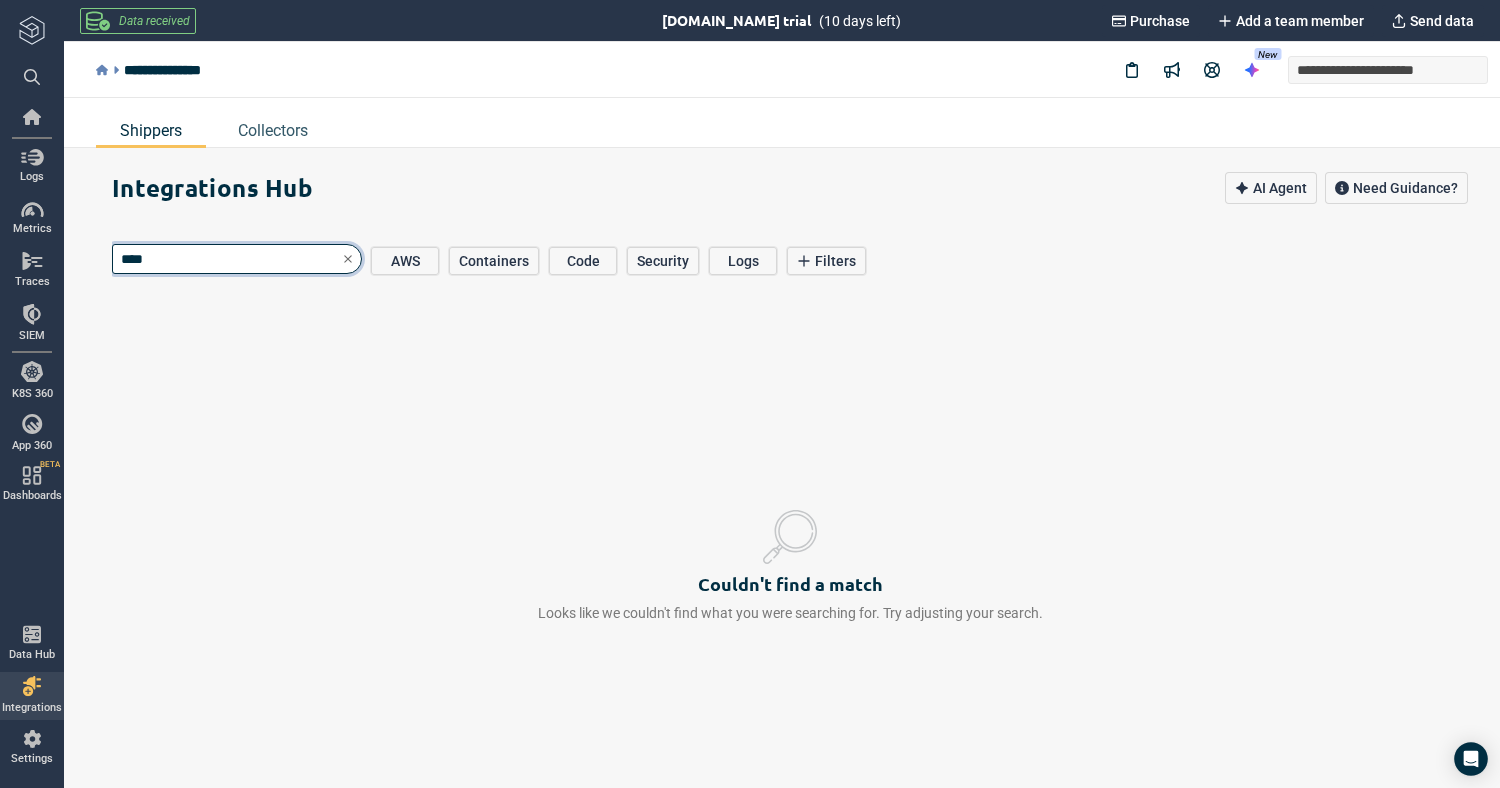 type on "***" 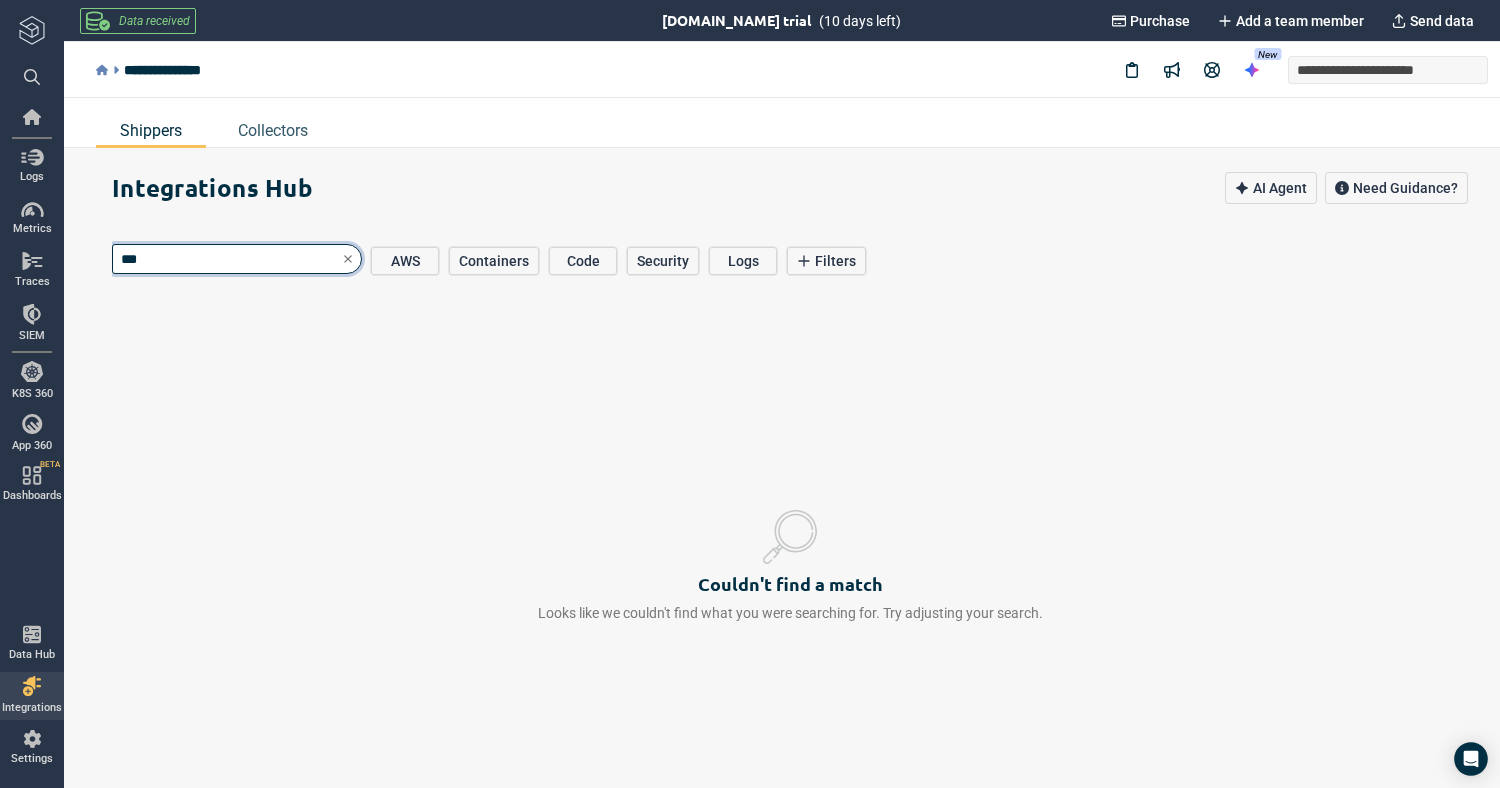type on "*" 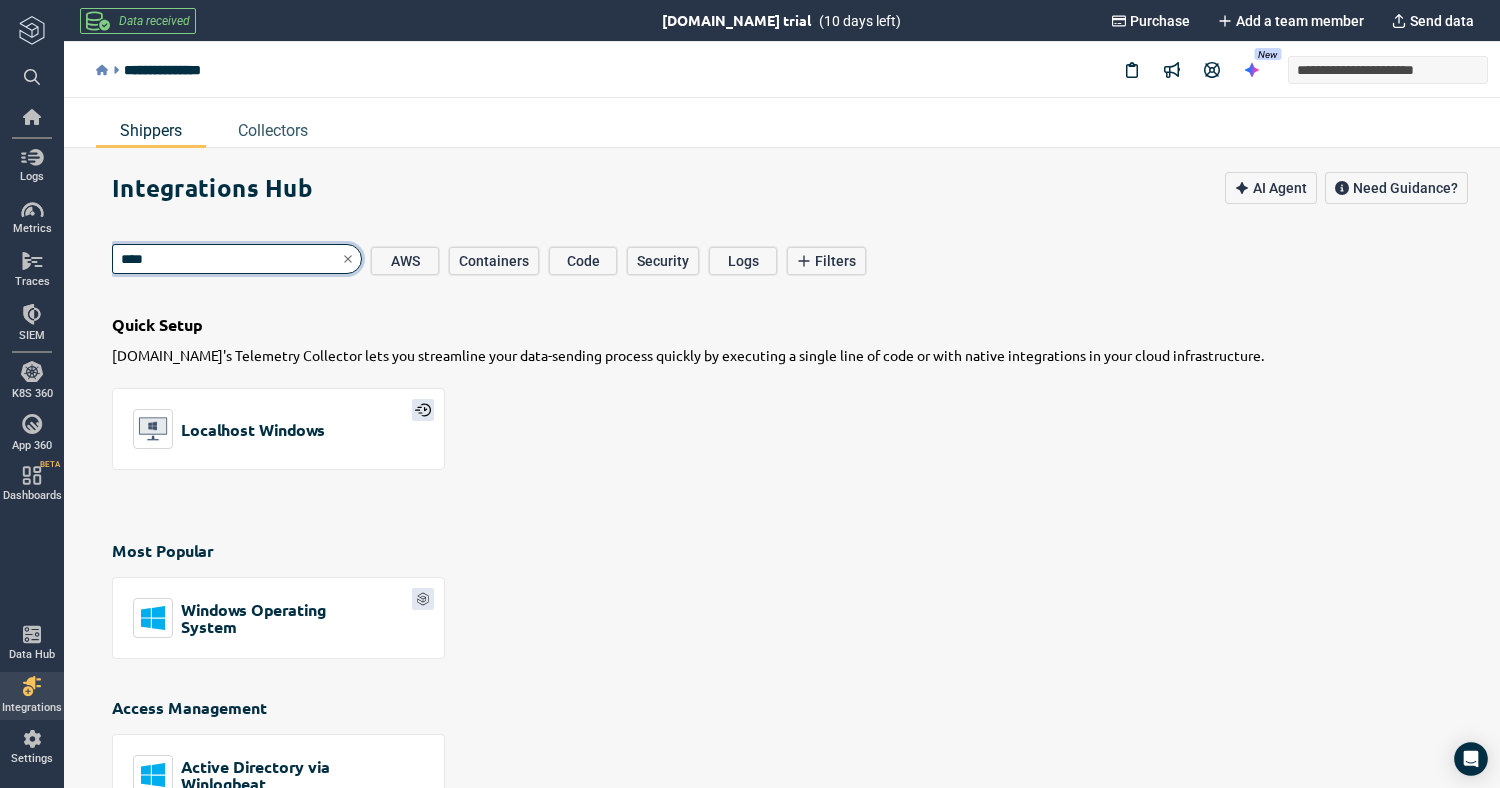 type on "*****" 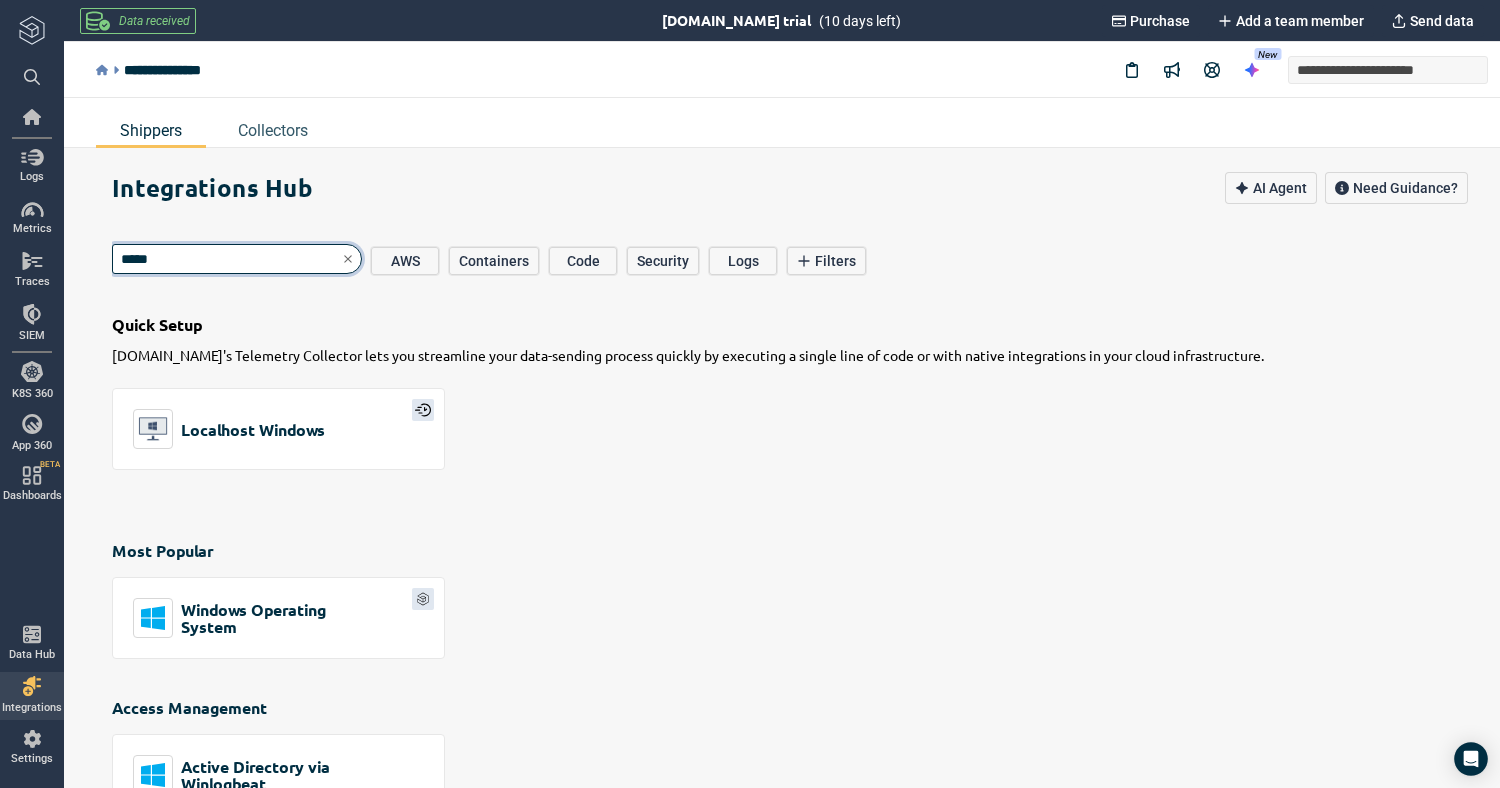 type on "*" 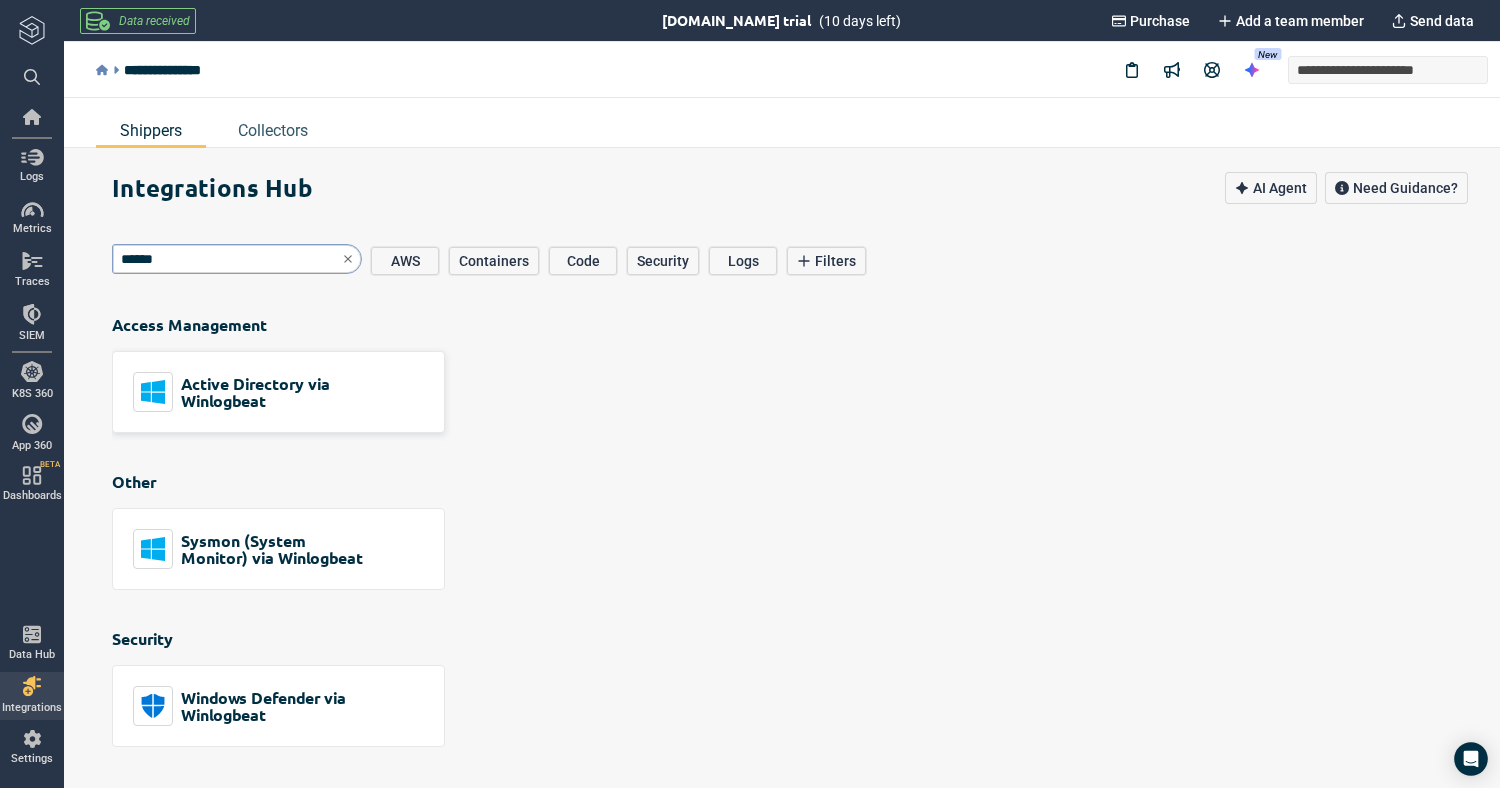 click on "Active Directory via Winlogbeat" at bounding box center [273, 392] 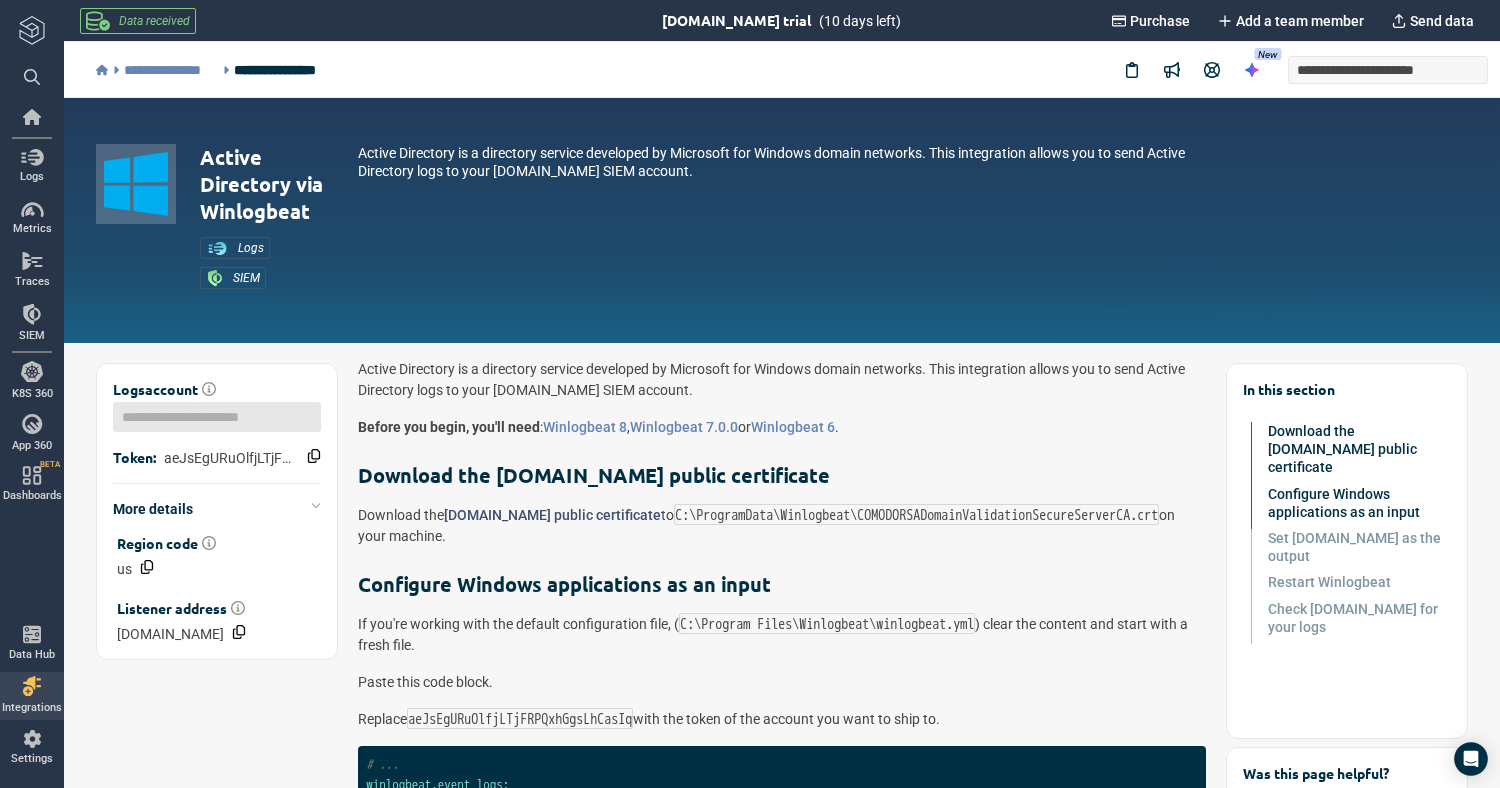click on "Logz.io public certificate" at bounding box center [552, 515] 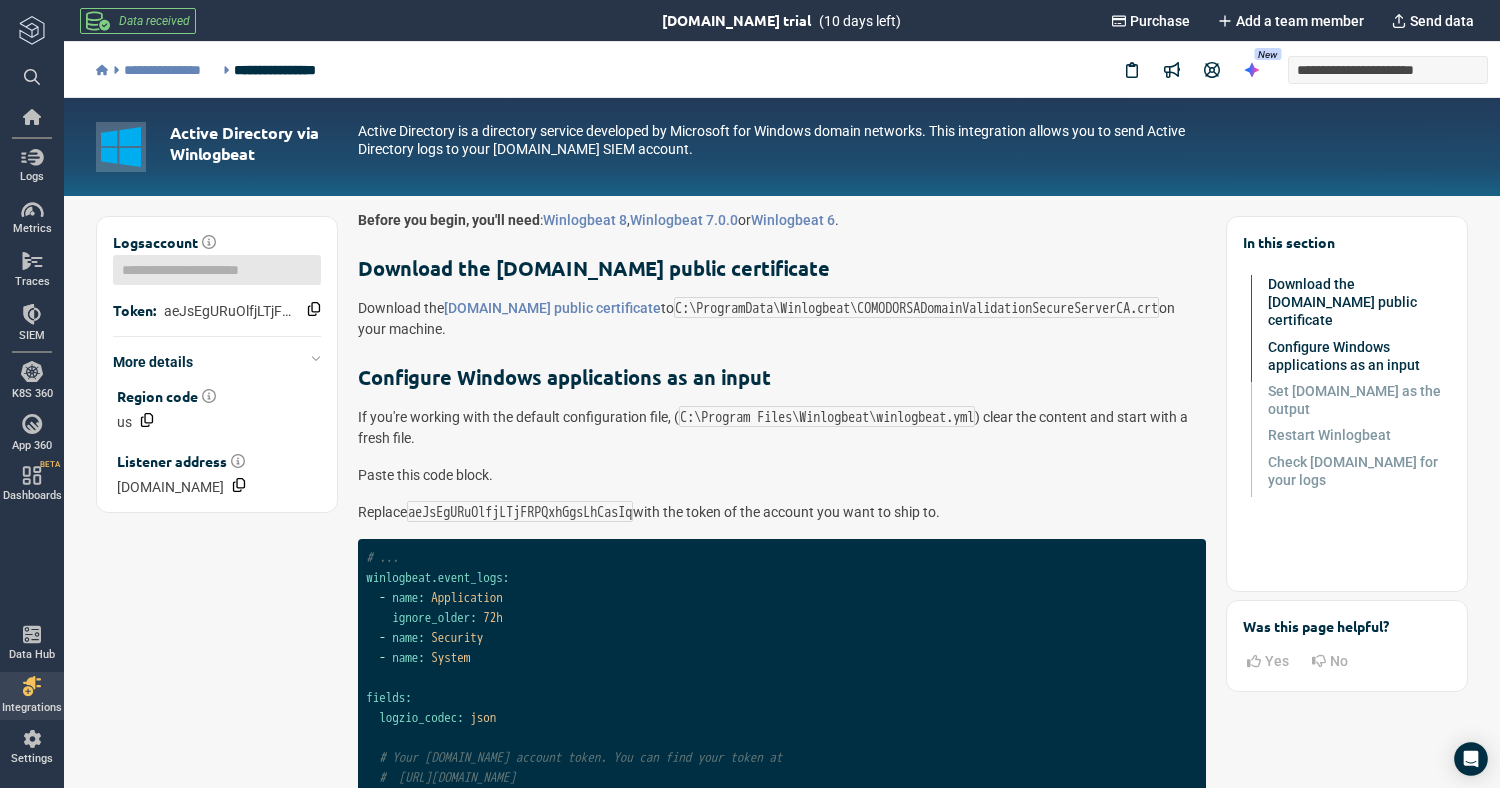 scroll, scrollTop: 57, scrollLeft: 0, axis: vertical 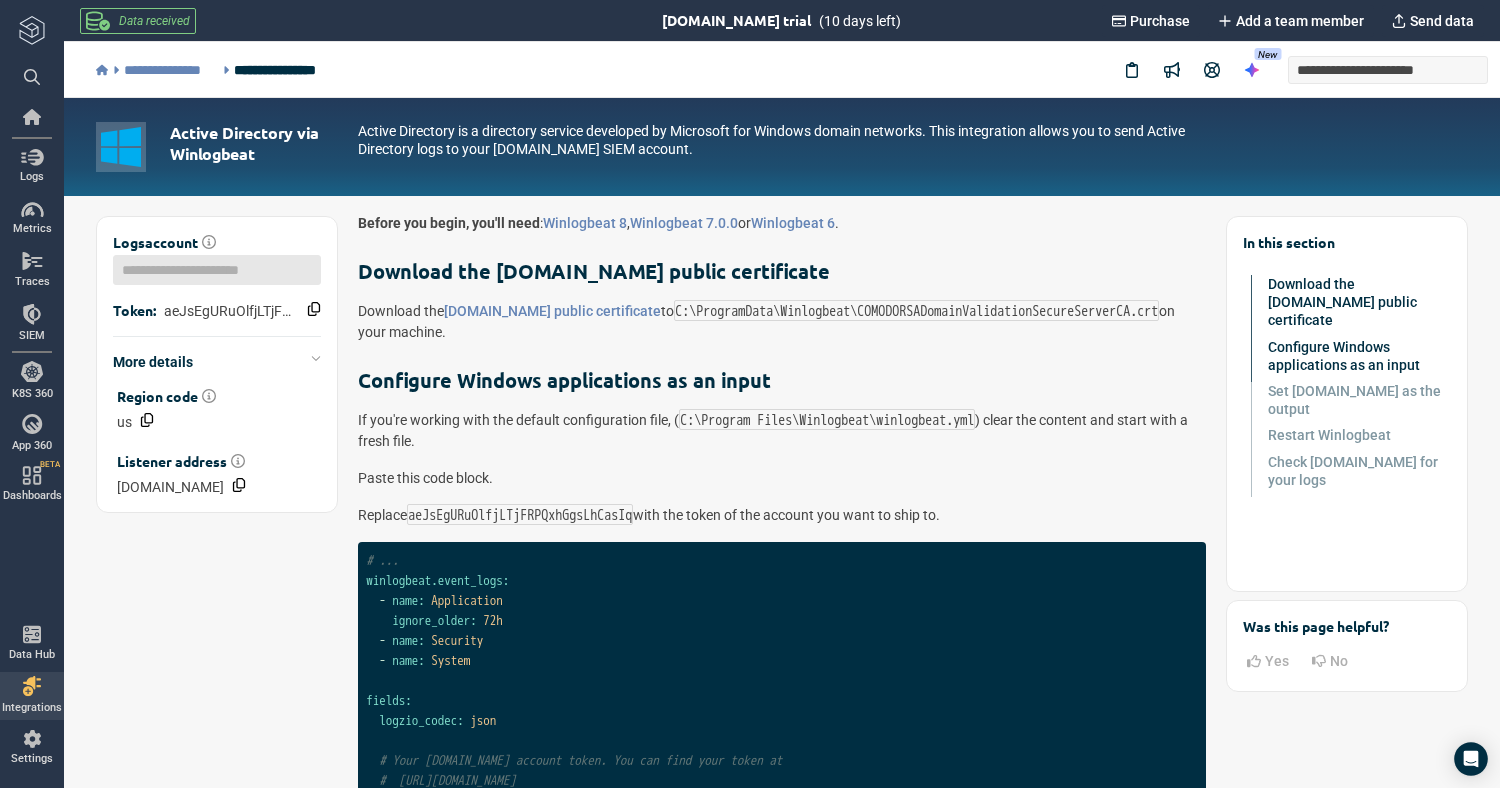 click on "Logs" at bounding box center (32, 177) 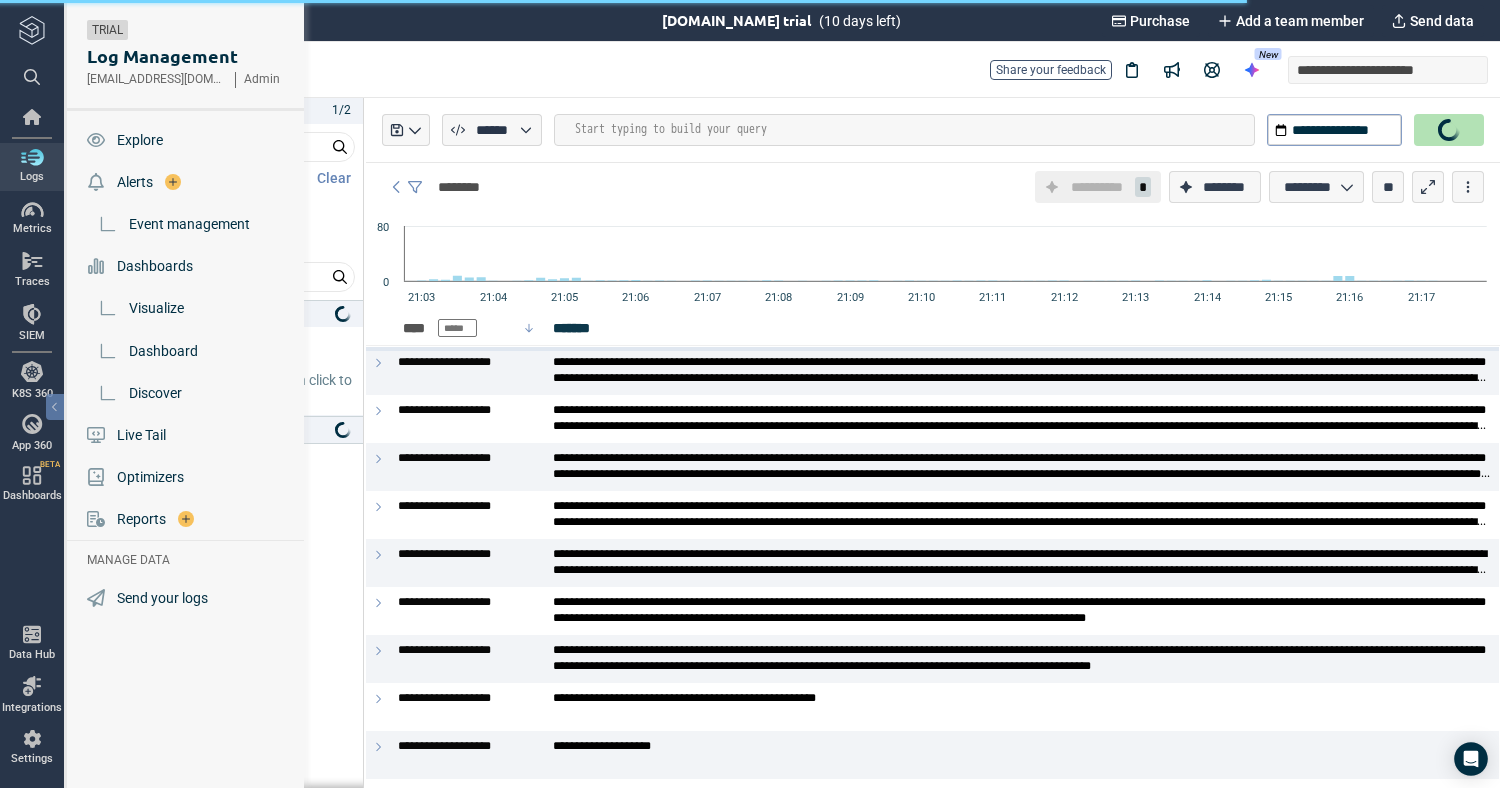 click on "Explore" at bounding box center (140, 140) 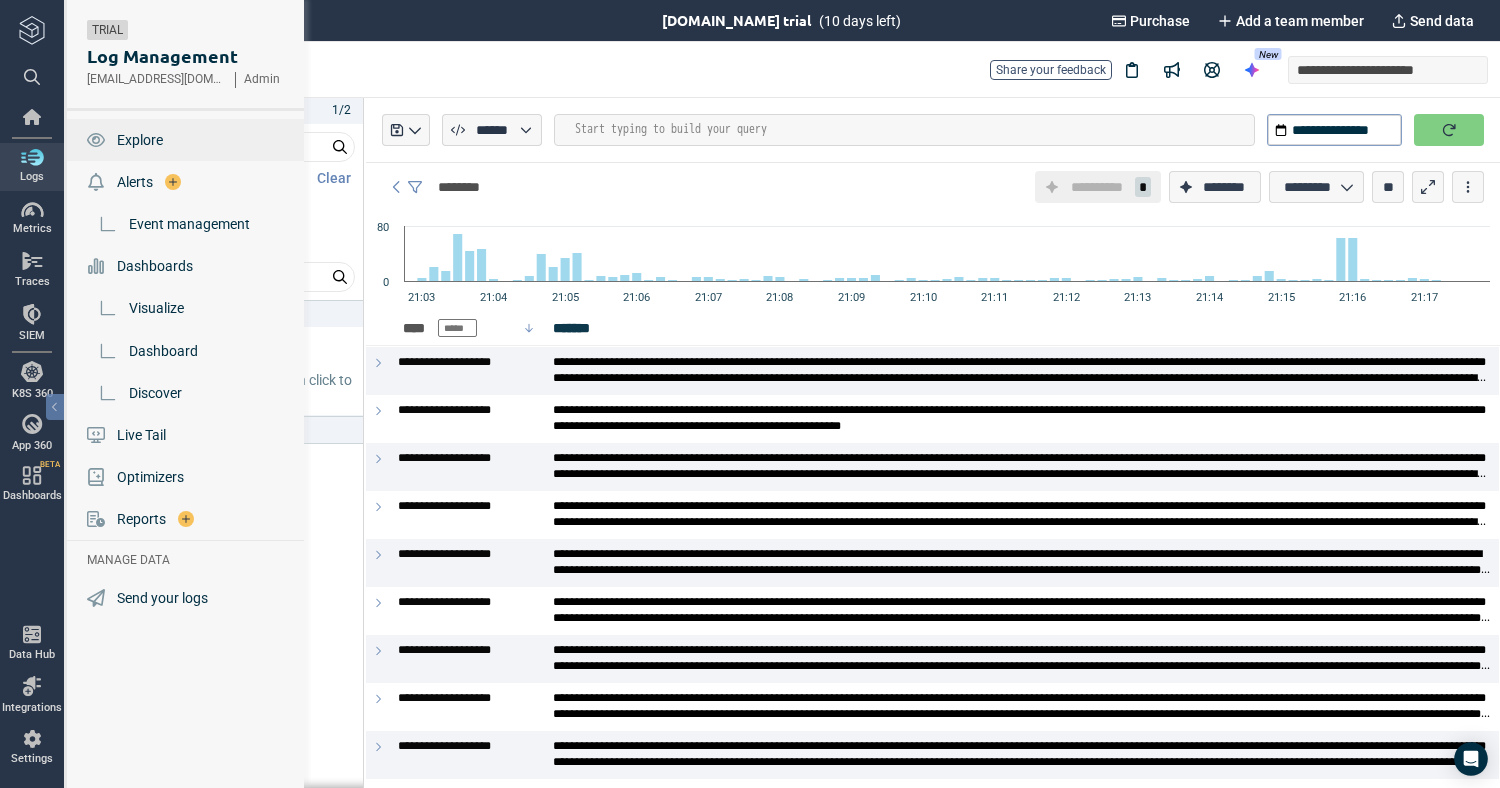 click at bounding box center (32, 564) 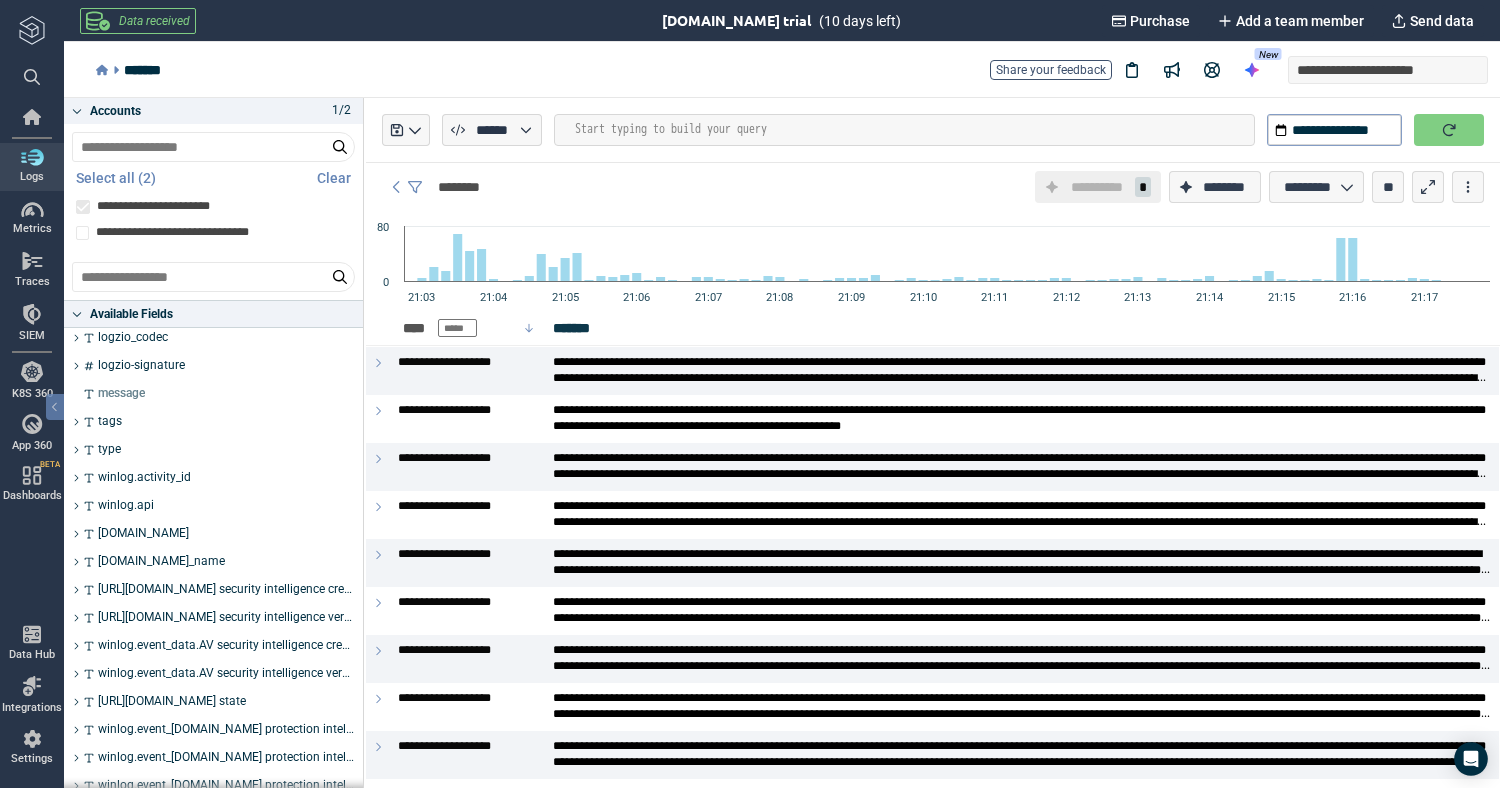 scroll, scrollTop: 795, scrollLeft: 0, axis: vertical 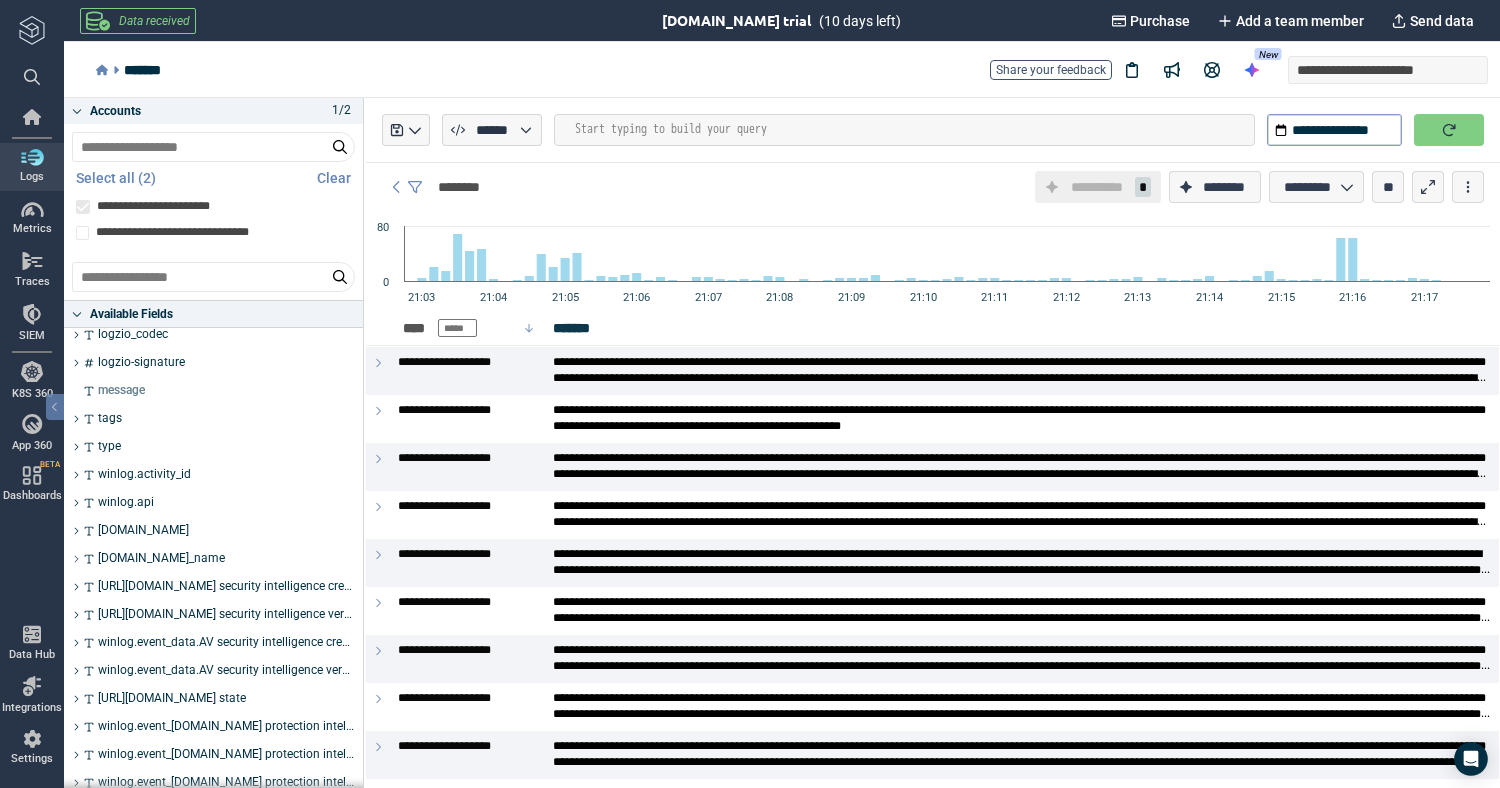 click 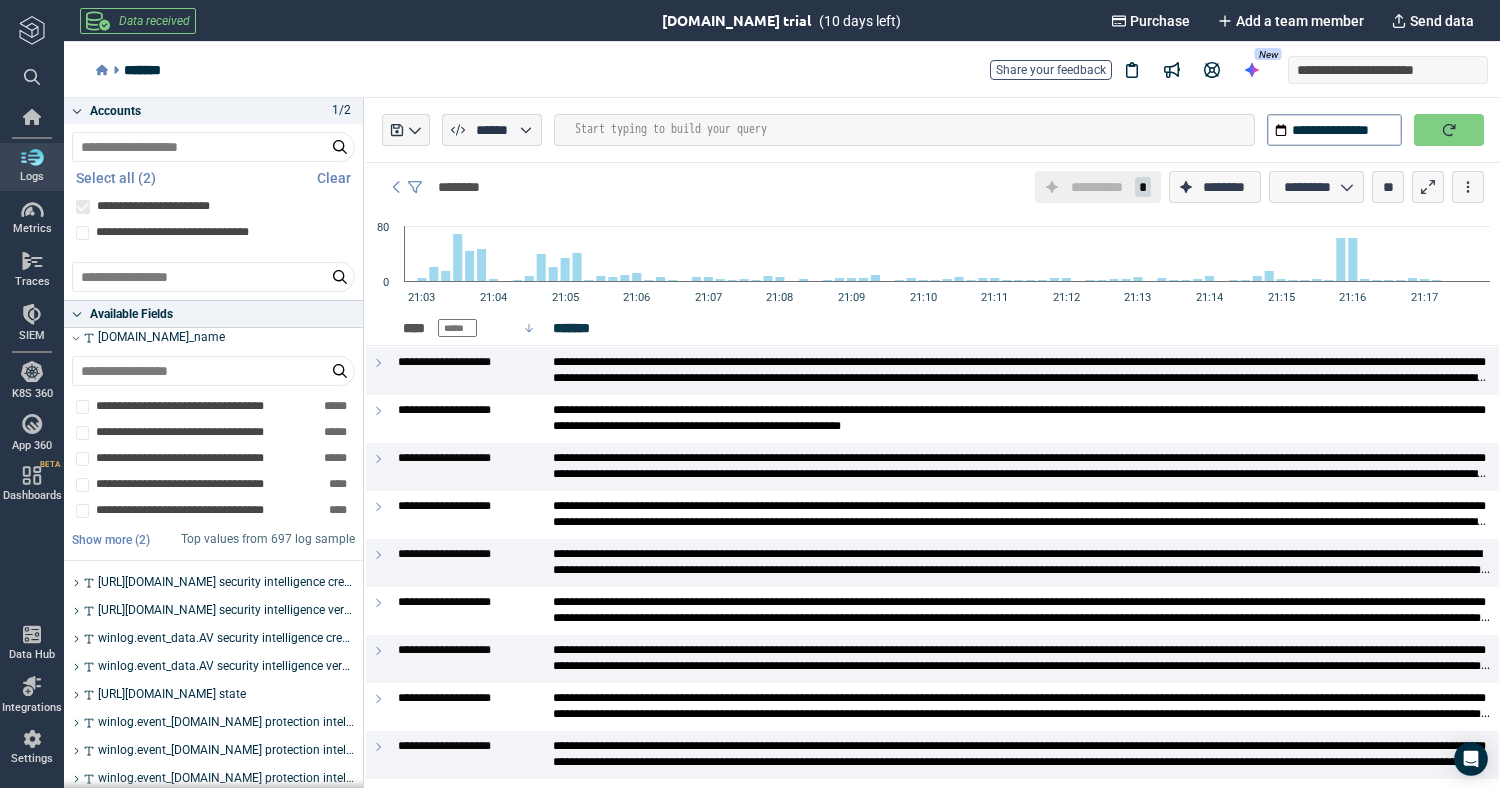 scroll, scrollTop: 1013, scrollLeft: 0, axis: vertical 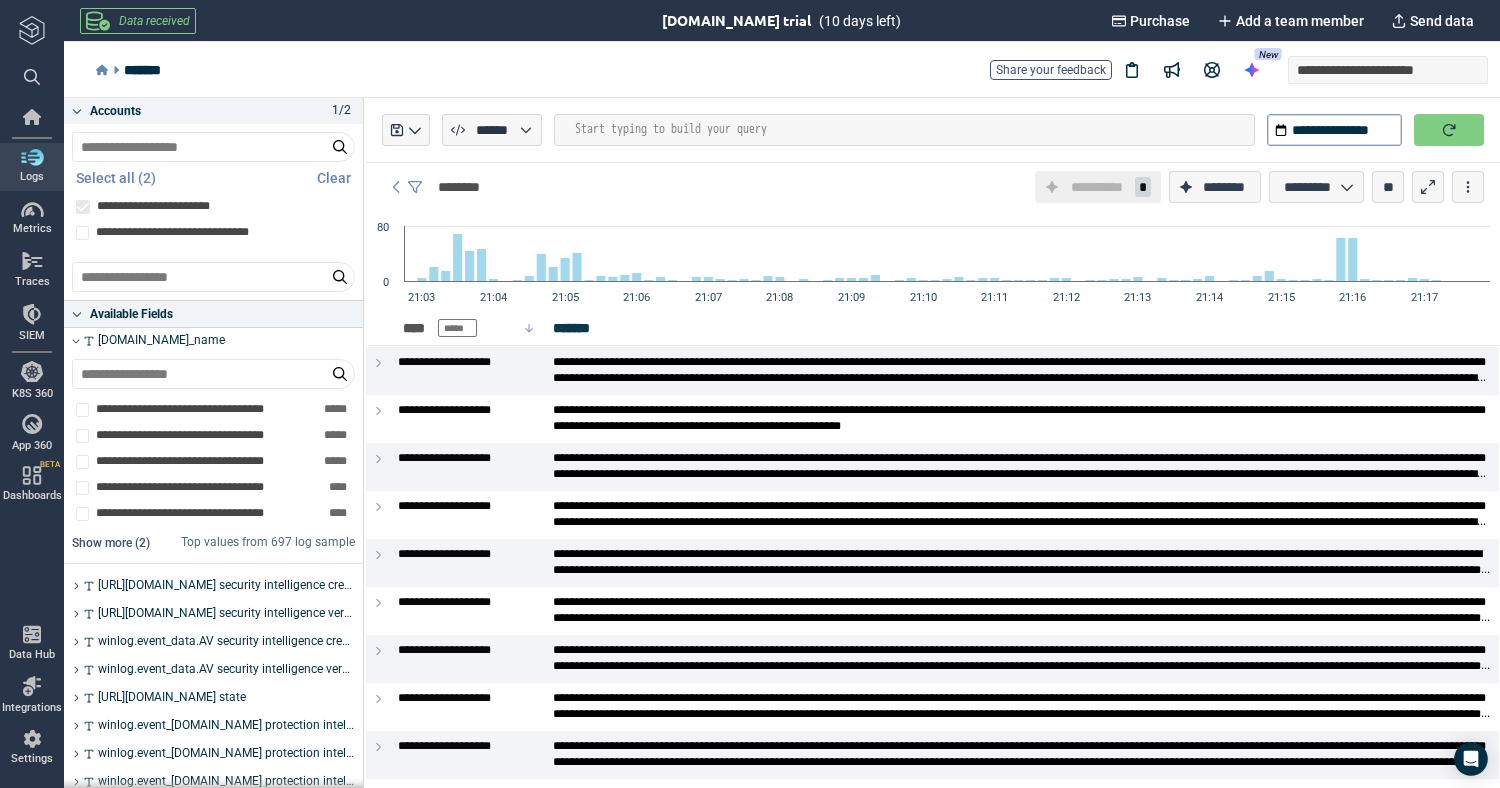 click on "Show more ( 2 )" at bounding box center (111, 543) 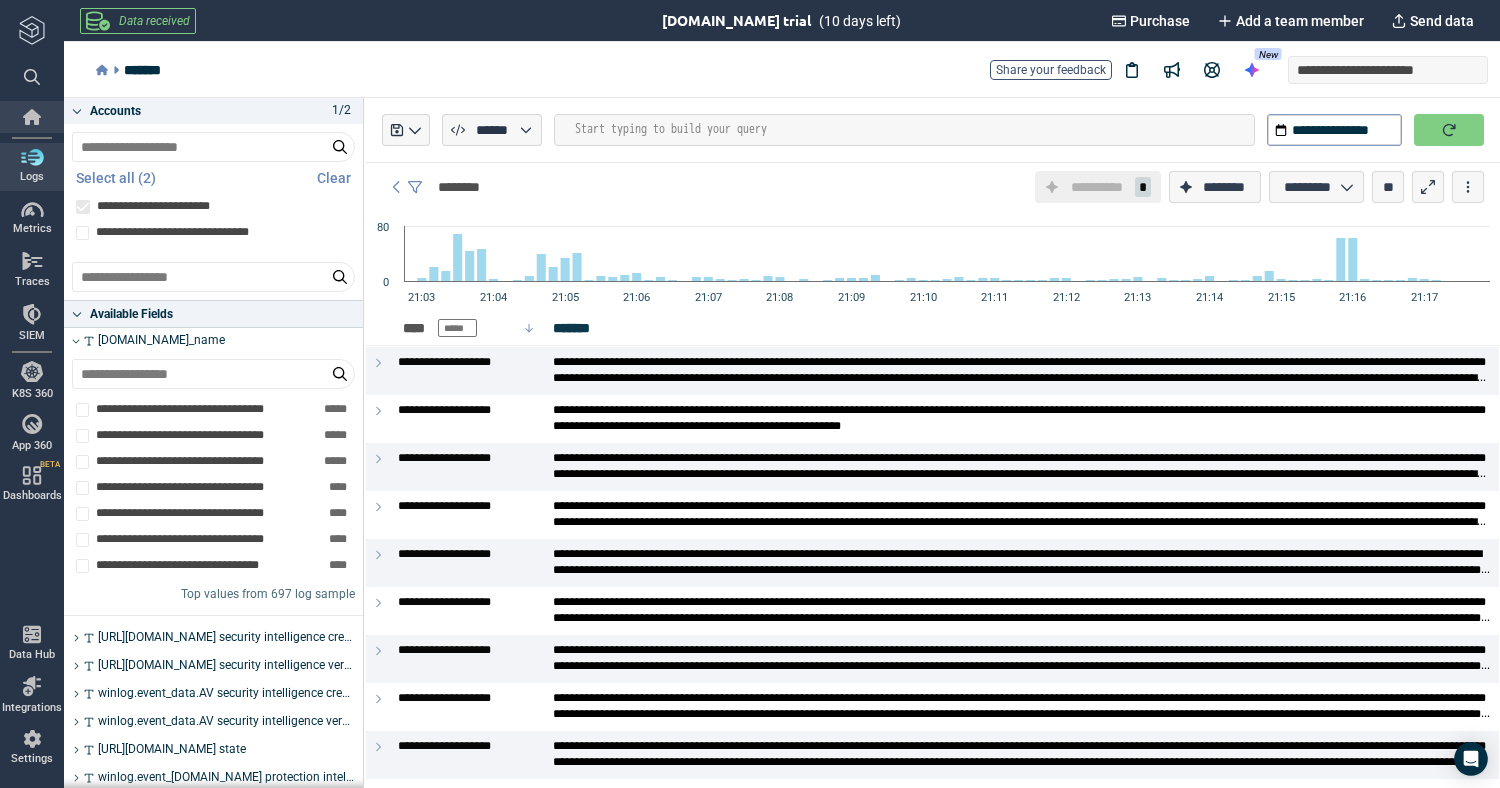 click at bounding box center [32, 117] 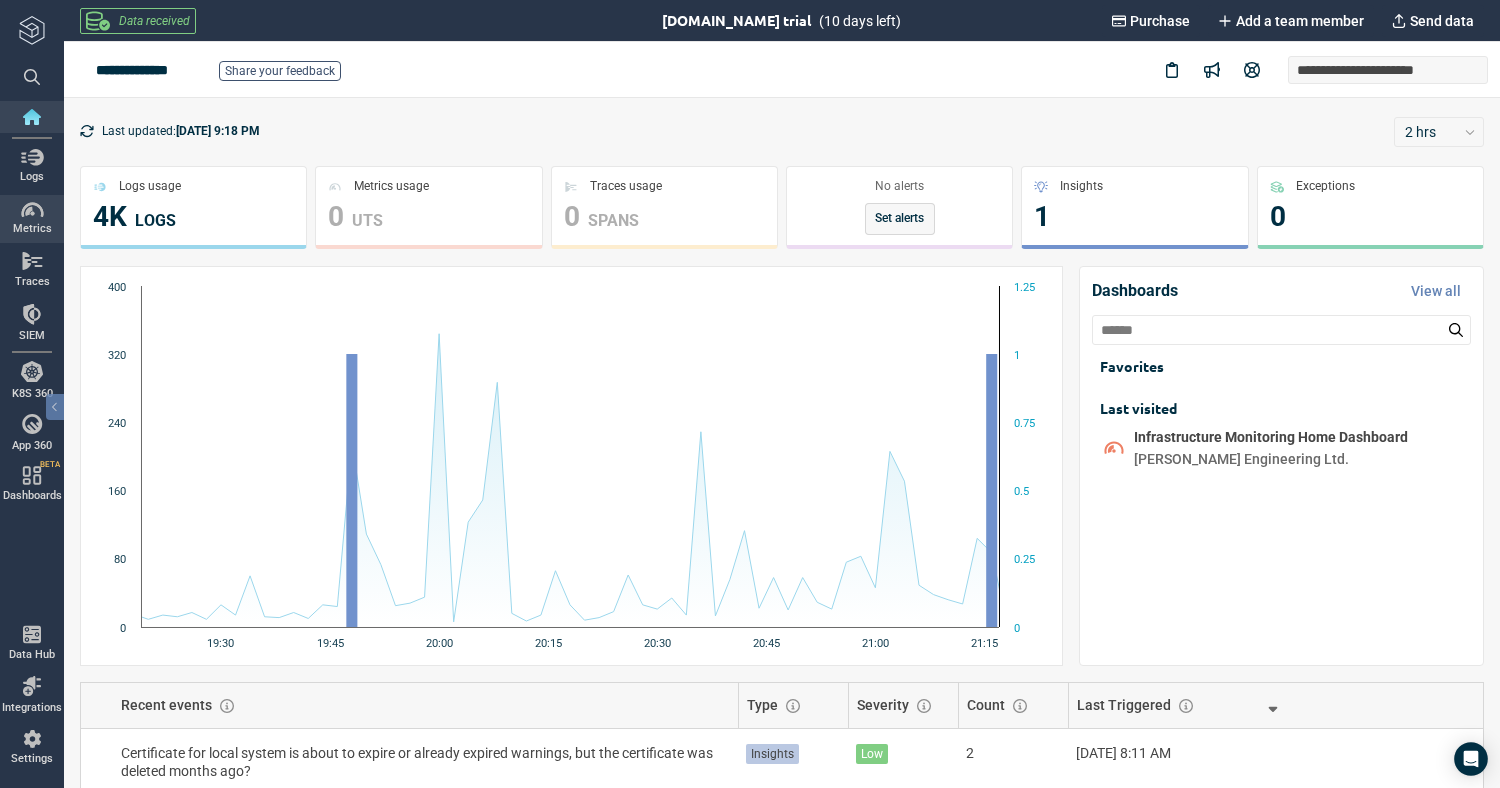 click on "Metrics" at bounding box center (32, 219) 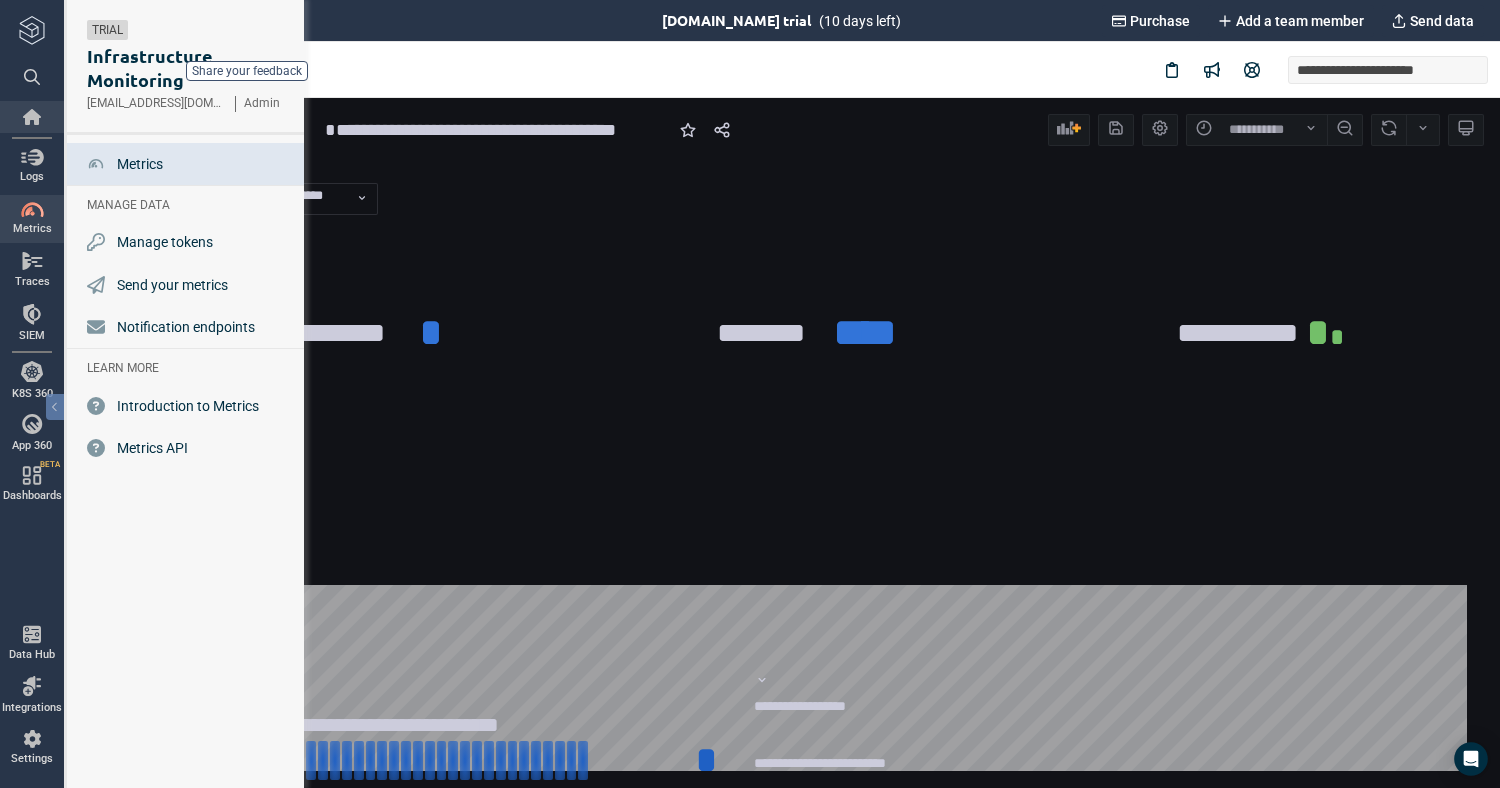 click at bounding box center [32, 117] 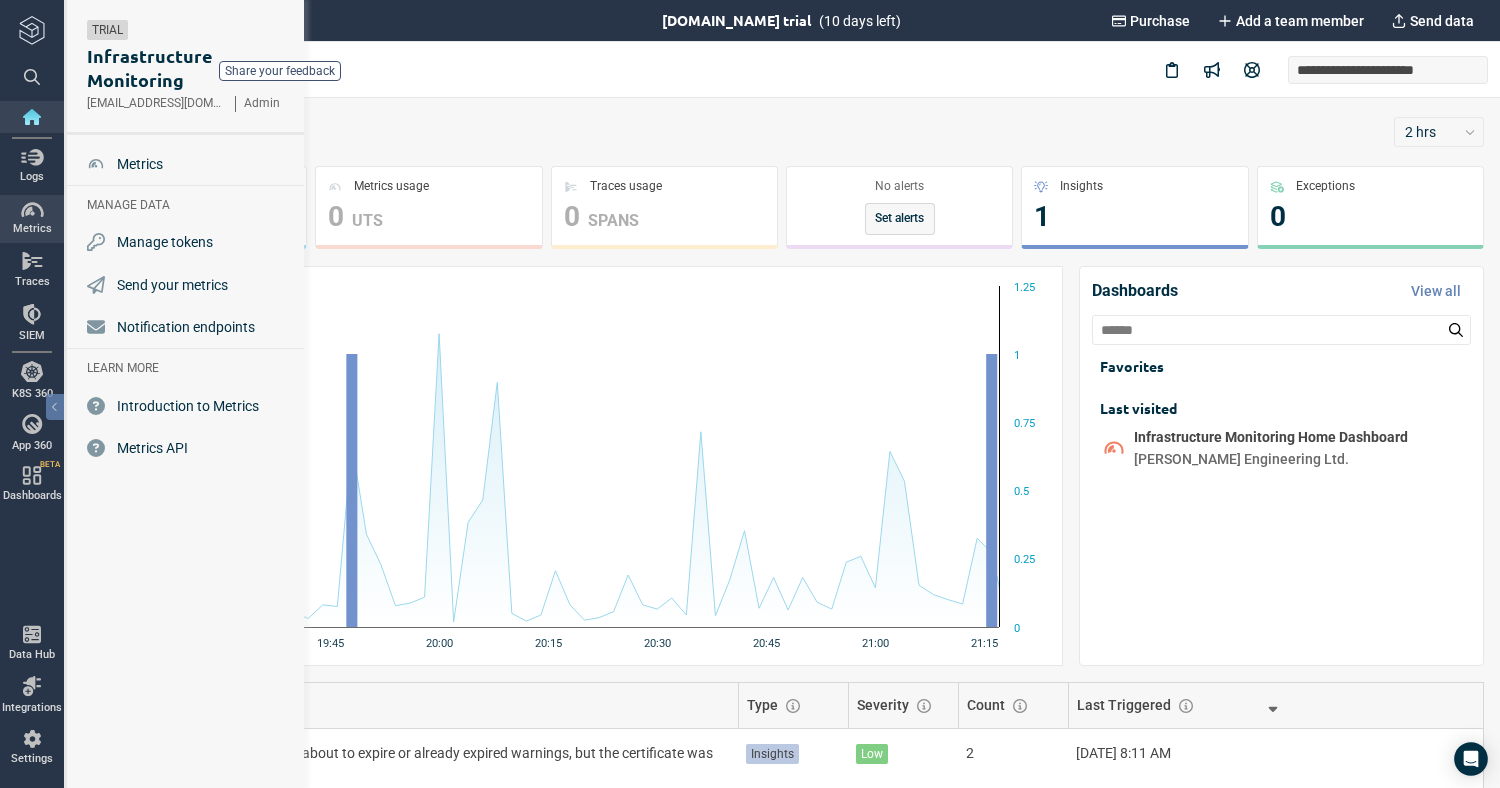 click at bounding box center [32, 564] 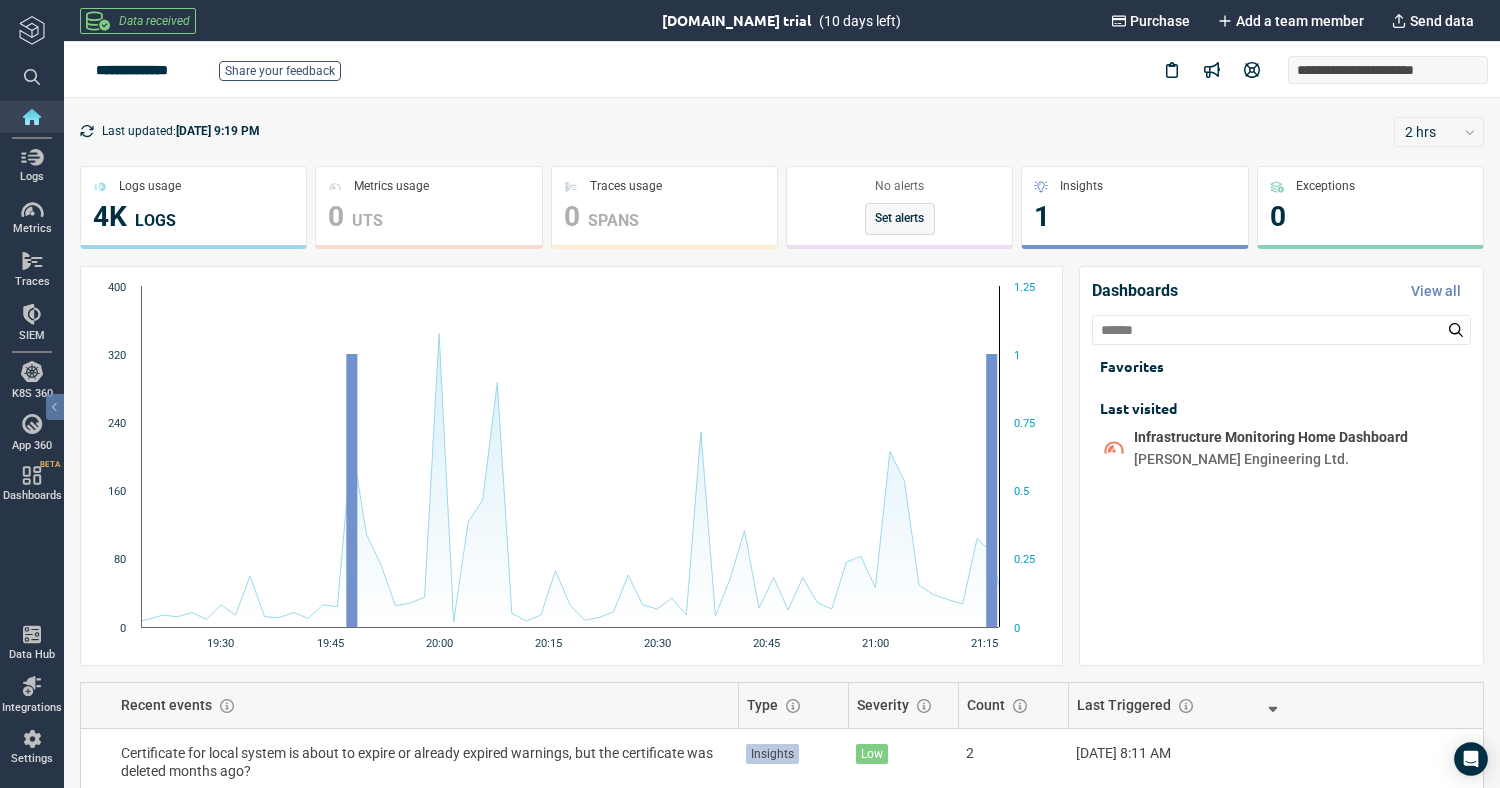 click at bounding box center [32, 564] 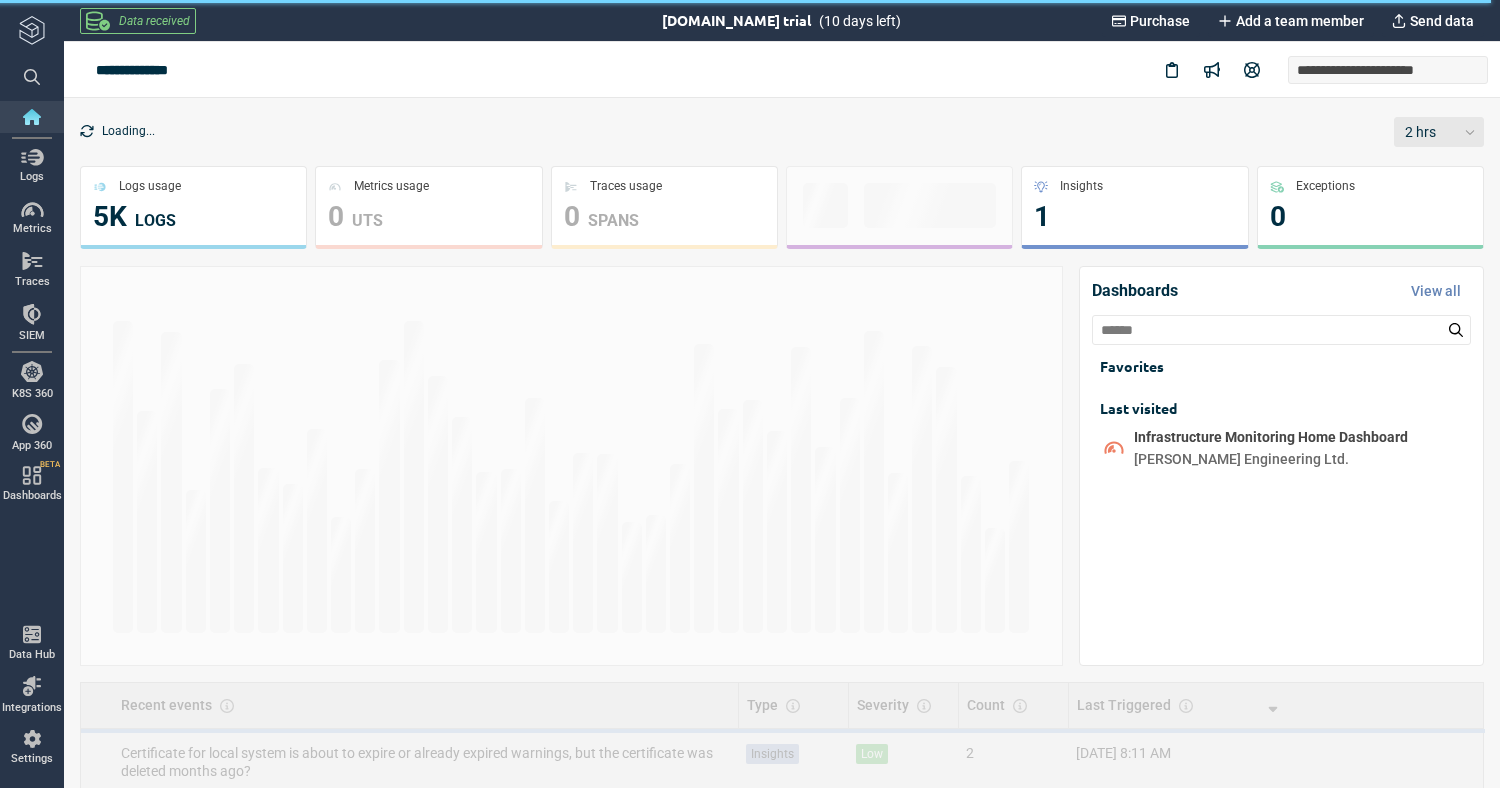 scroll, scrollTop: 0, scrollLeft: 0, axis: both 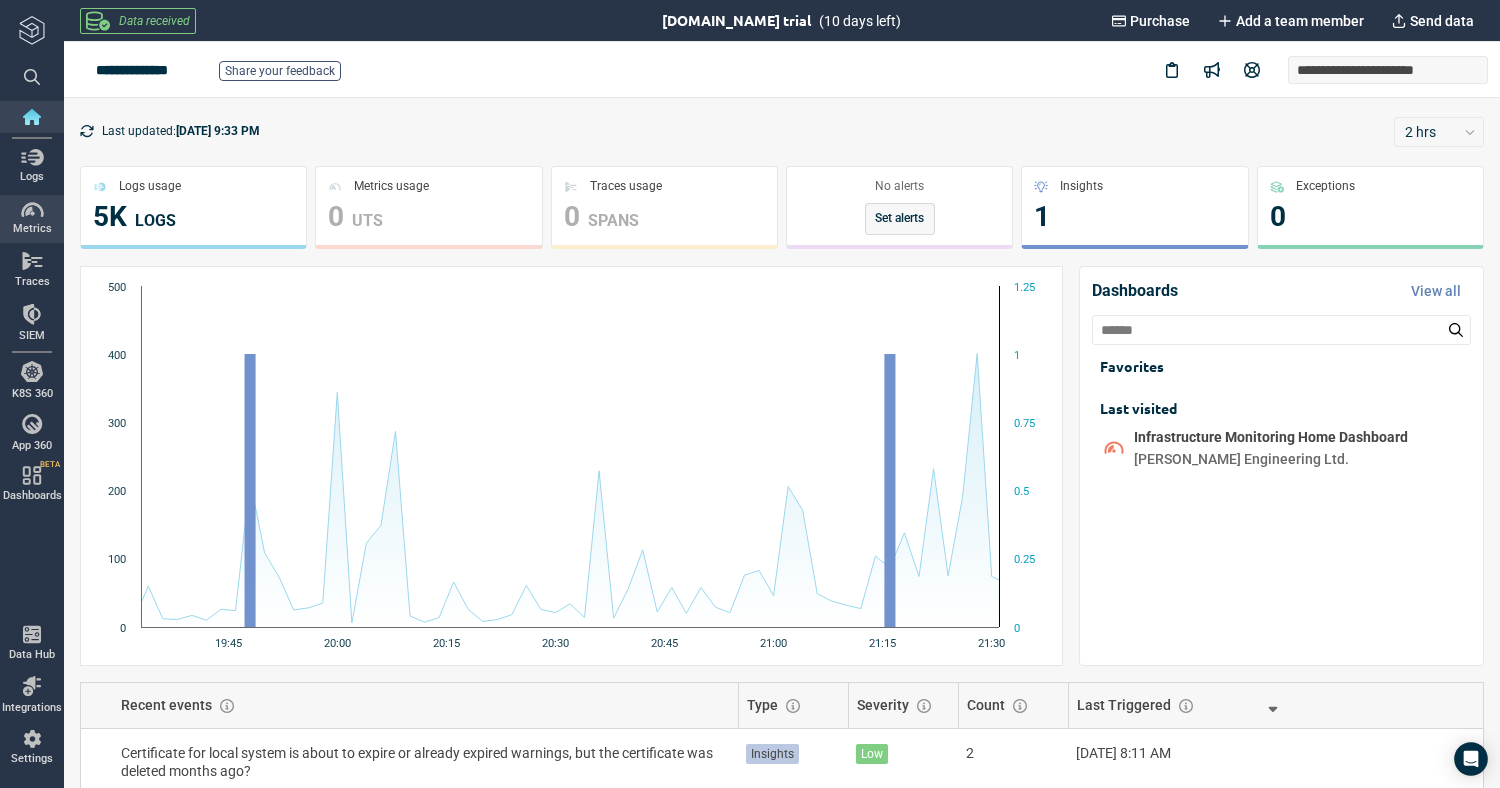 click at bounding box center (32, 210) 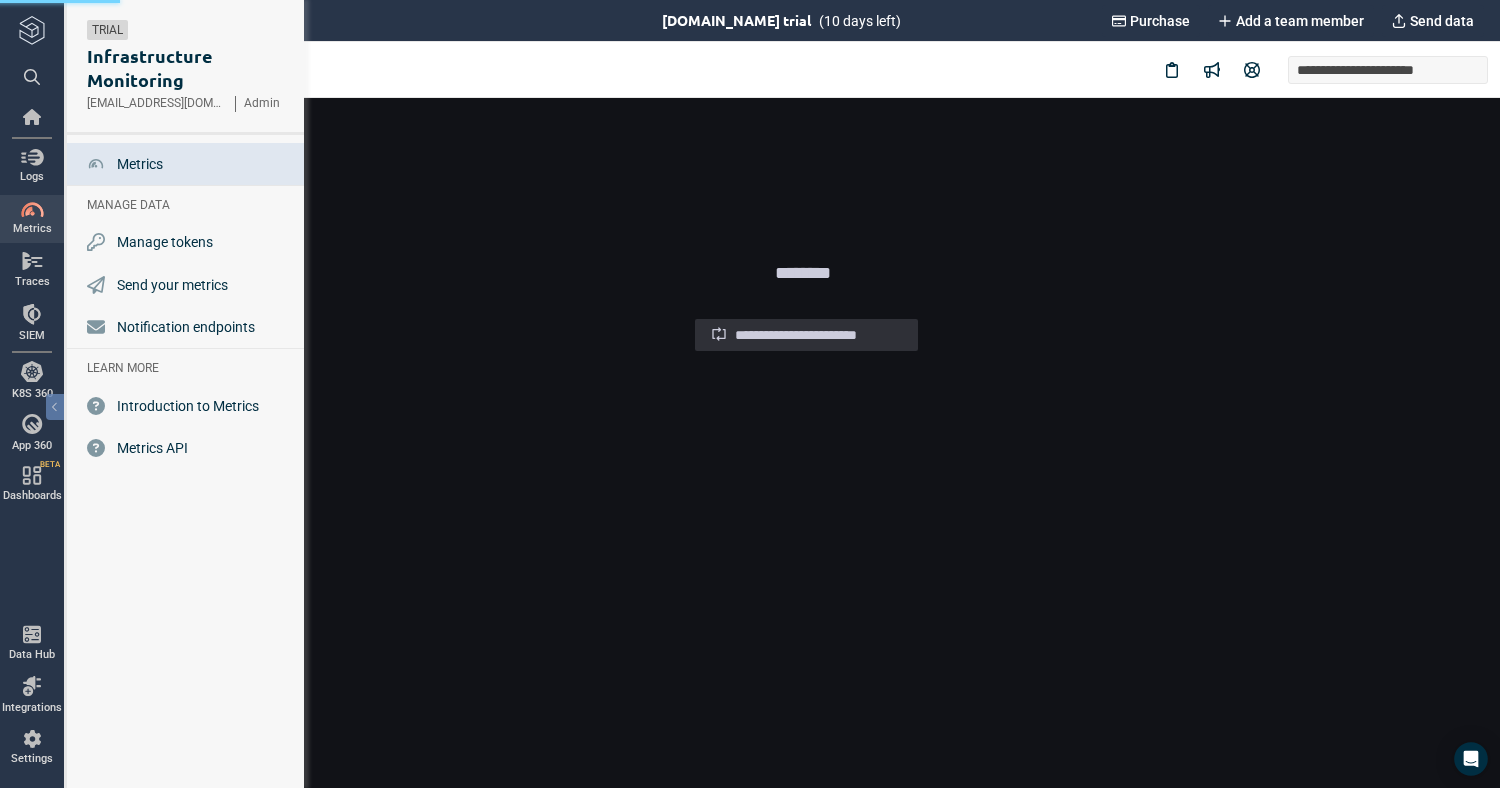 scroll, scrollTop: 0, scrollLeft: 0, axis: both 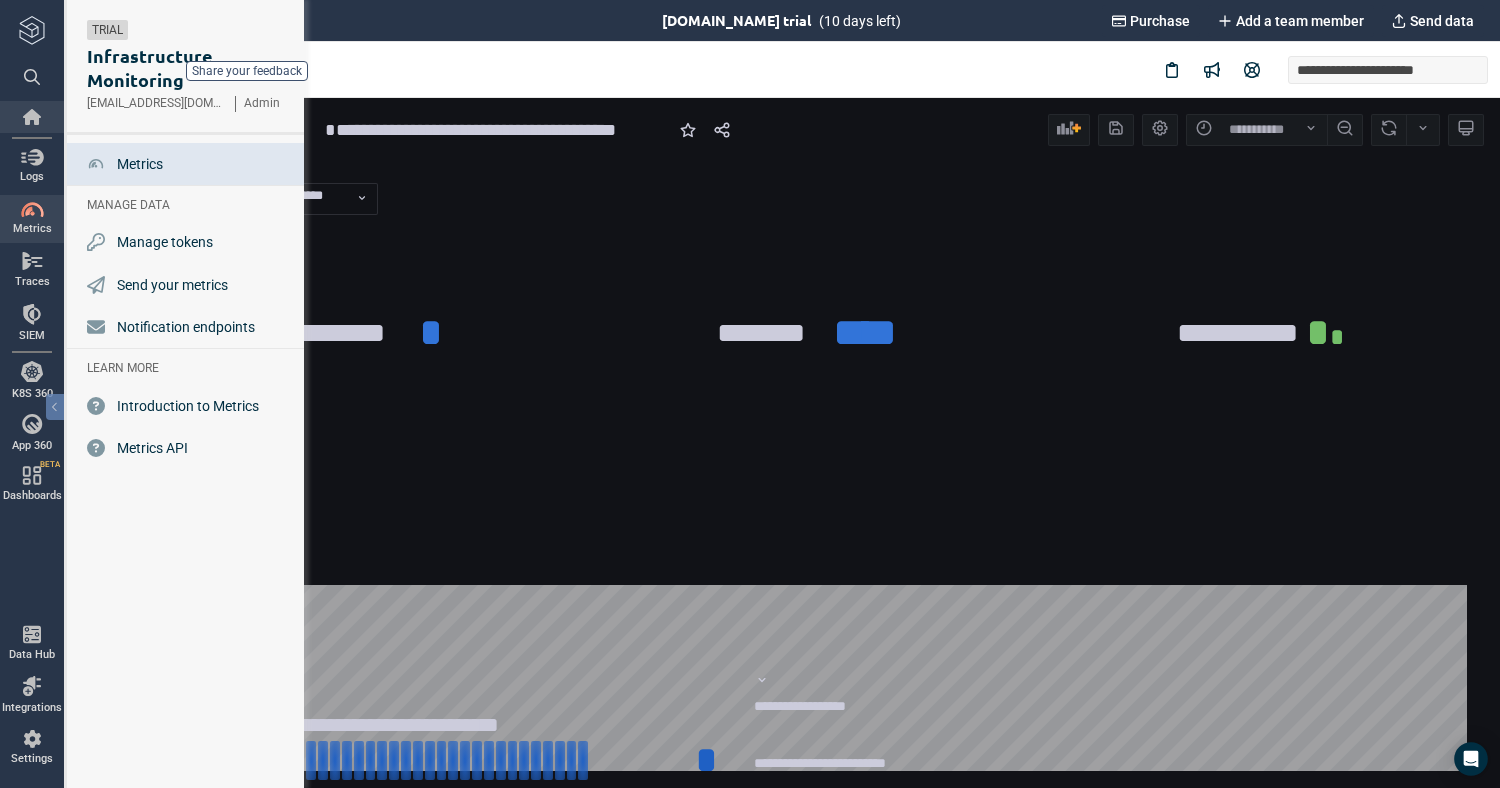 click at bounding box center (32, 117) 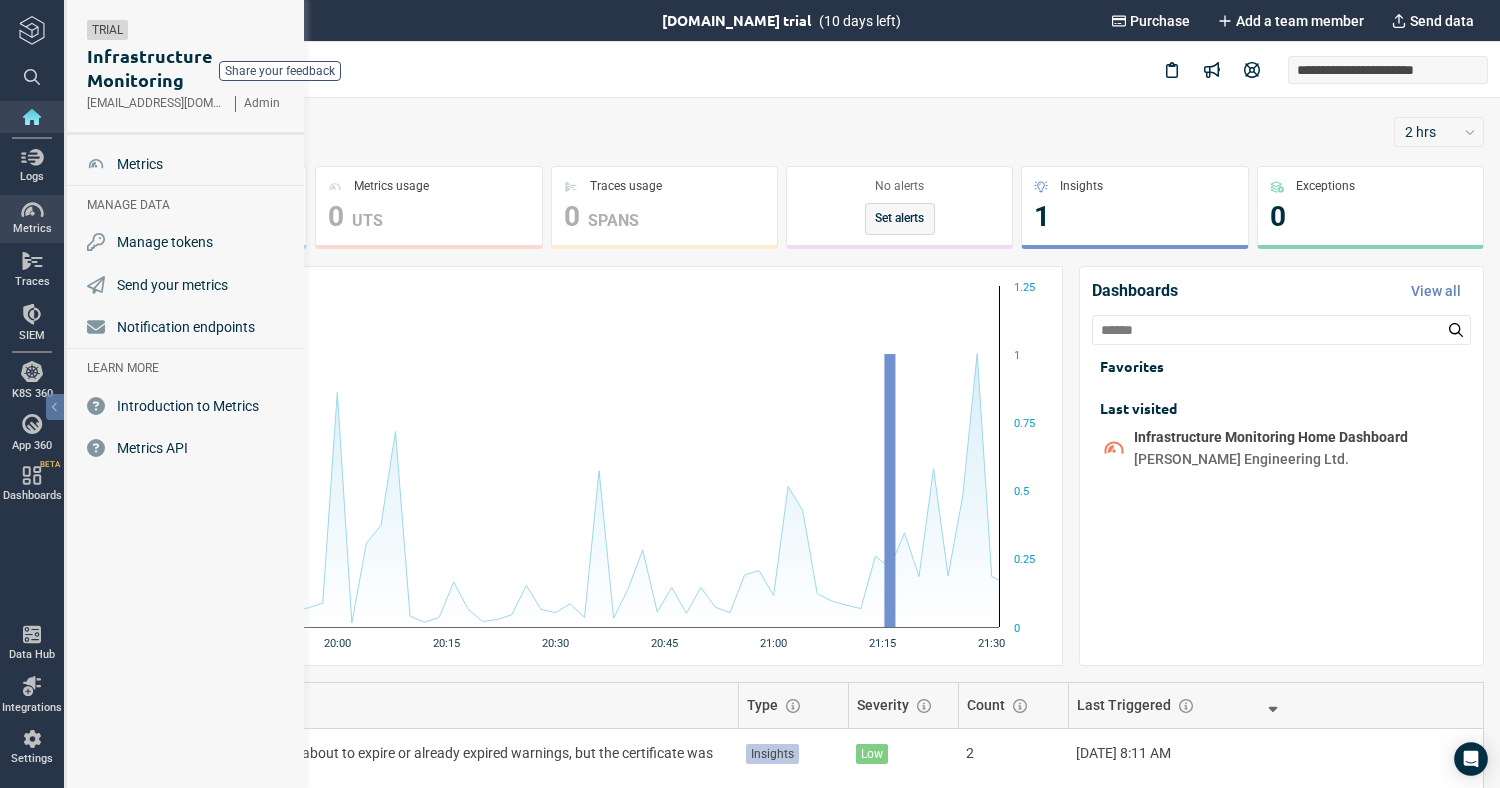 click 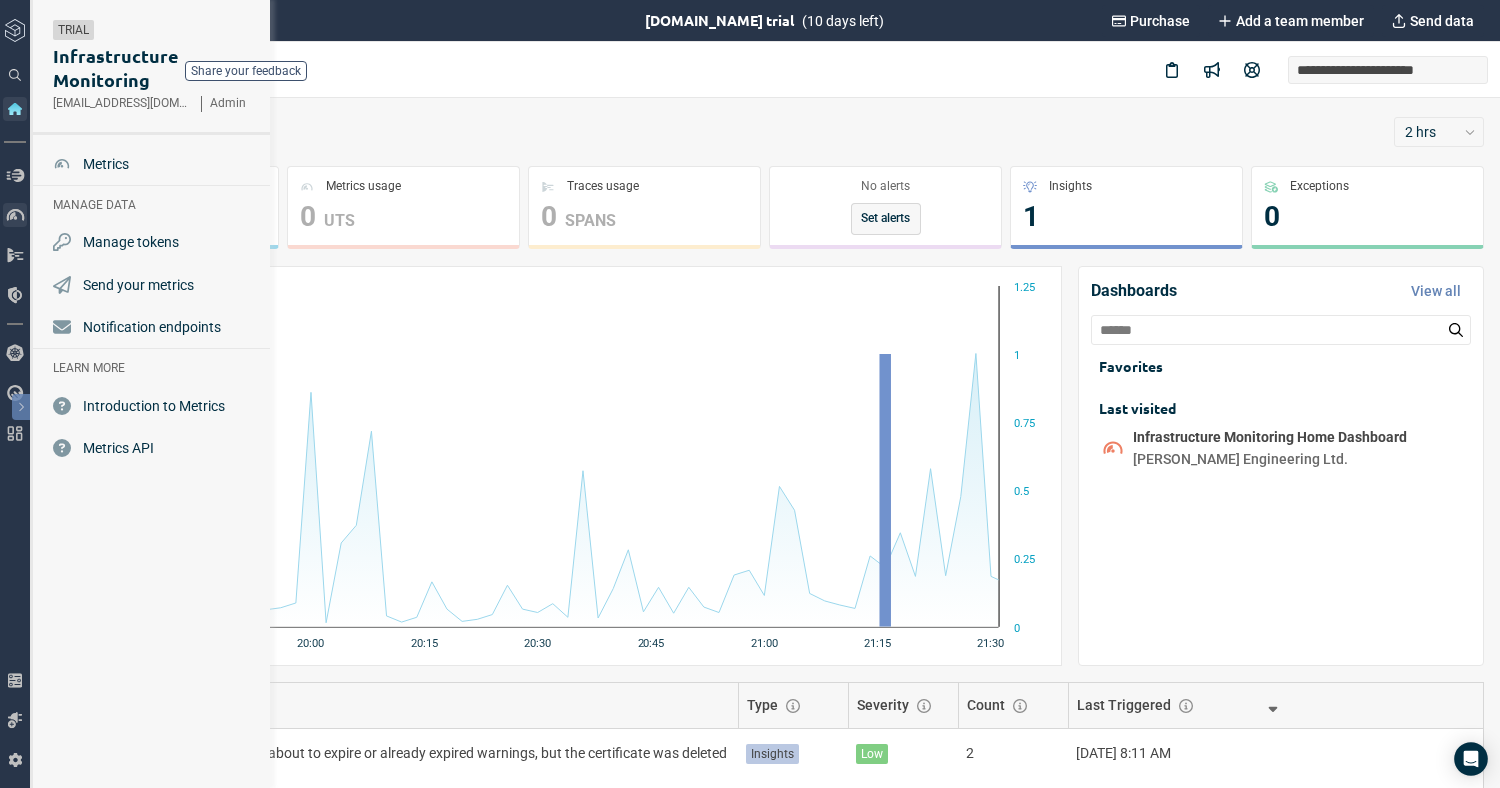 click at bounding box center (15, 556) 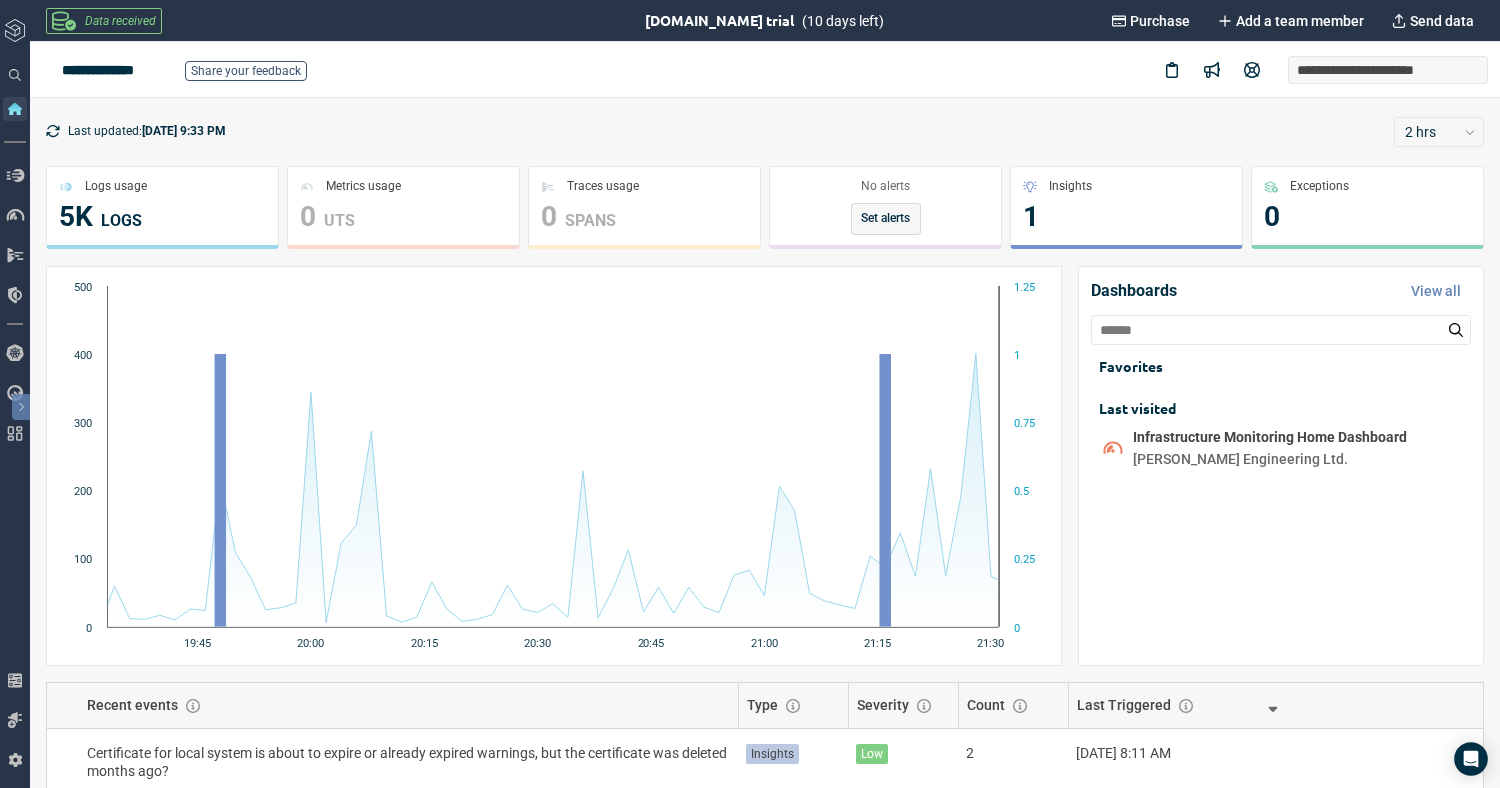 click 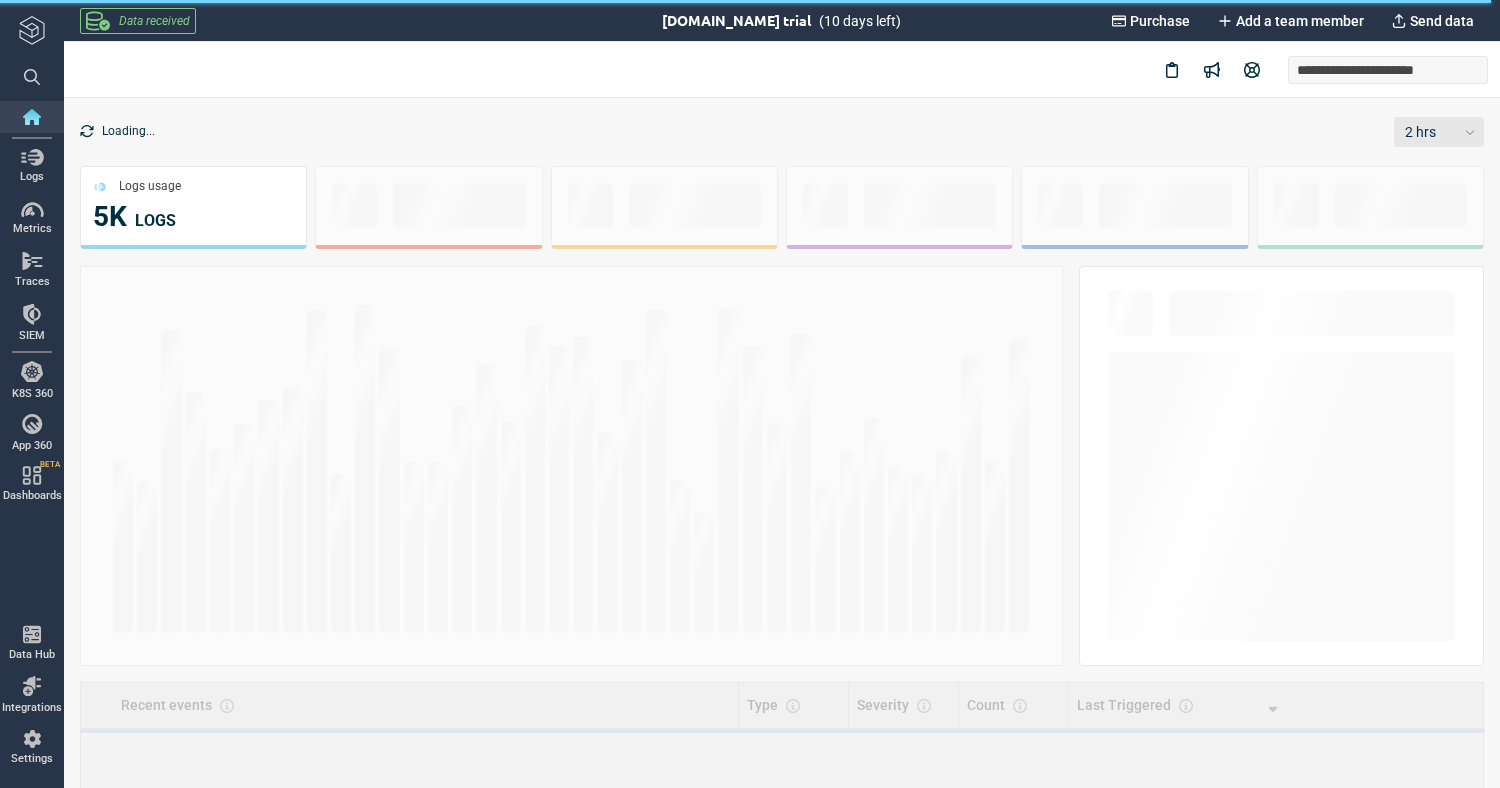 scroll, scrollTop: 0, scrollLeft: 0, axis: both 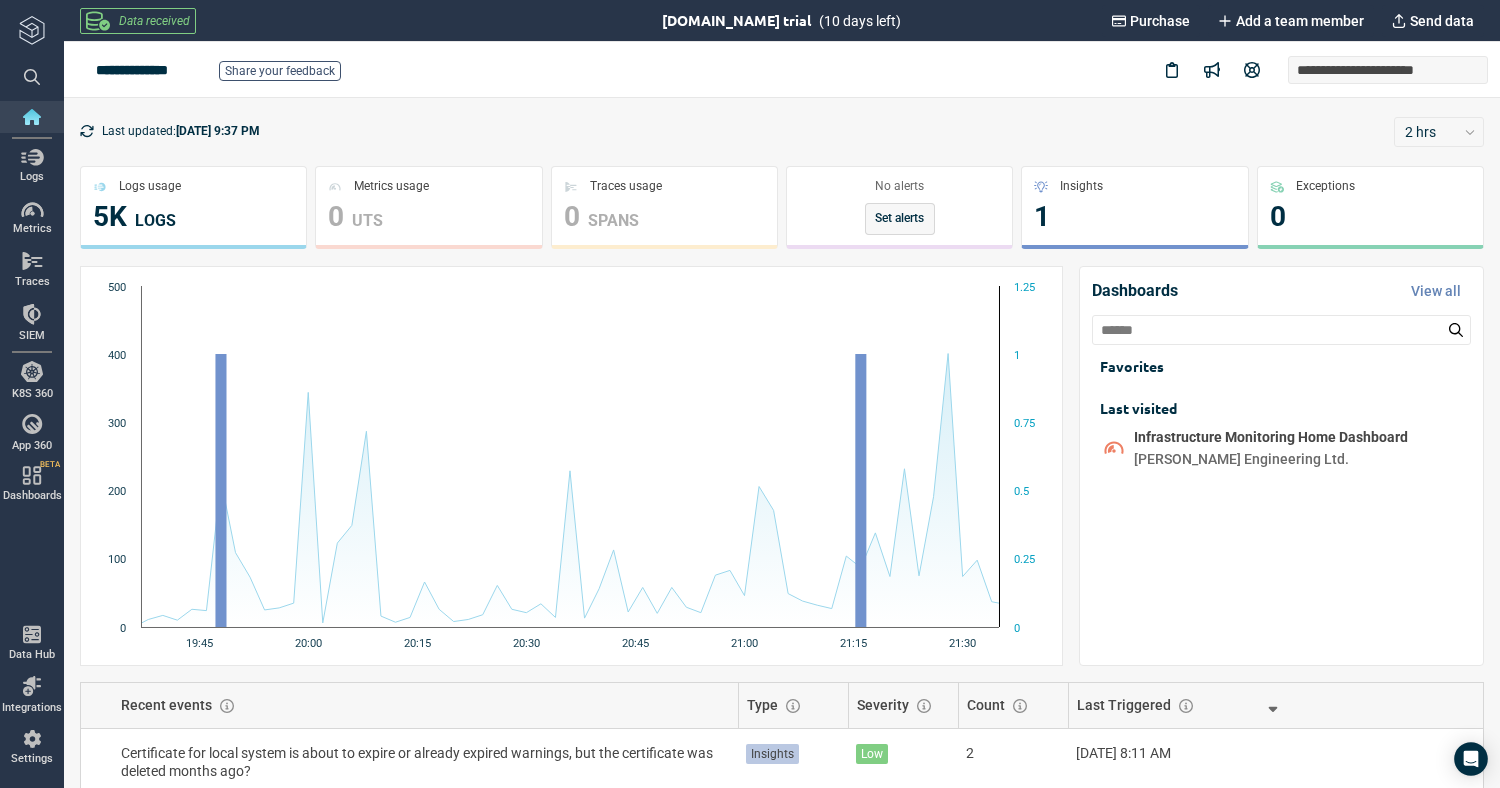click on "Last updated:  Jul 13, 2025, 9:37 PM 2 hrs Logs usage 5K LOGS Metrics usage 0 UTS Traces usage 0 SPANS No alerts Set alerts Insights 1 Exceptions 0 Created with Highcharts 12.0.1 19:45 20:00 20:15 20:30 20:45 21:00 21:15 21:30 0 400 100 200 300 500 0 1 0.25 0.5 0.75 1.25 Dashboards View all Favorites Last visited Infrastructure Monitoring Home Dashboard Herold Engineering Ltd. Windows OS - Logz.io Agent Herold Engineering Ltd. Root Herold Engineering Ltd. Recent events Type Severity Count Last Triggered Certificate for local system is about to expire or already expired warnings, but the certificate was deleted months ago? Insights Low   2 Jul 11, 2025, 8:11 AM Investigate" at bounding box center (782, 548) 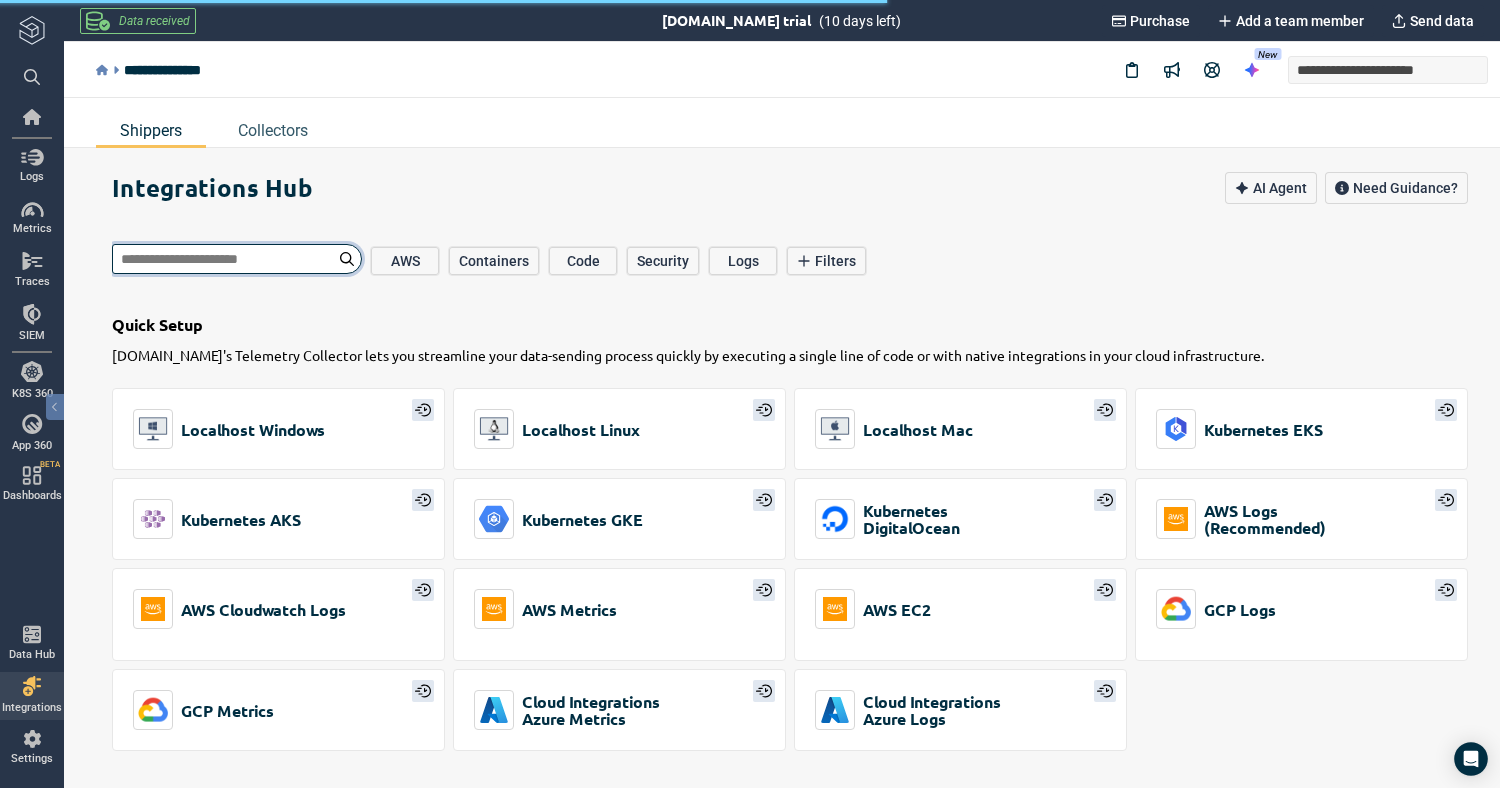 click at bounding box center (237, 259) 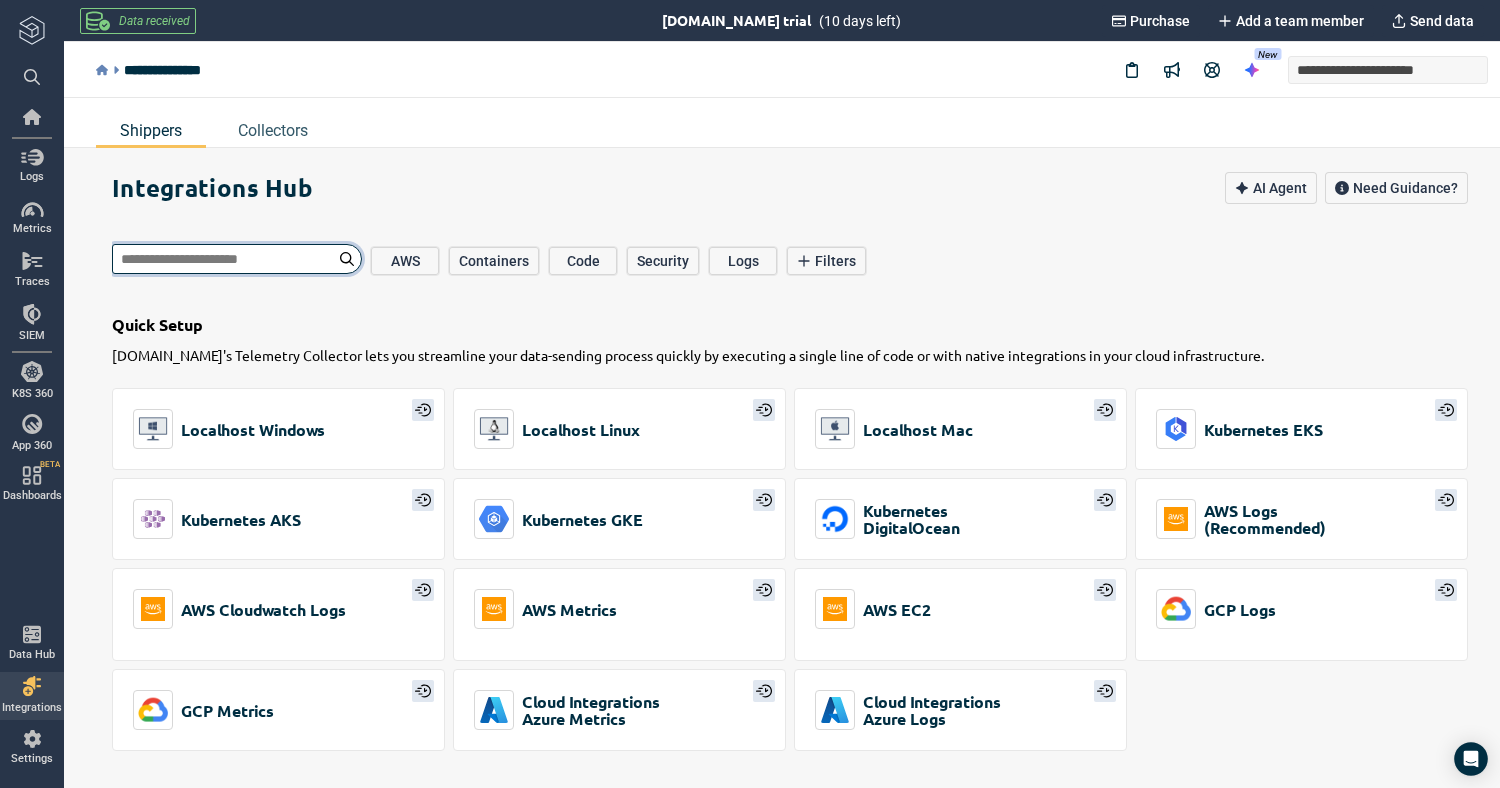 type on "*" 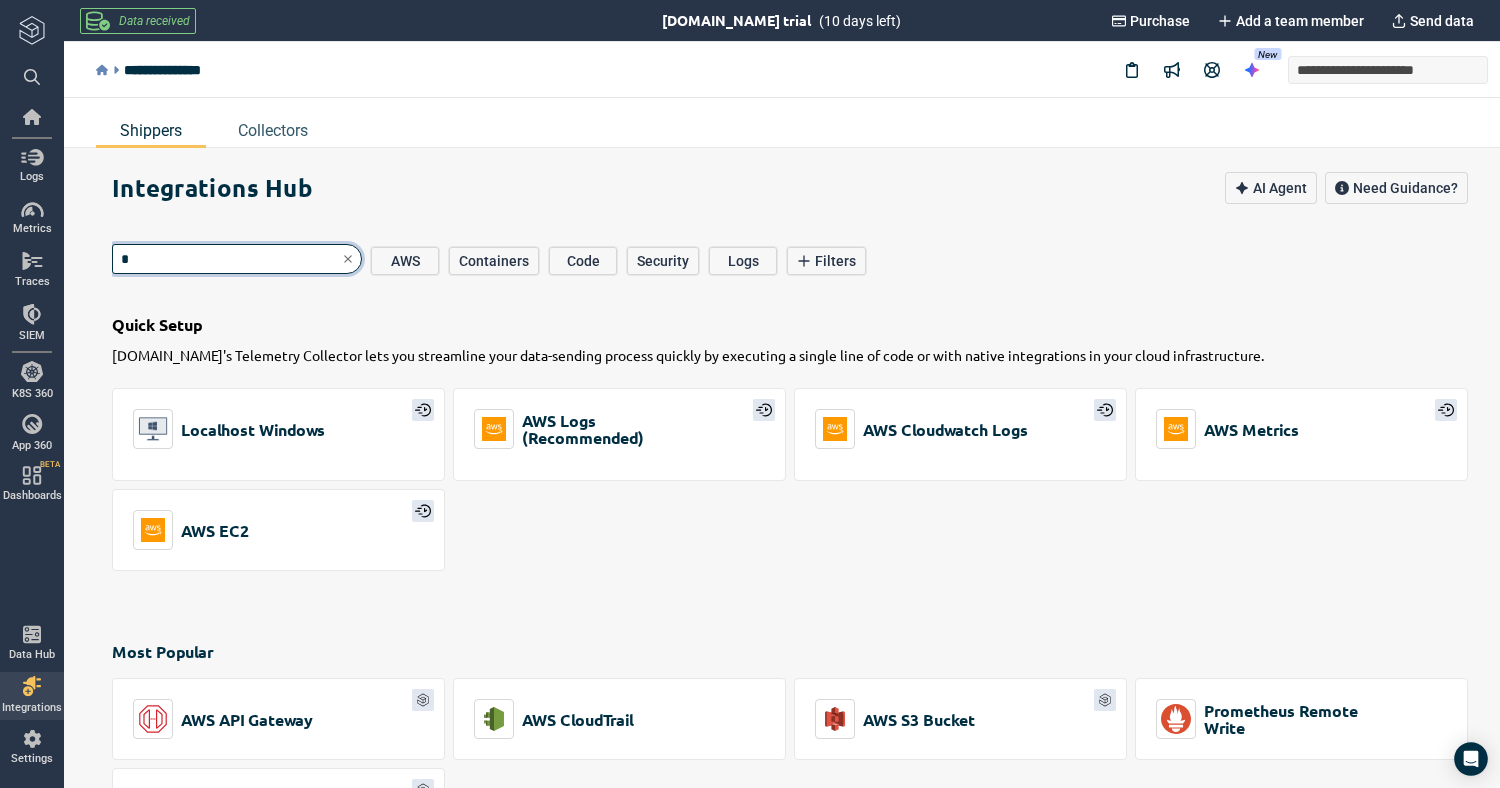 type on "*" 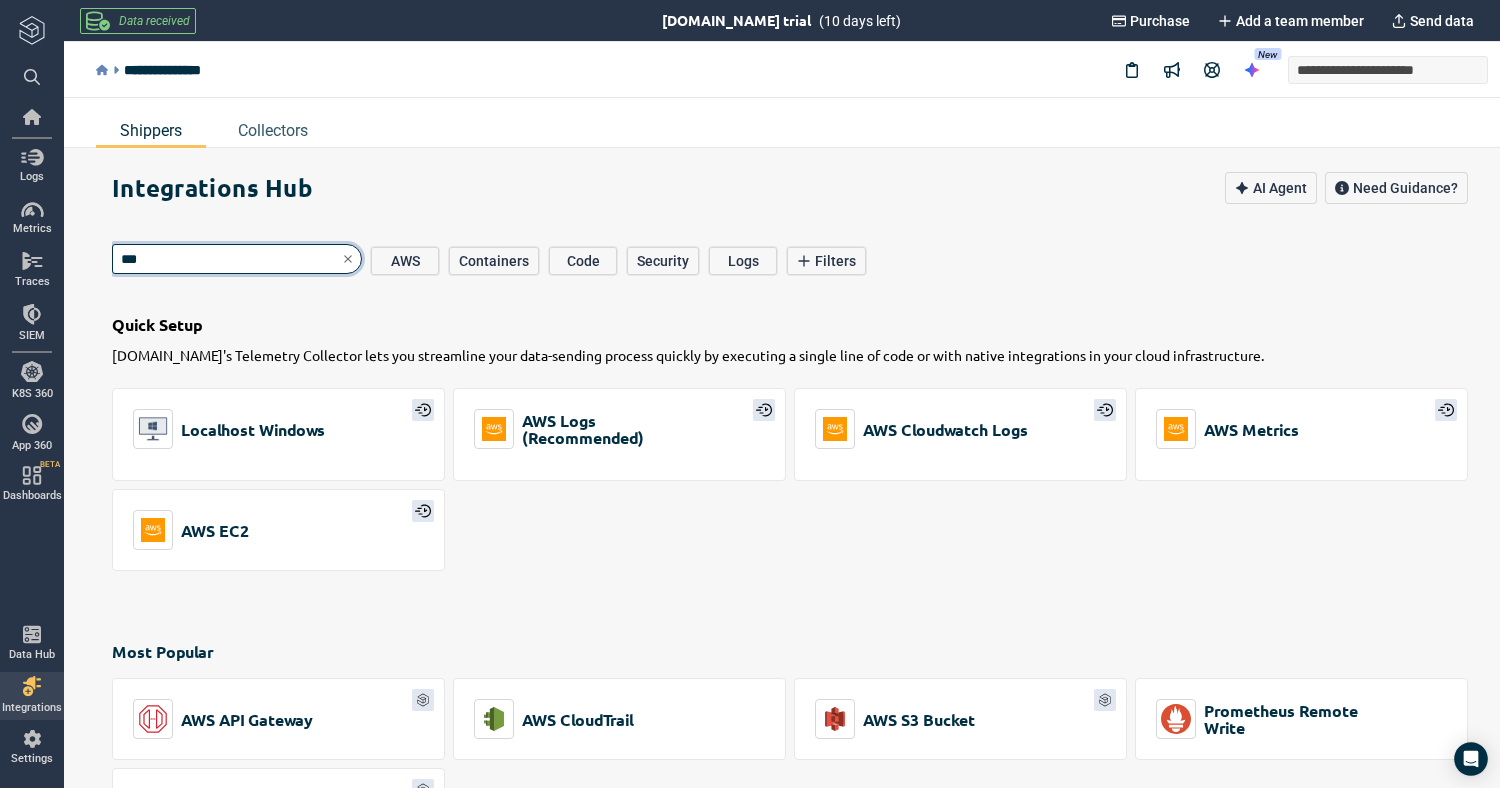 type on "****" 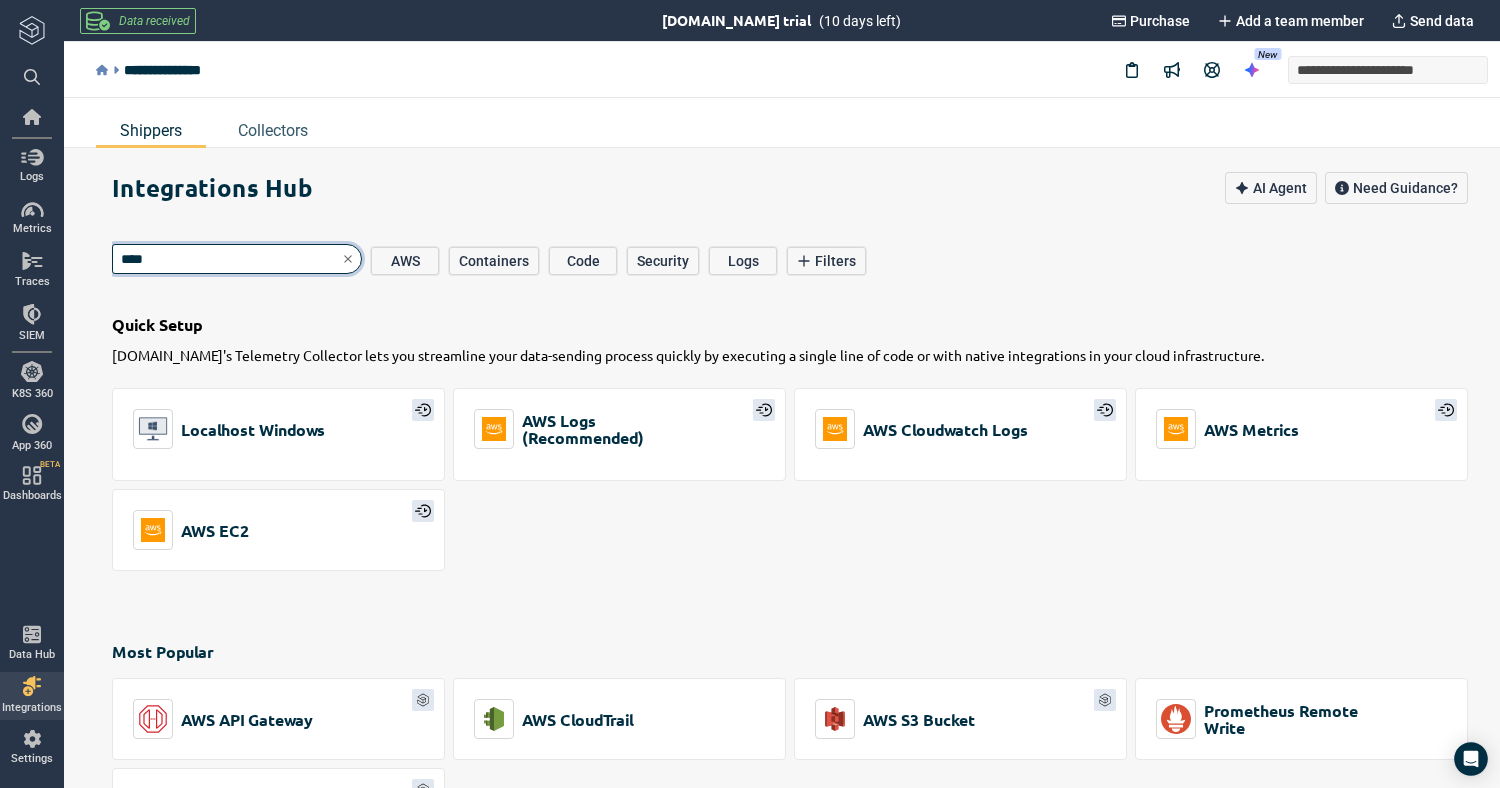 type on "*" 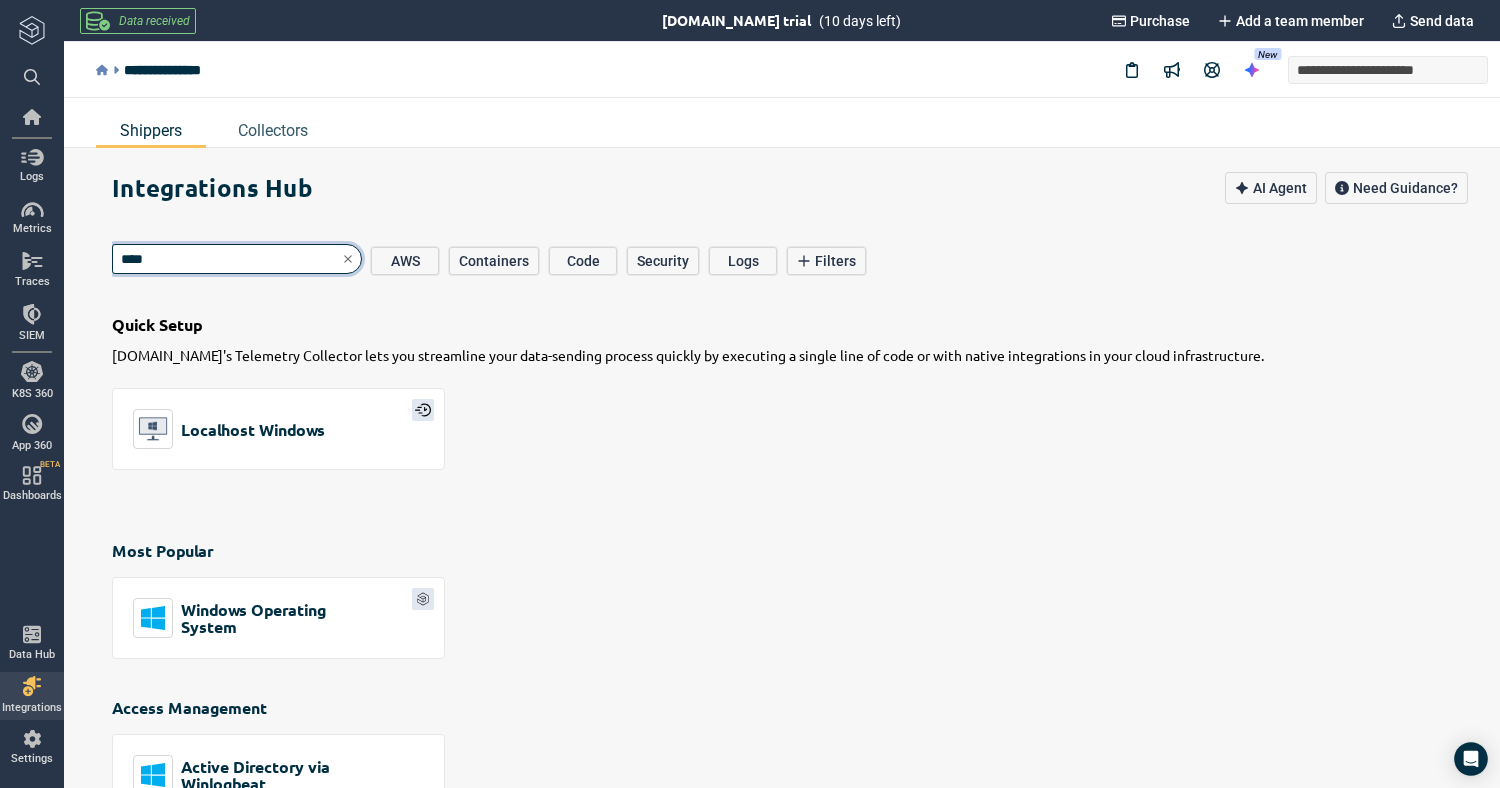 type on "*****" 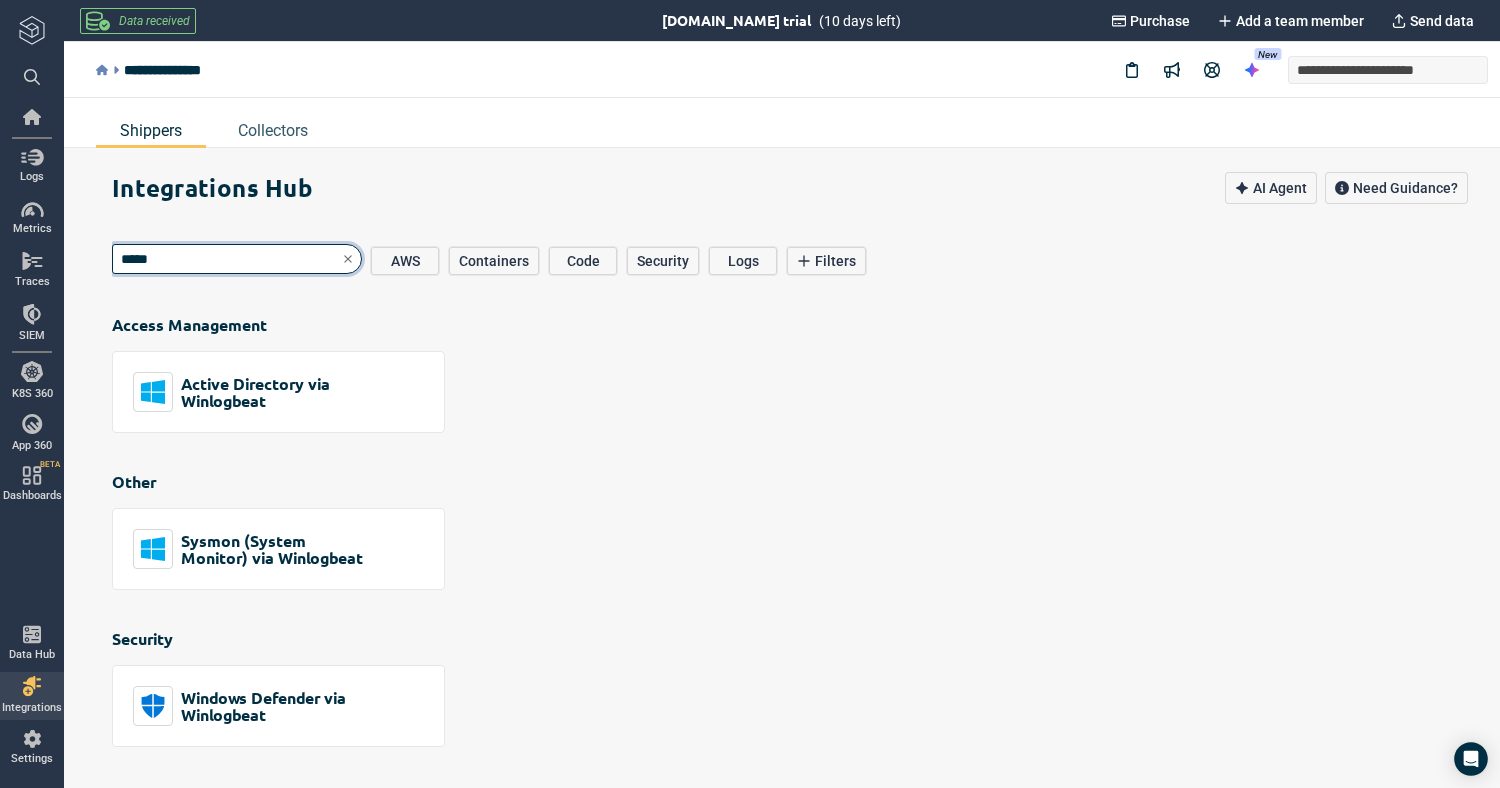 type on "*" 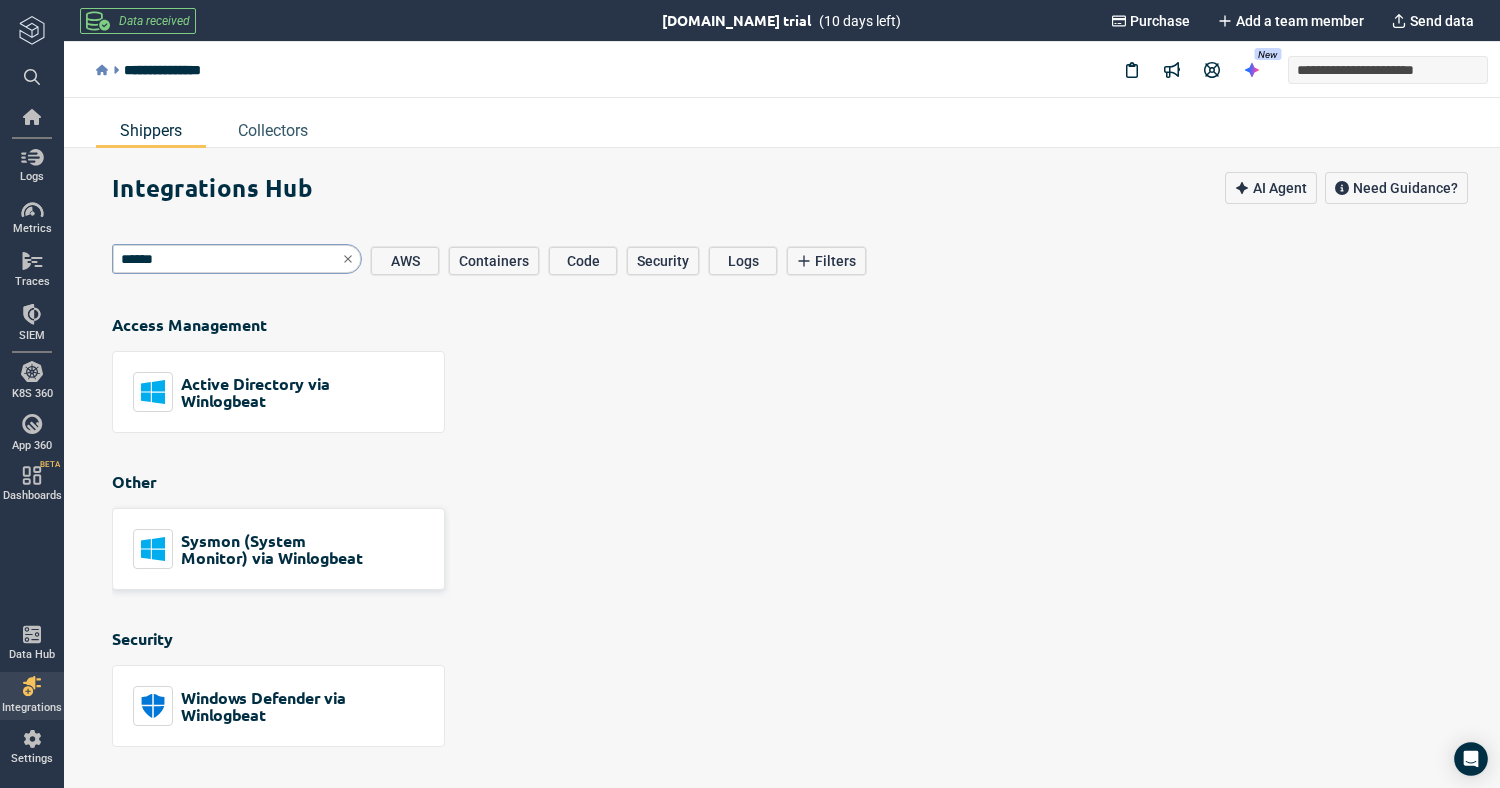click on "Sysmon (System Monitor) via Winlogbeat" at bounding box center [273, 549] 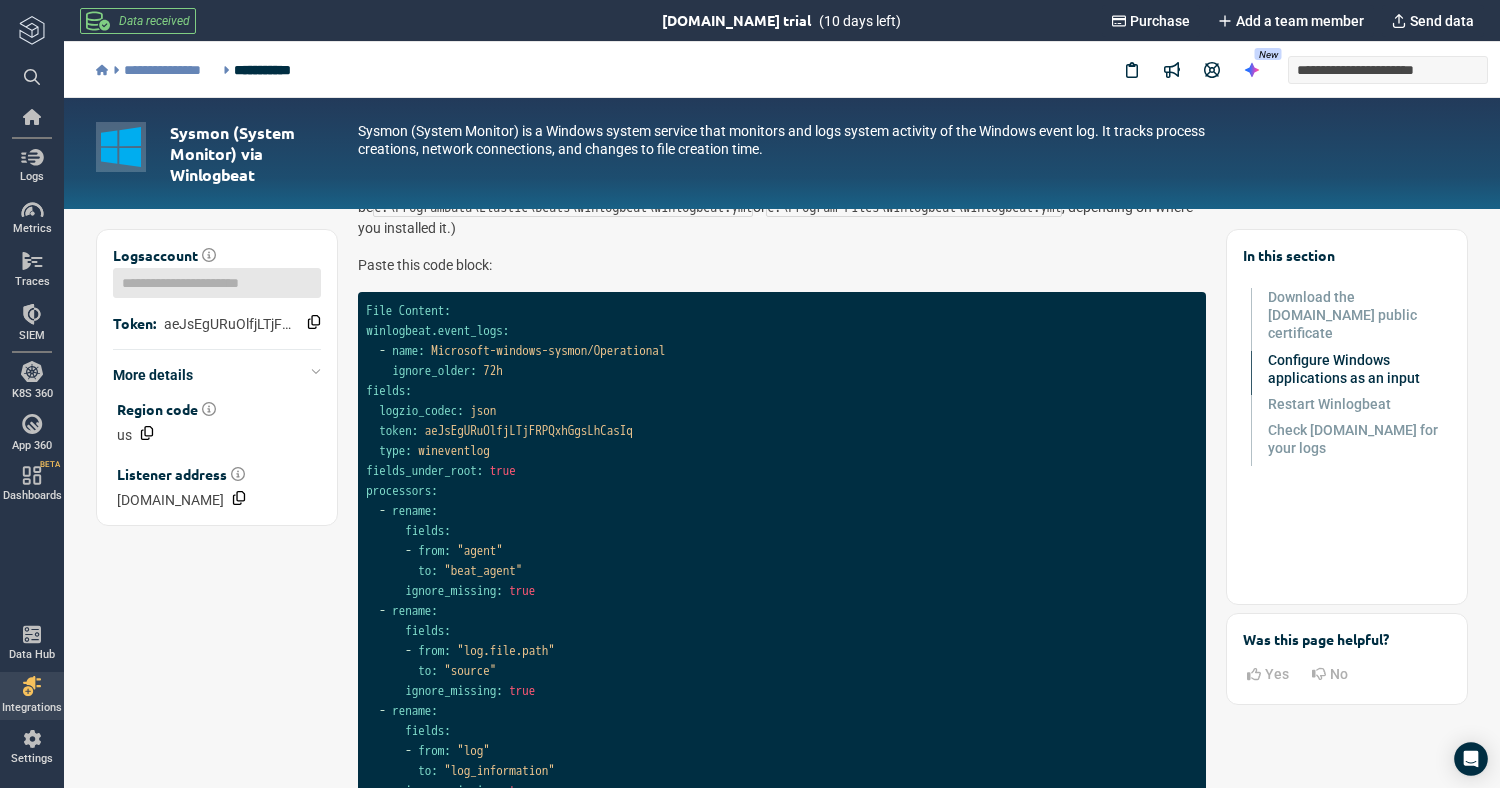 scroll, scrollTop: 375, scrollLeft: 0, axis: vertical 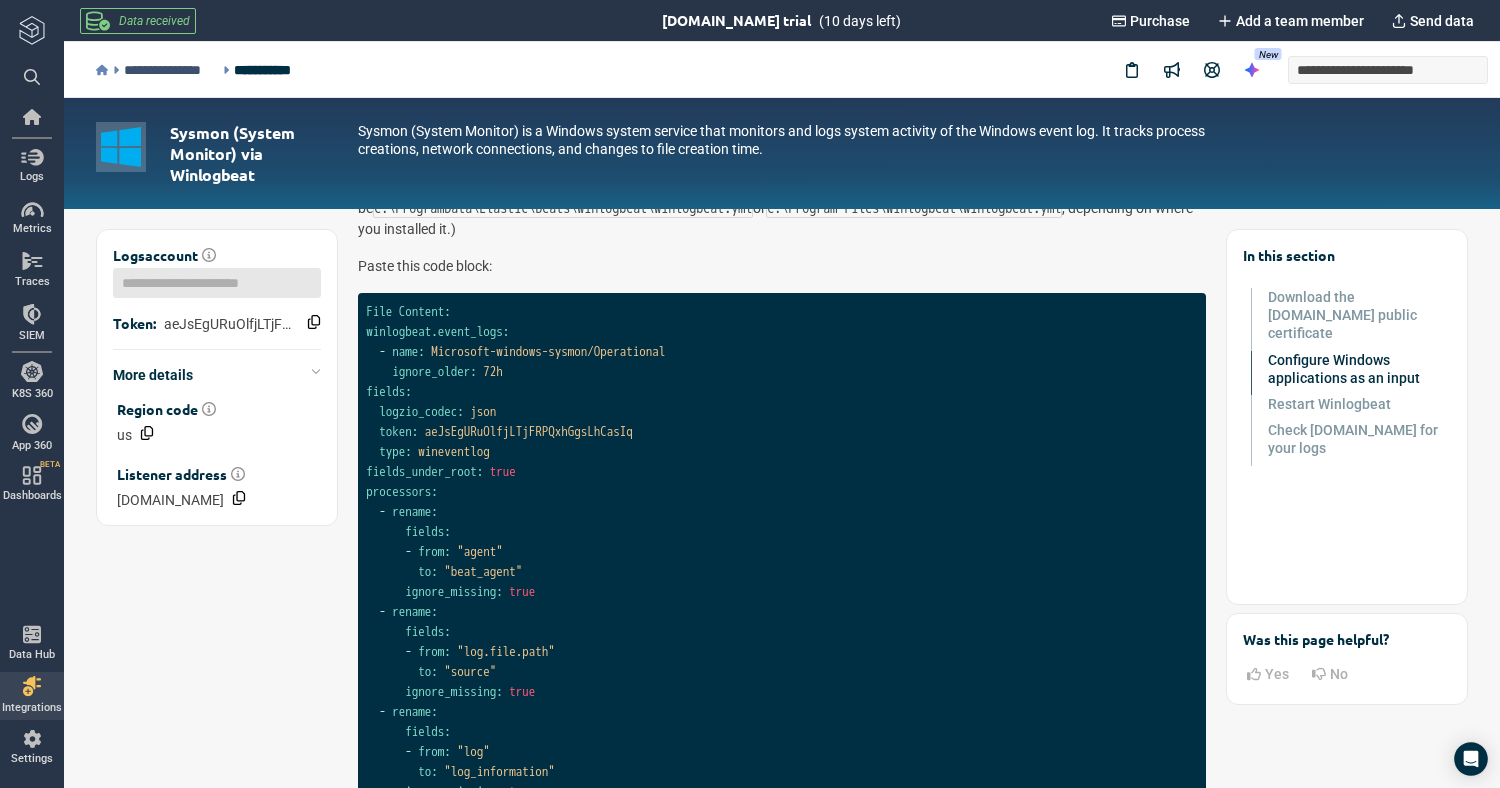 click on "**********" at bounding box center [171, 70] 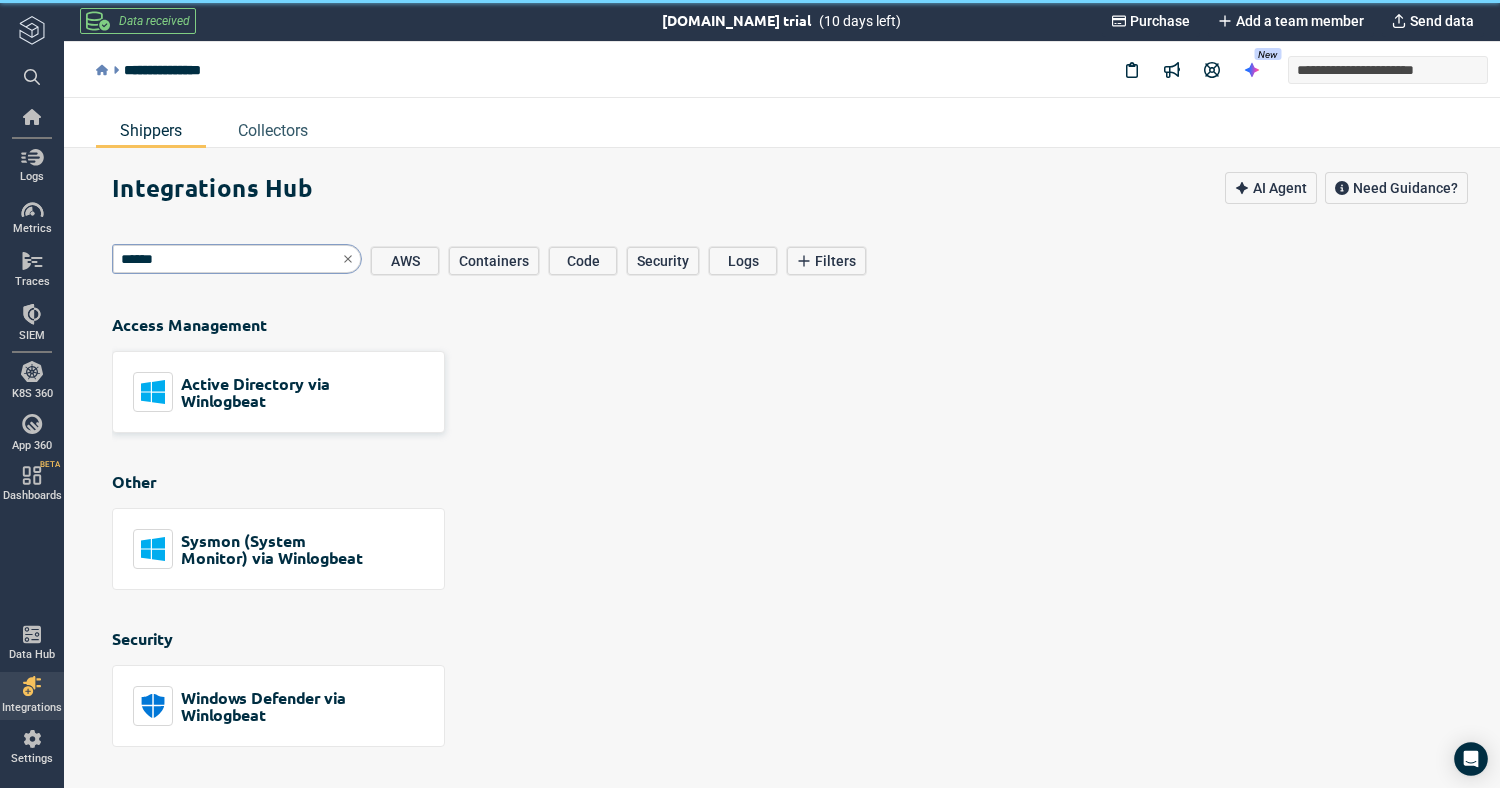click on "Active Directory via Winlogbeat" at bounding box center (273, 392) 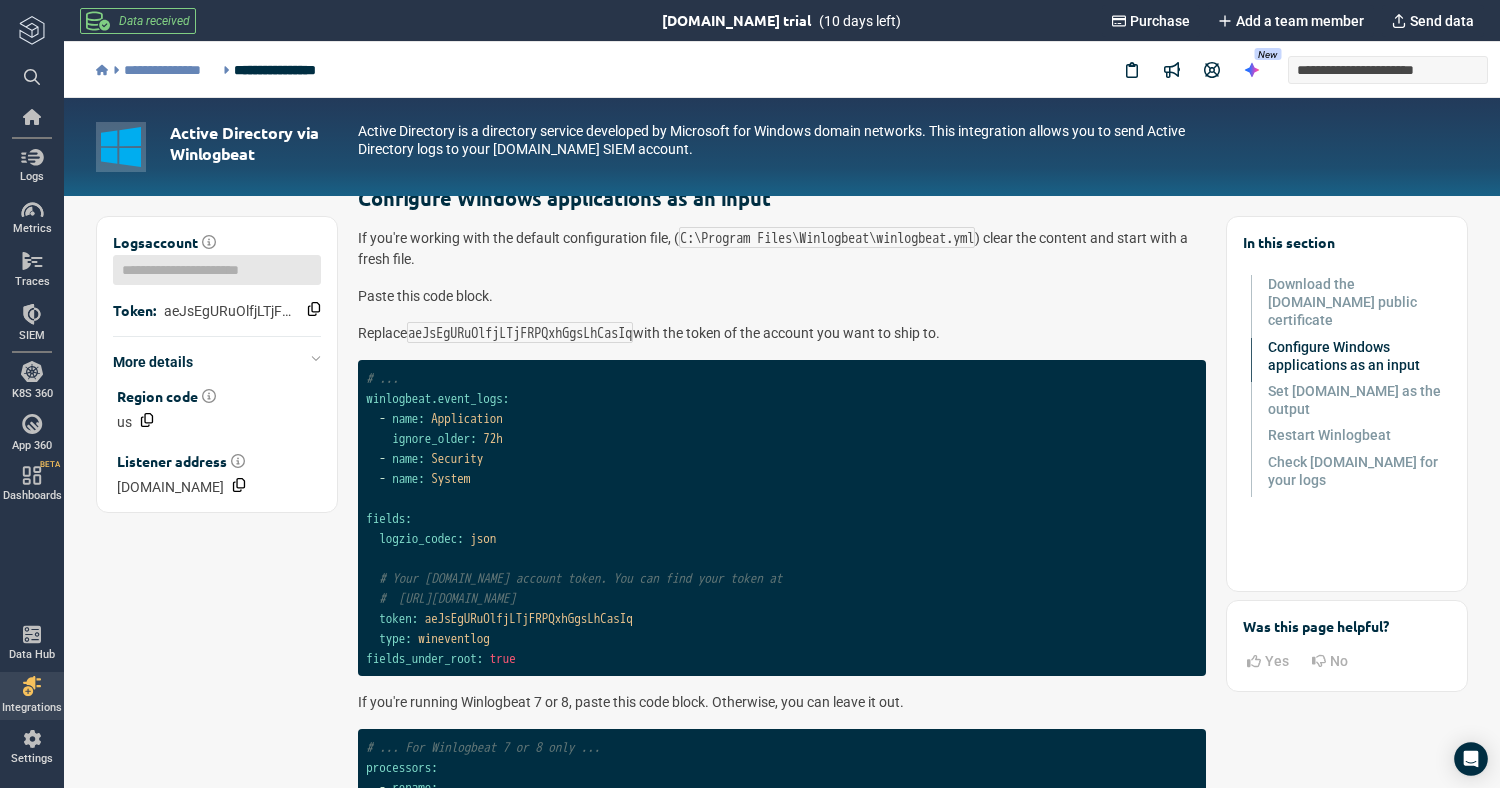 scroll, scrollTop: 252, scrollLeft: 0, axis: vertical 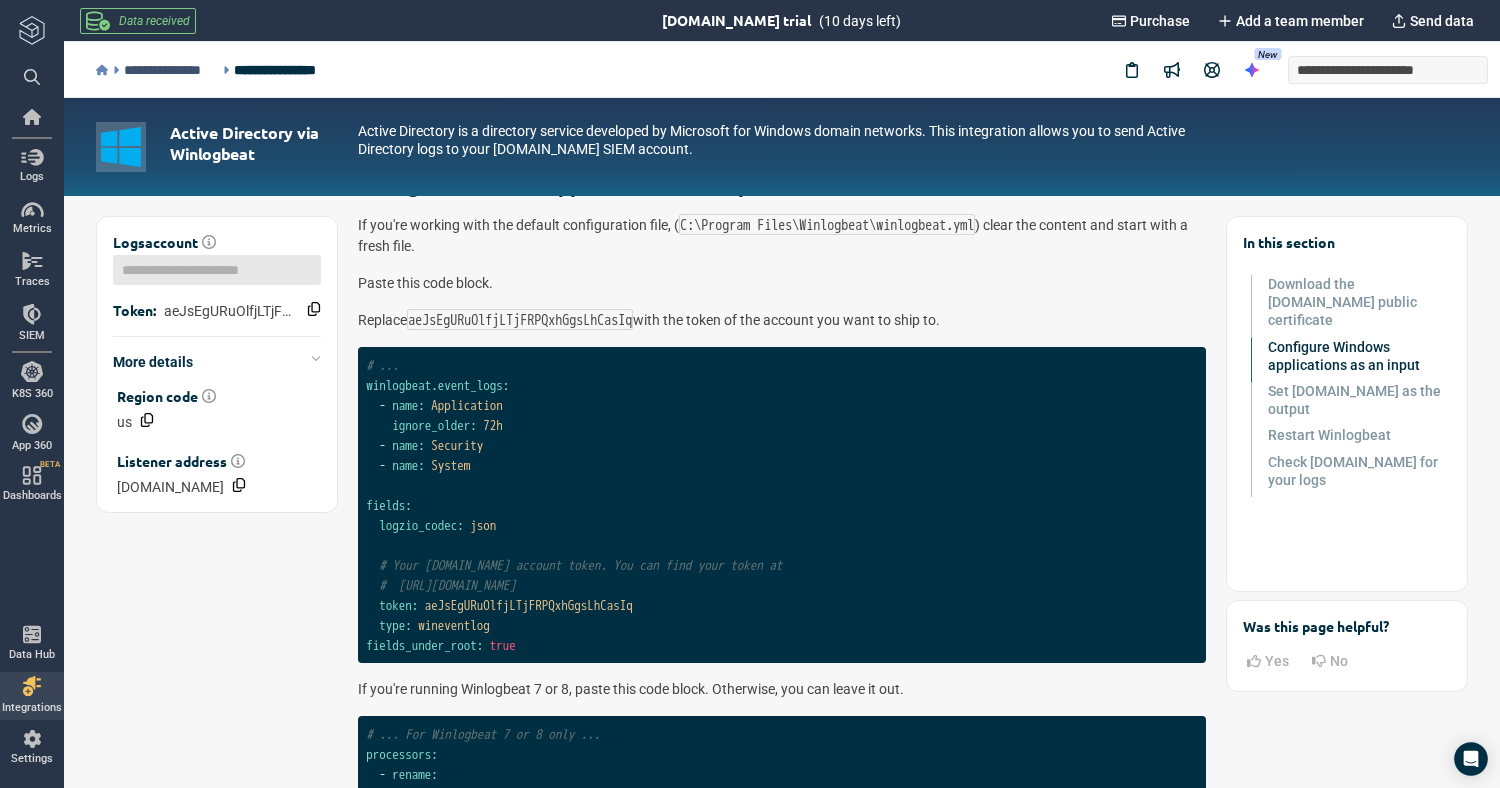 click on "**********" at bounding box center (171, 70) 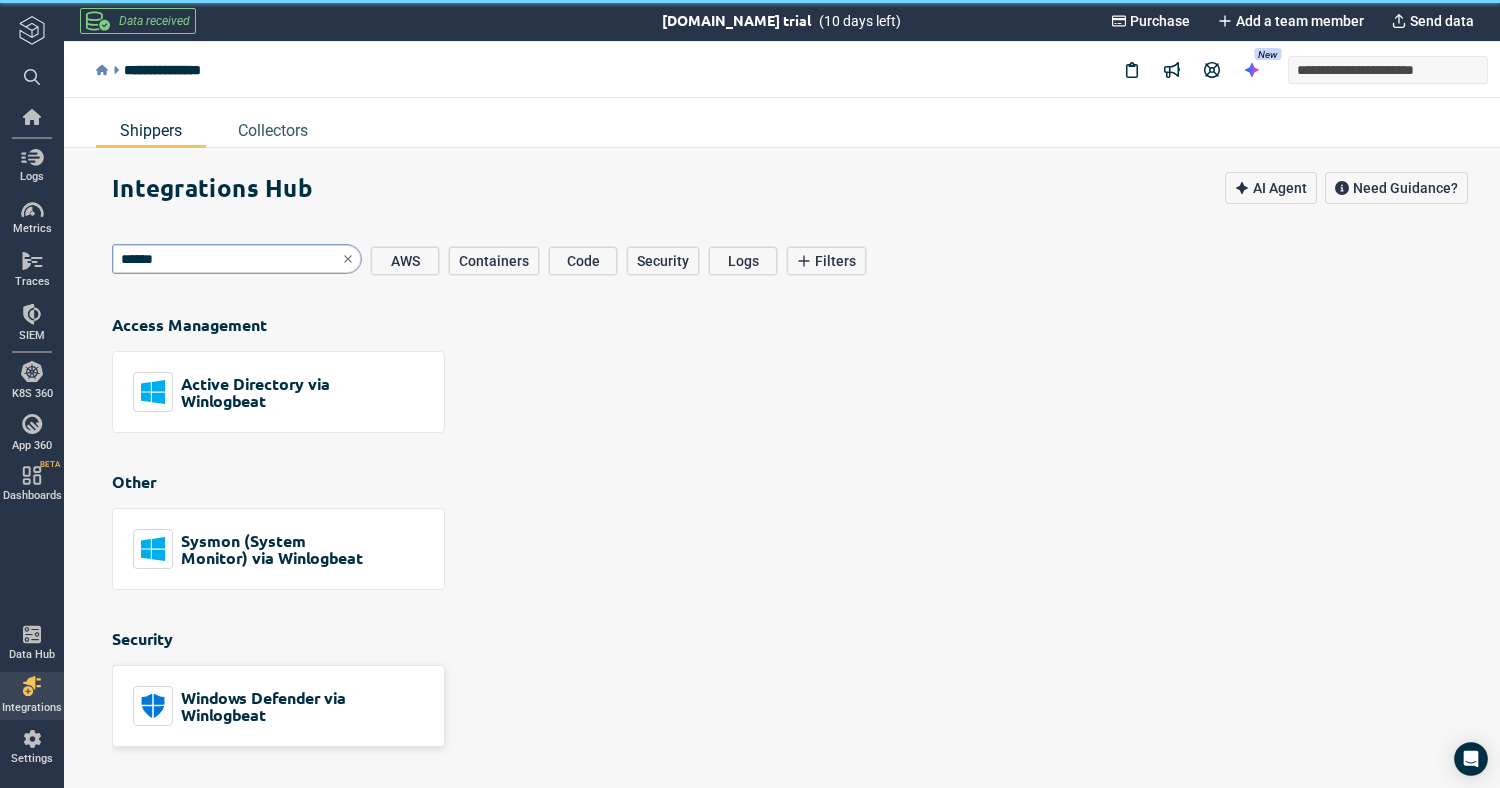 click on "Windows Defender via Winlogbeat" at bounding box center [273, 706] 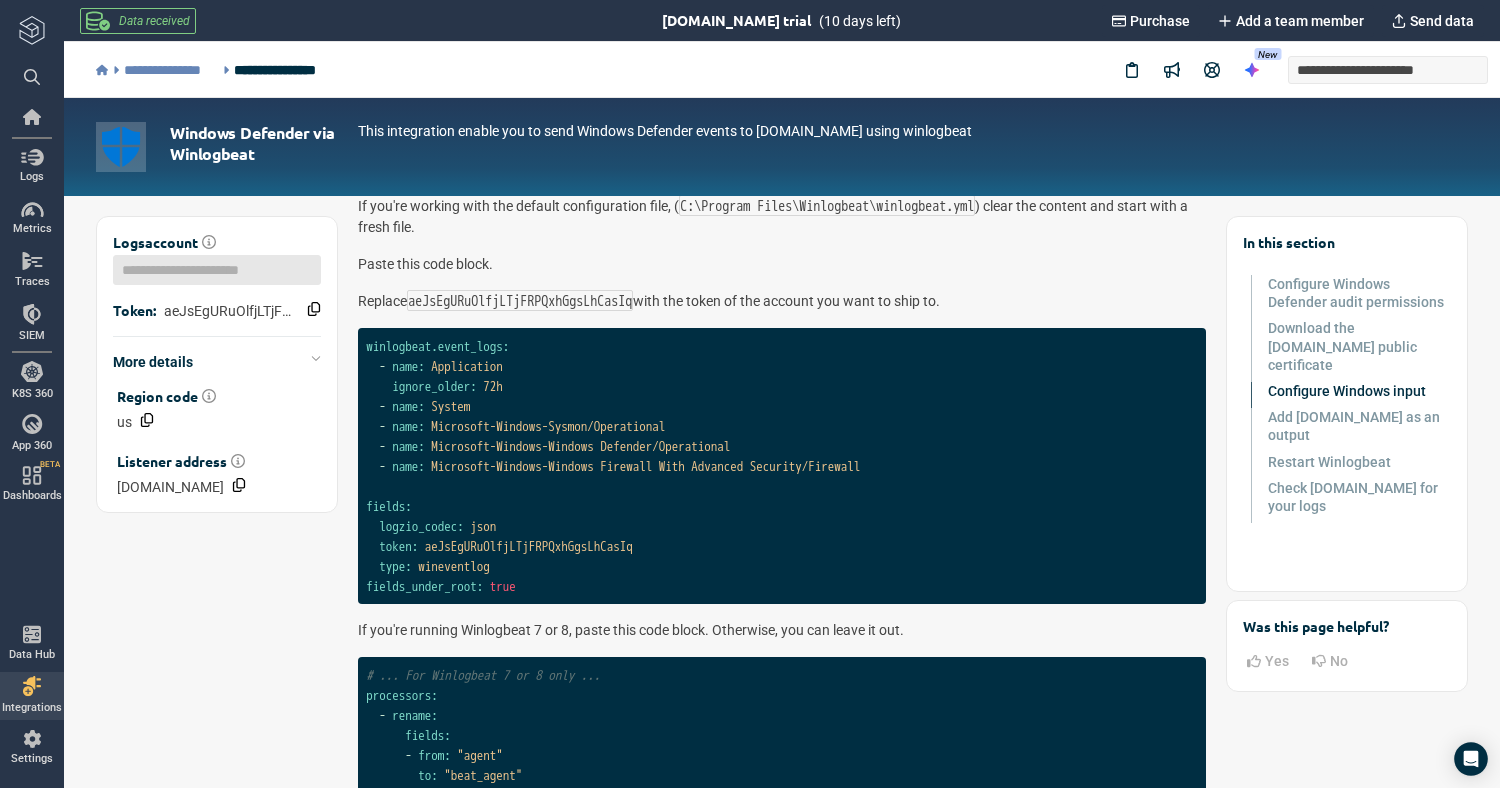 scroll, scrollTop: 2576, scrollLeft: 0, axis: vertical 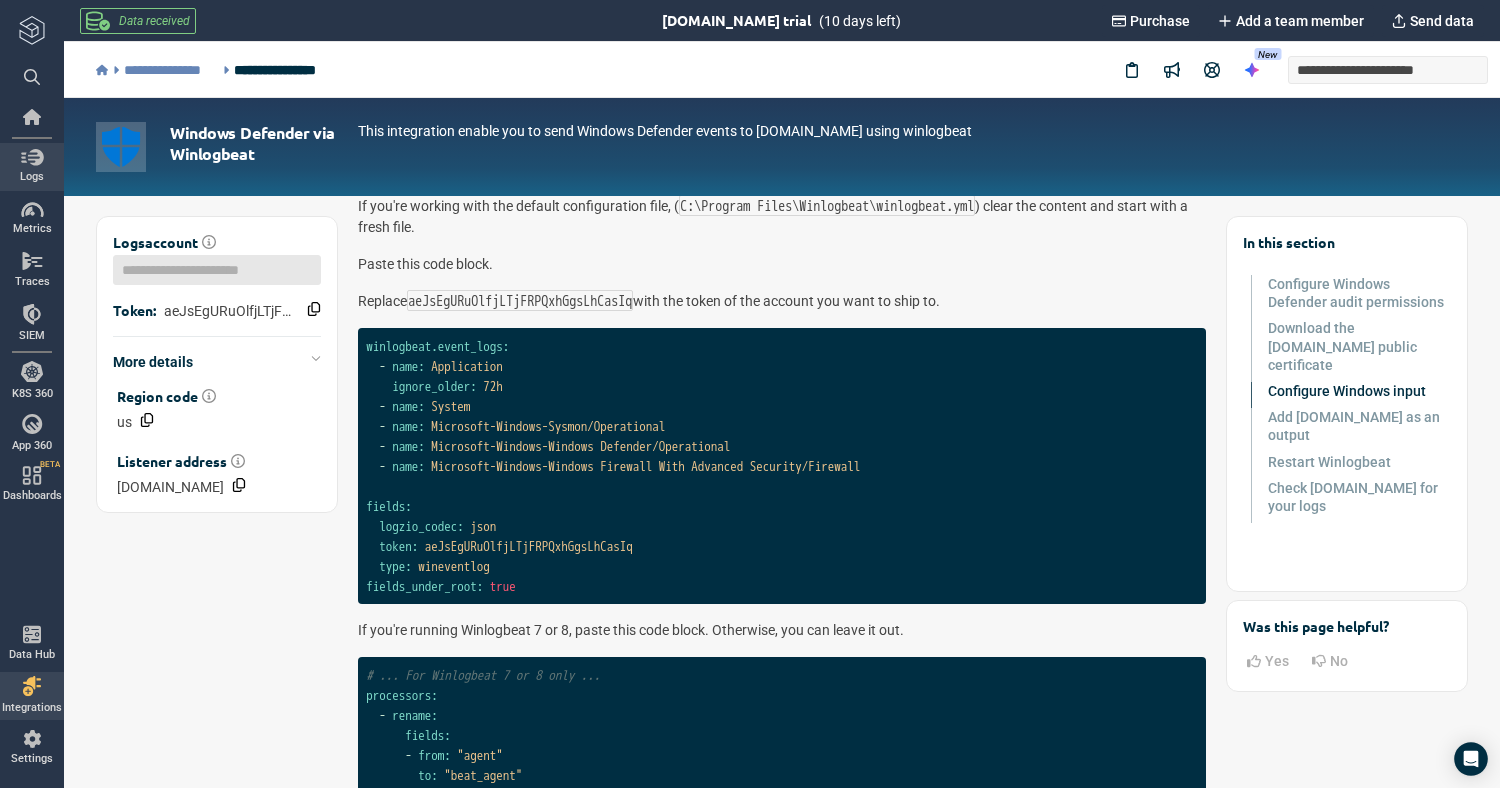 click at bounding box center [32, 157] 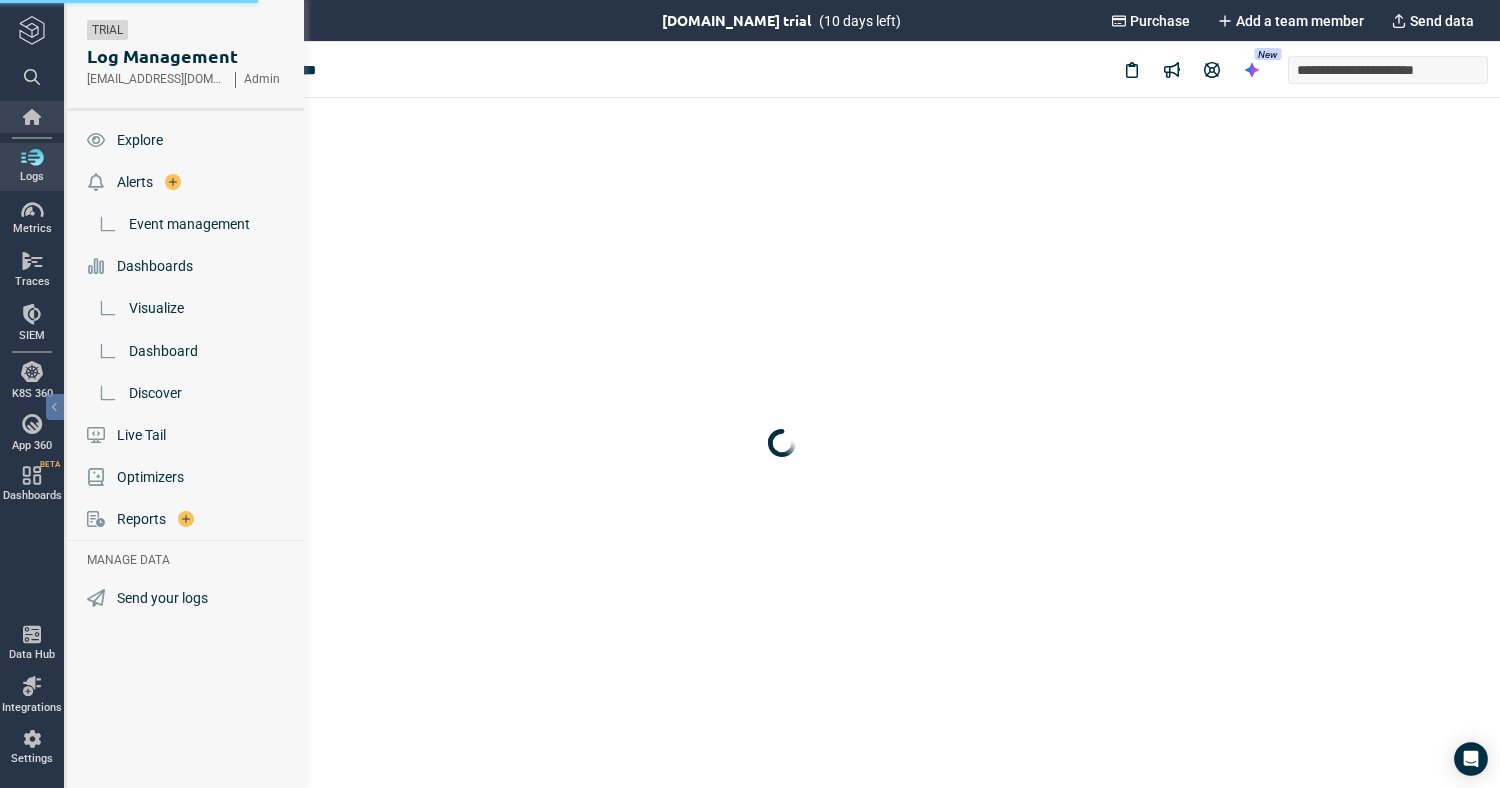 click at bounding box center [32, 117] 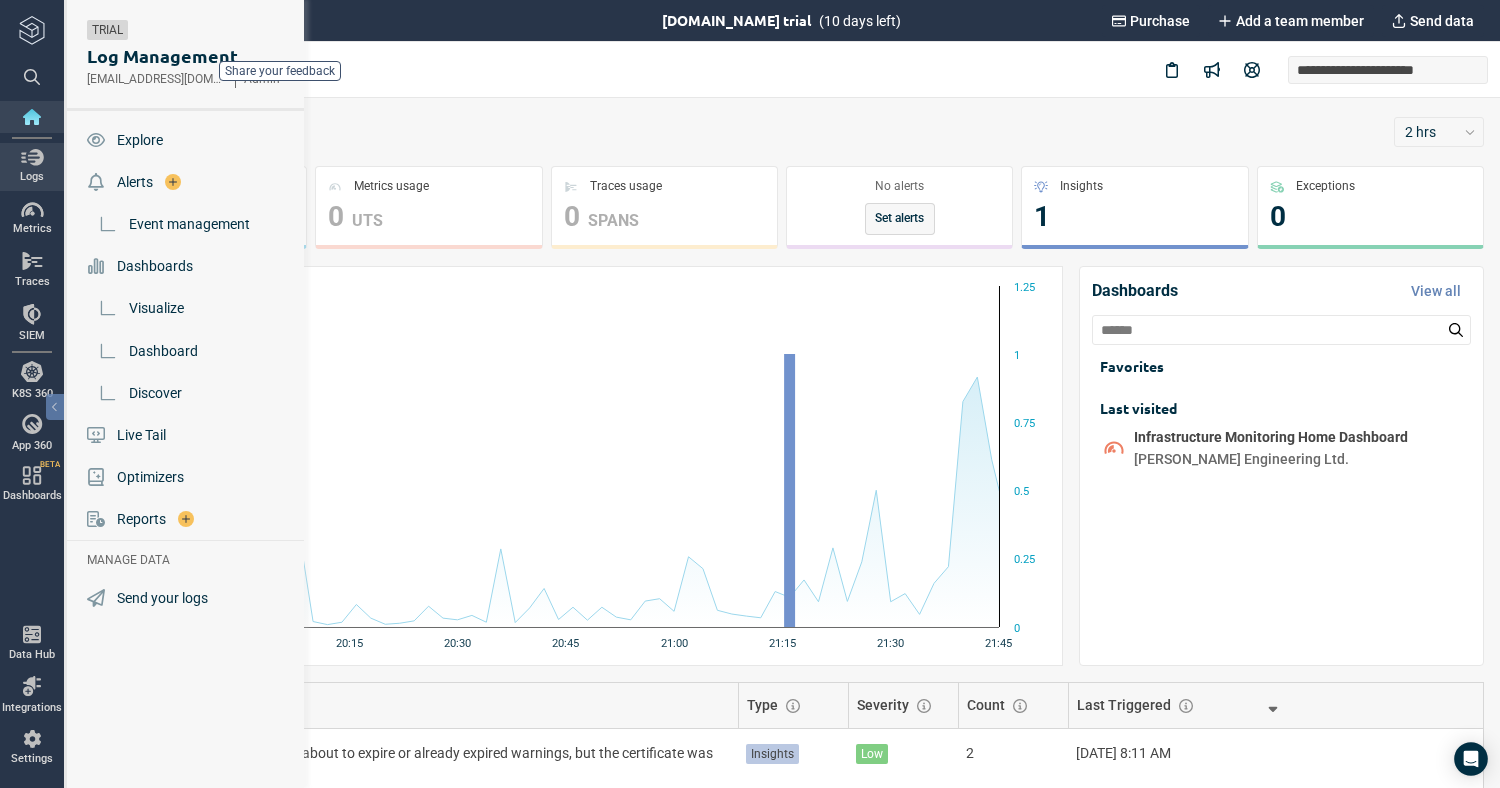 click at bounding box center [32, 564] 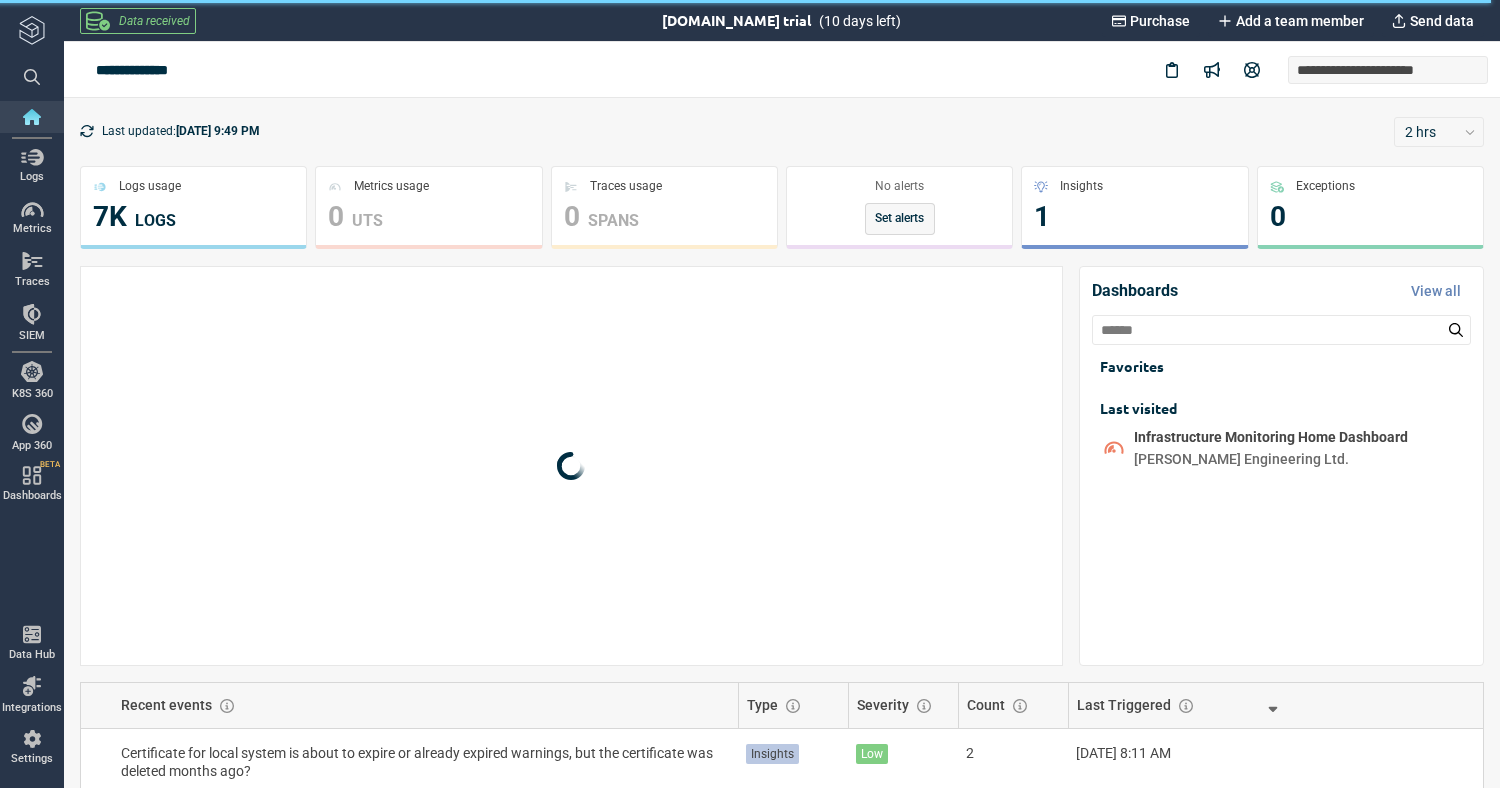scroll, scrollTop: 0, scrollLeft: 0, axis: both 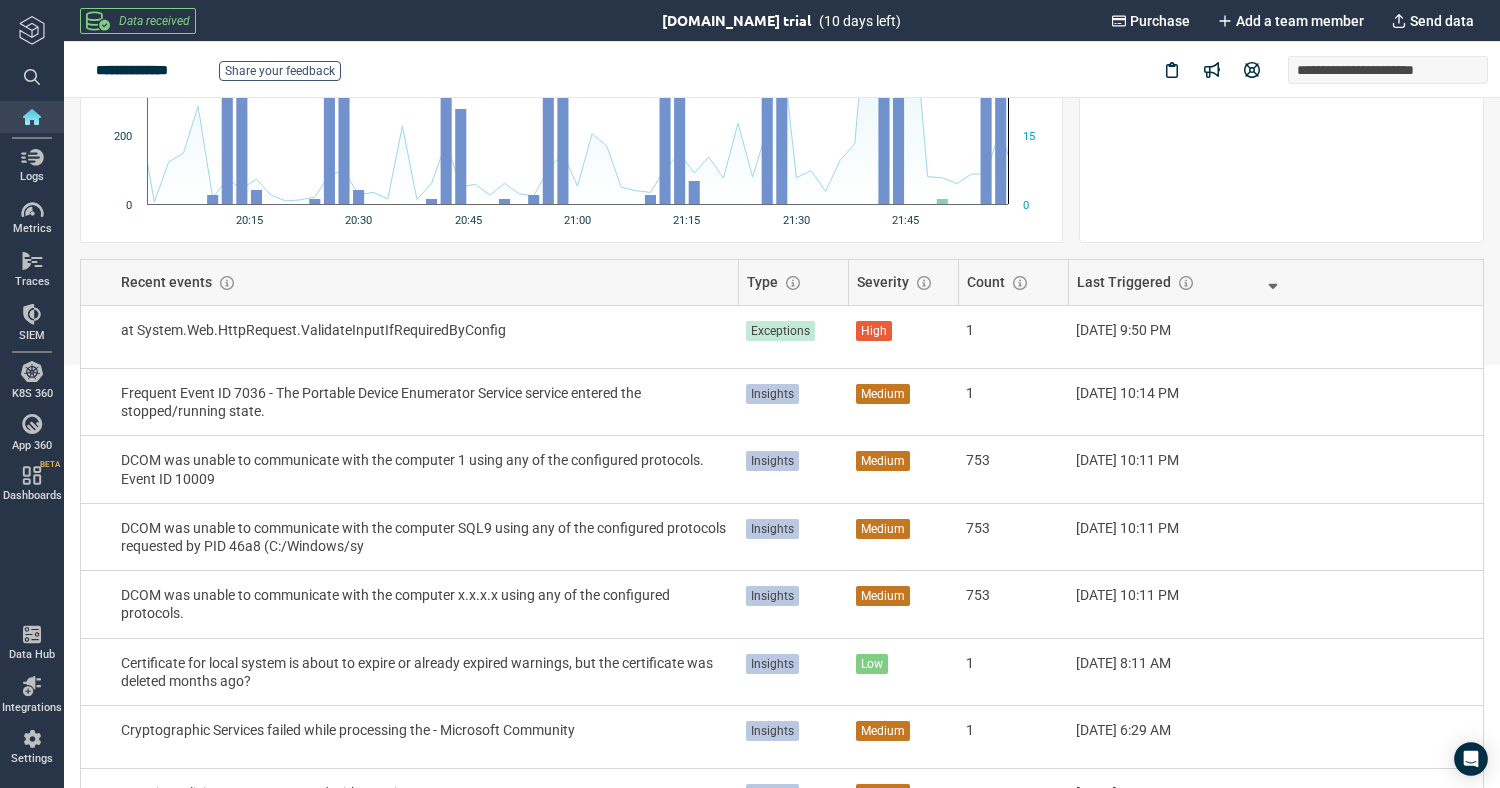 click on "Investigate" at bounding box center (1384, 467) 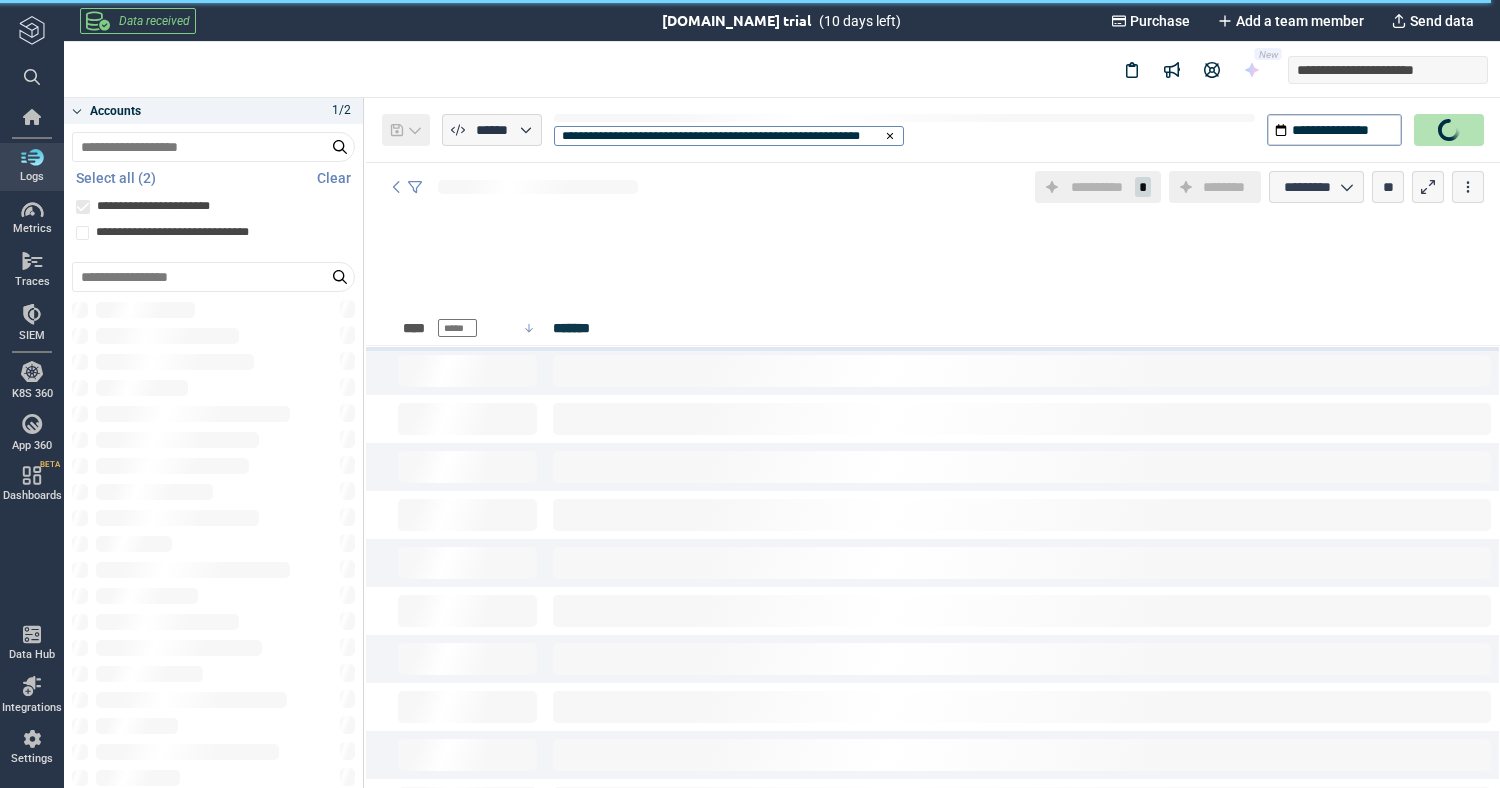 scroll, scrollTop: 0, scrollLeft: 0, axis: both 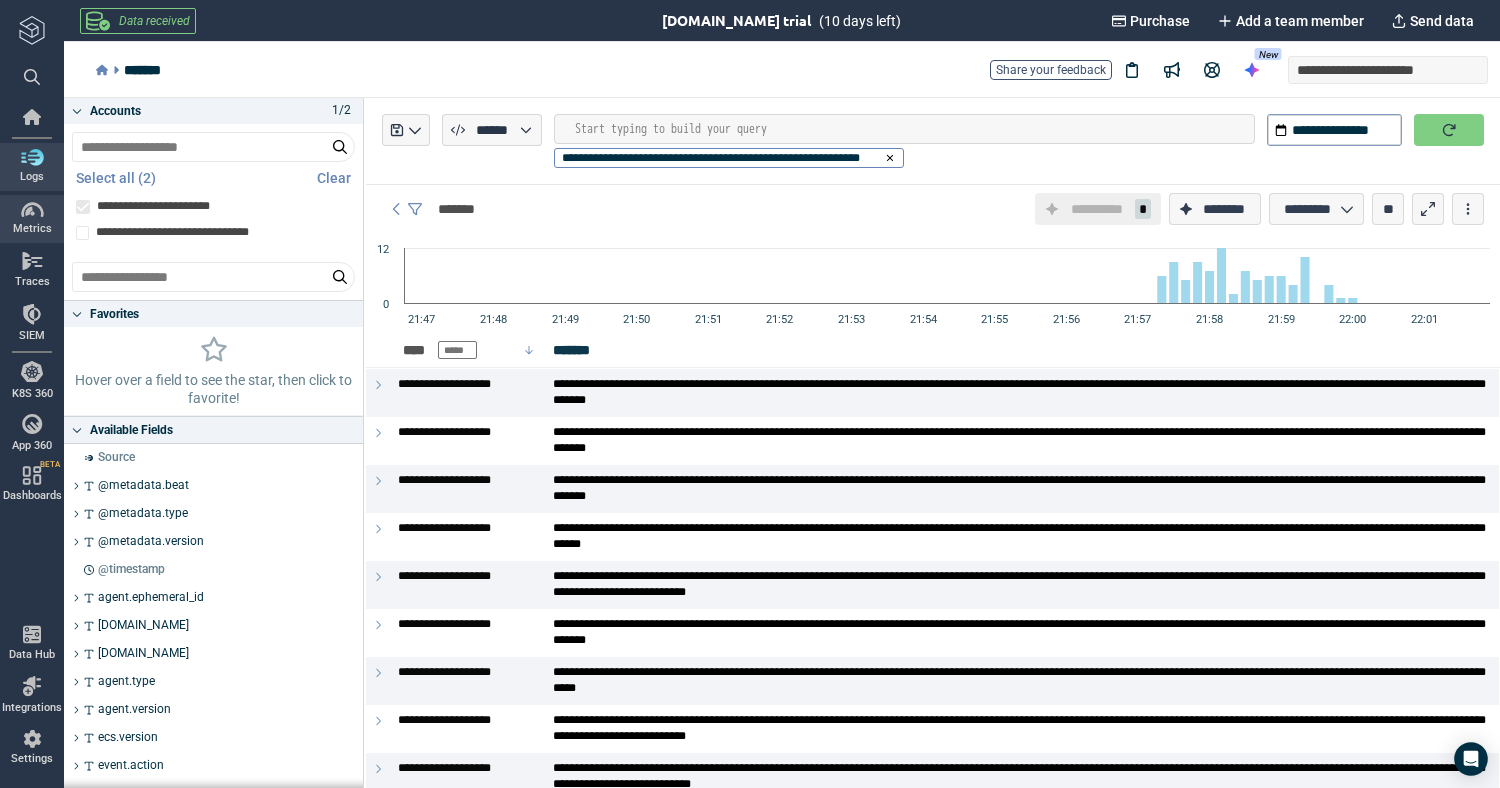 click on "Metrics" at bounding box center (32, 229) 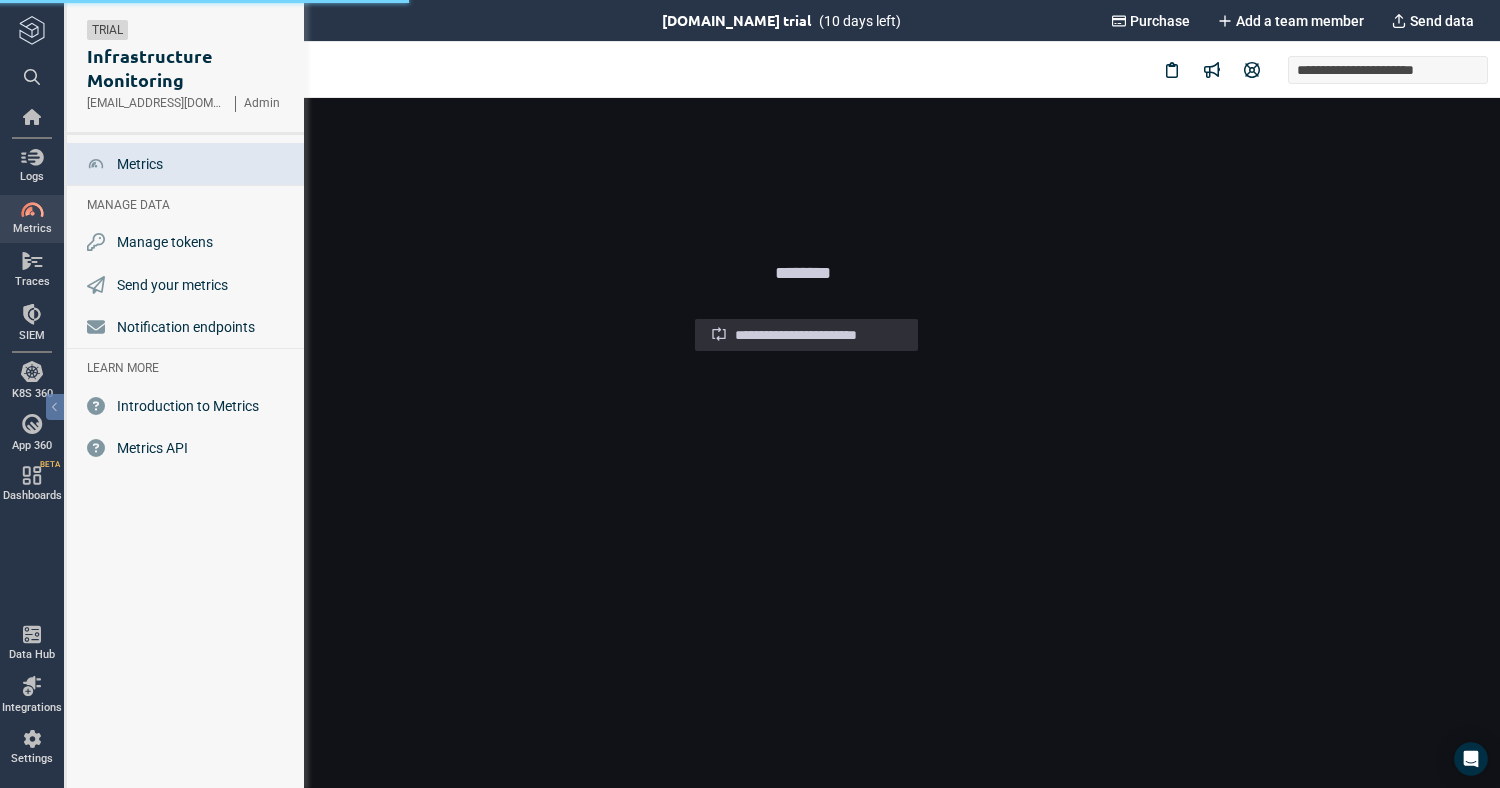 scroll, scrollTop: 0, scrollLeft: 0, axis: both 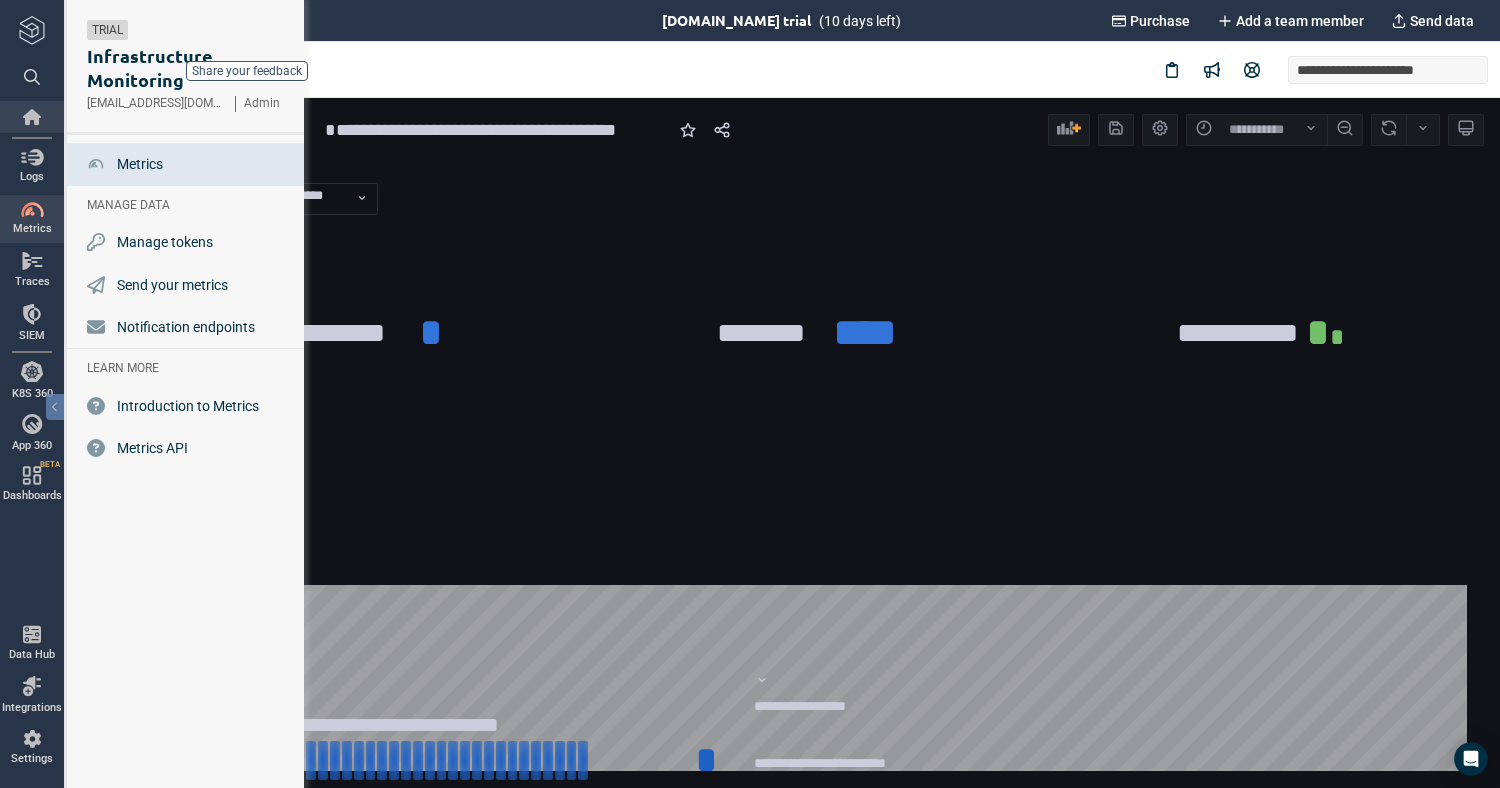 click at bounding box center [32, 117] 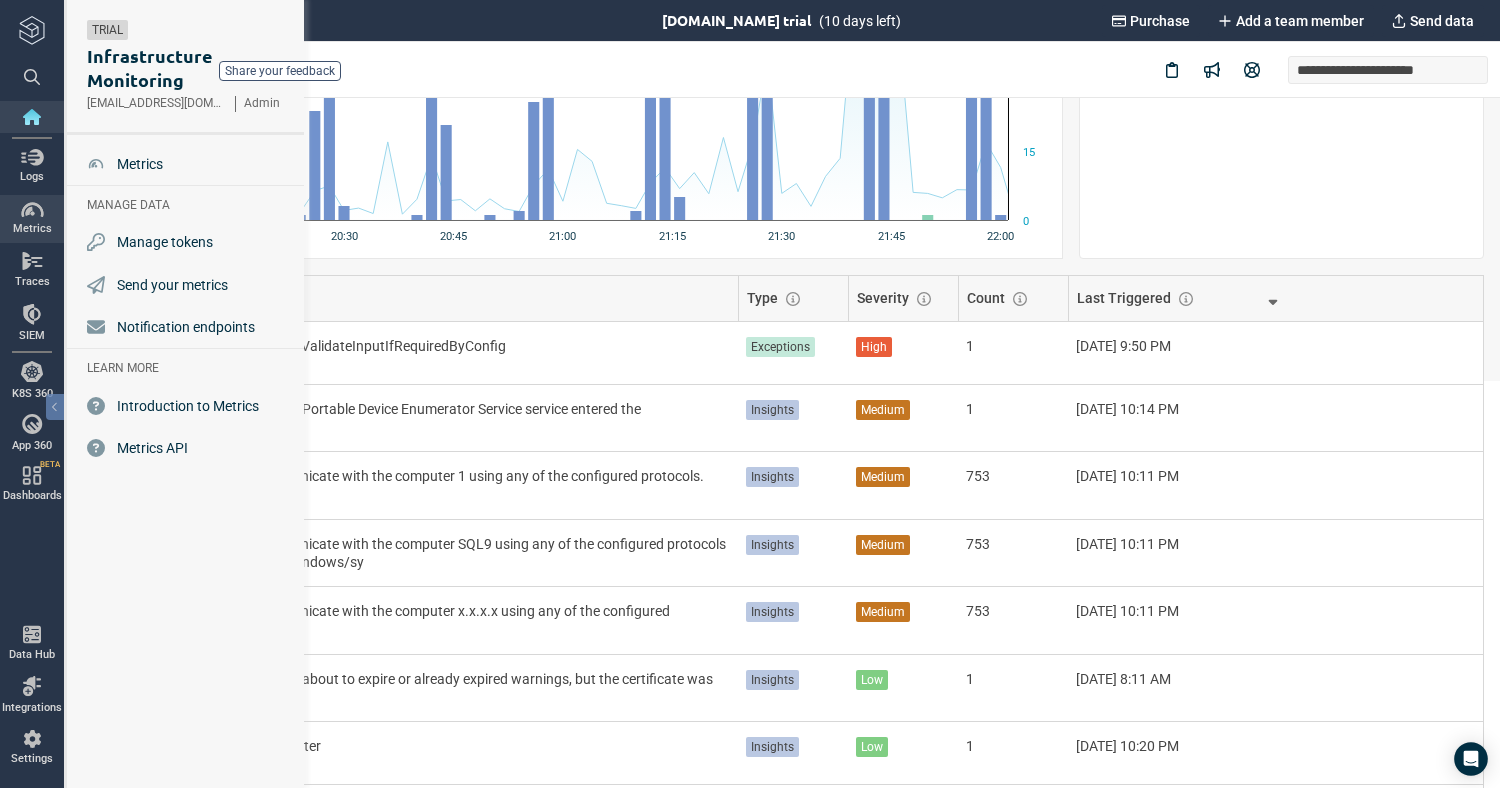scroll, scrollTop: 408, scrollLeft: 0, axis: vertical 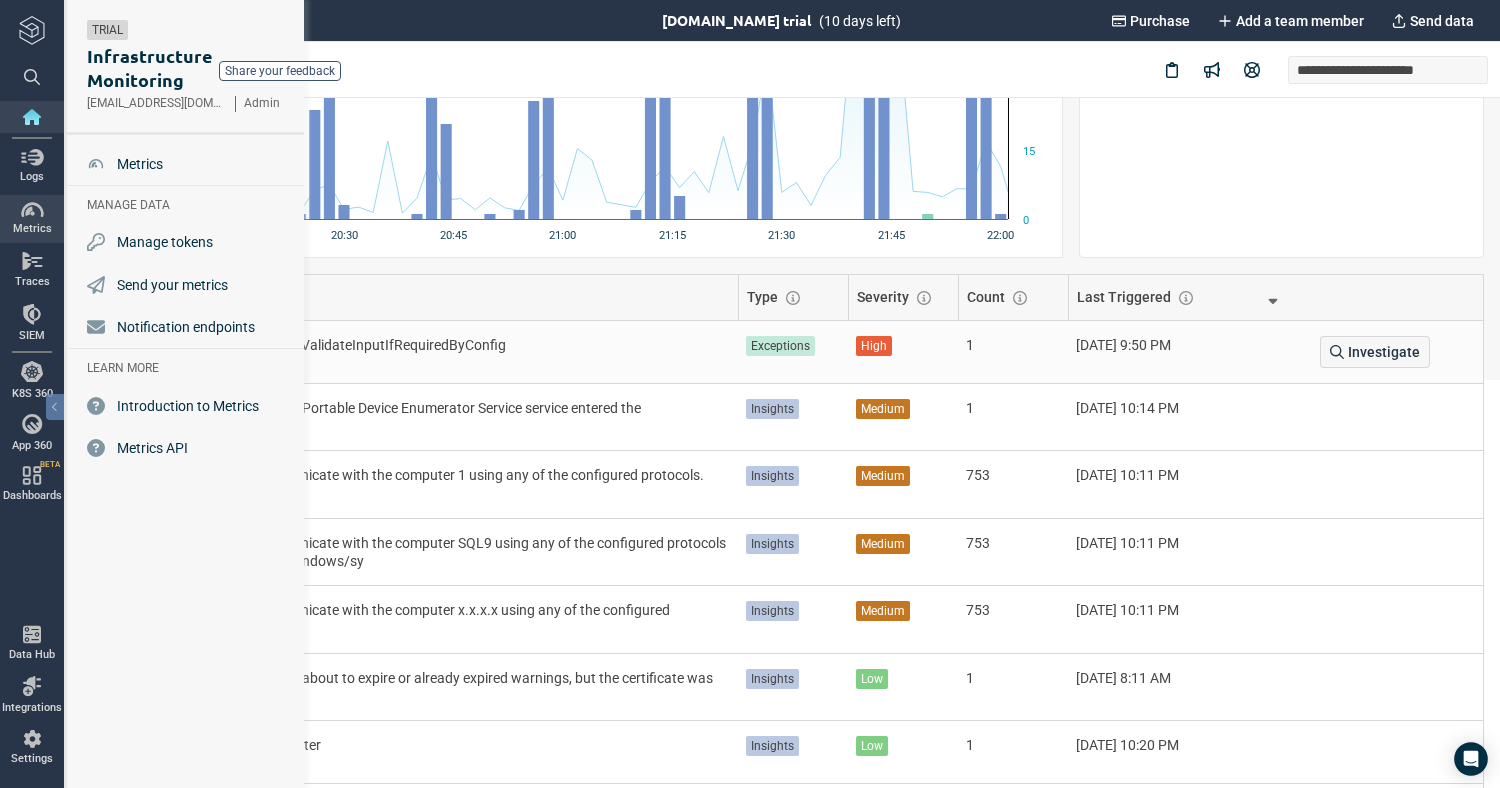 click on "at System.Web.HttpRequest.ValidateInputIfRequiredByConfig" at bounding box center [425, 352] 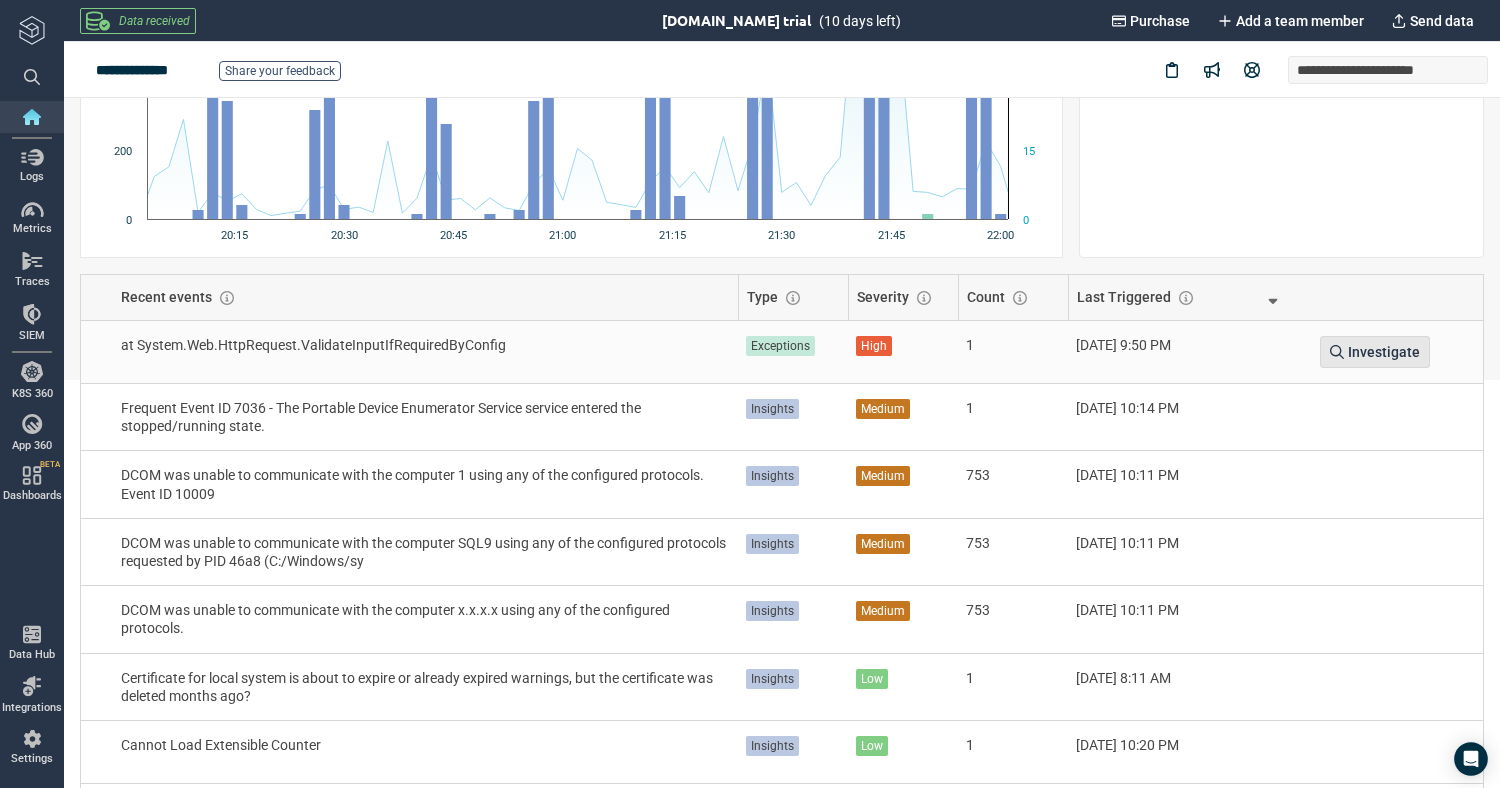 click on "Investigate" at bounding box center (1384, 352) 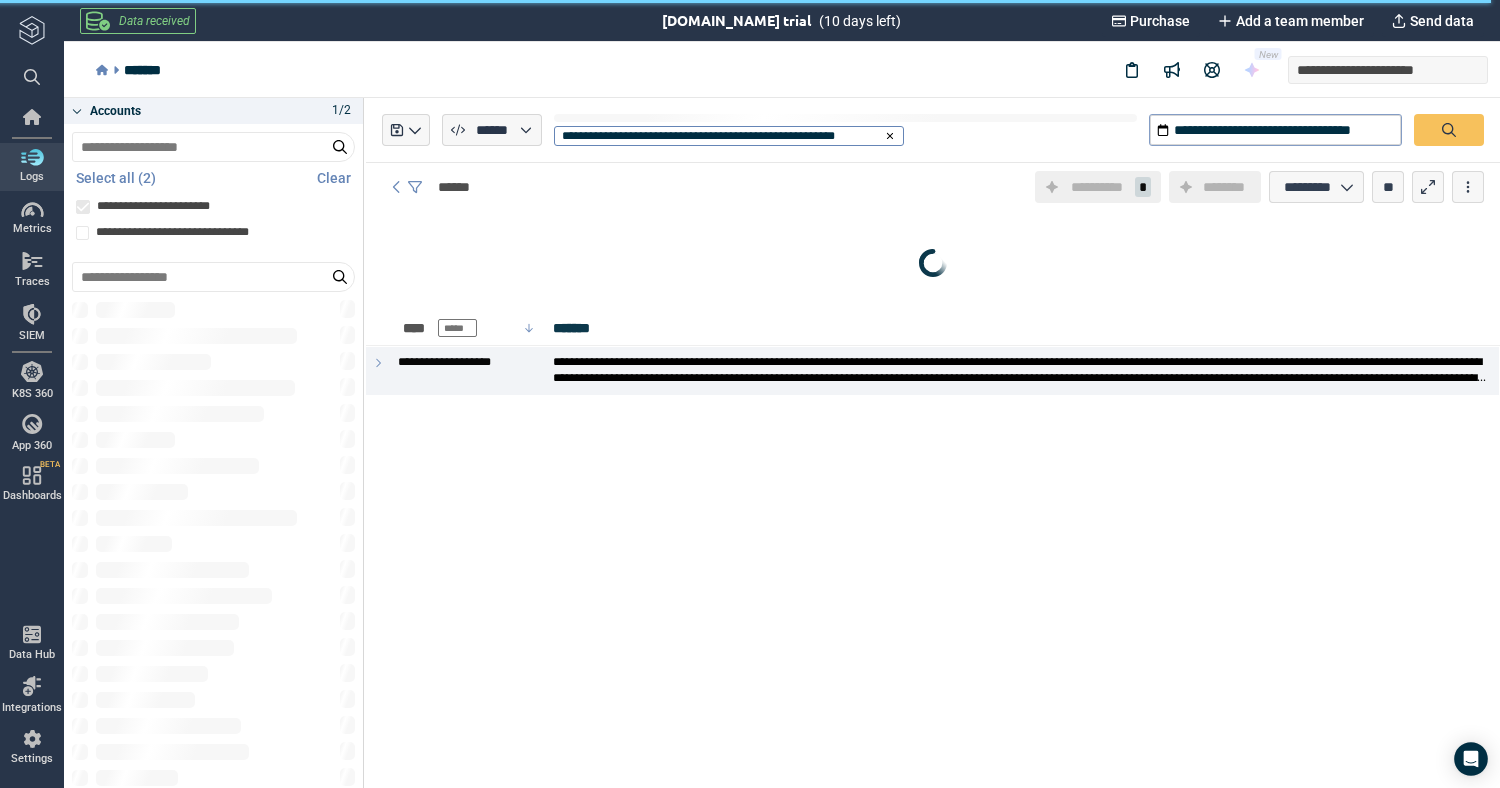 scroll, scrollTop: 0, scrollLeft: 0, axis: both 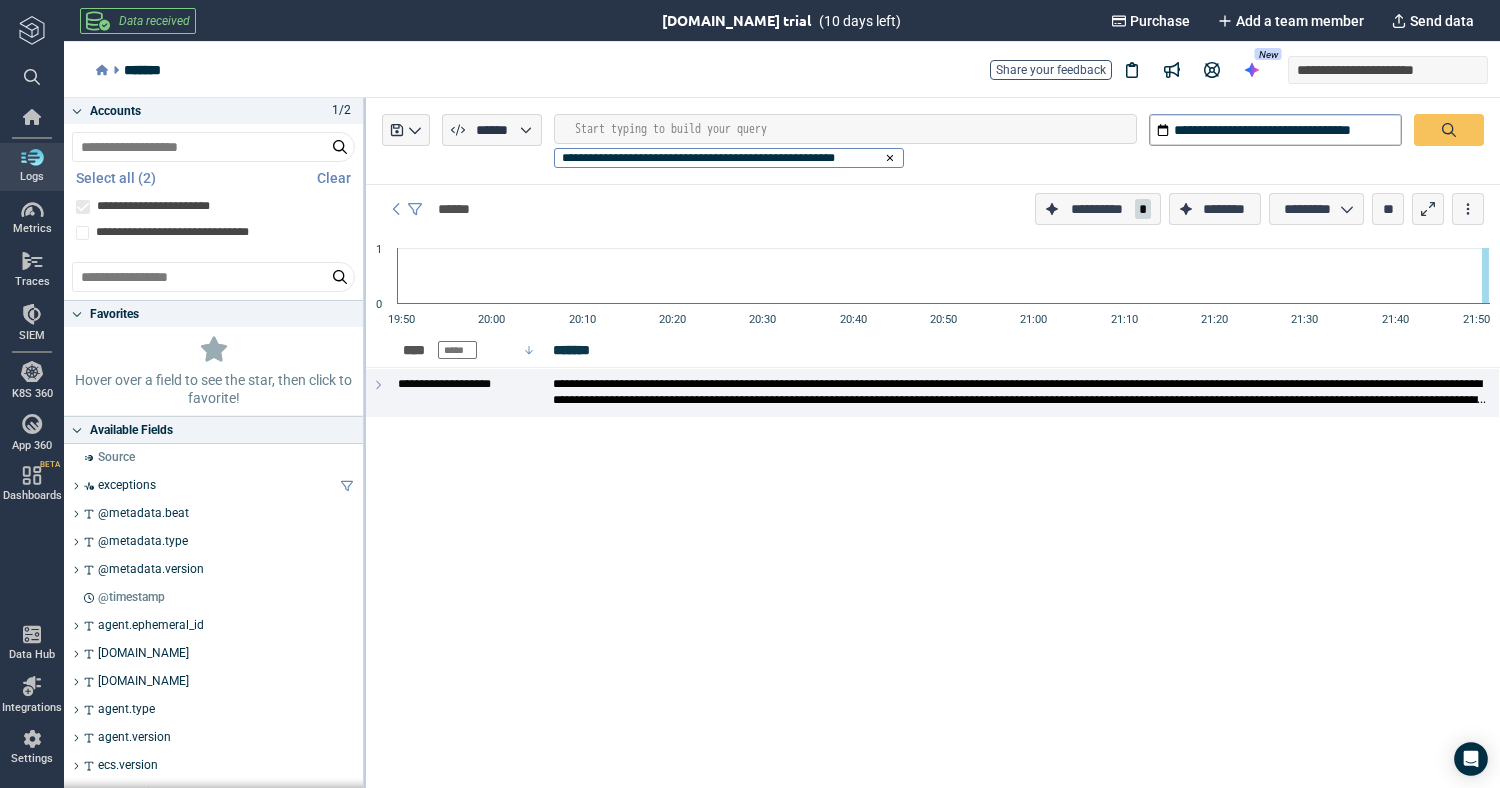 click at bounding box center (365, 443) 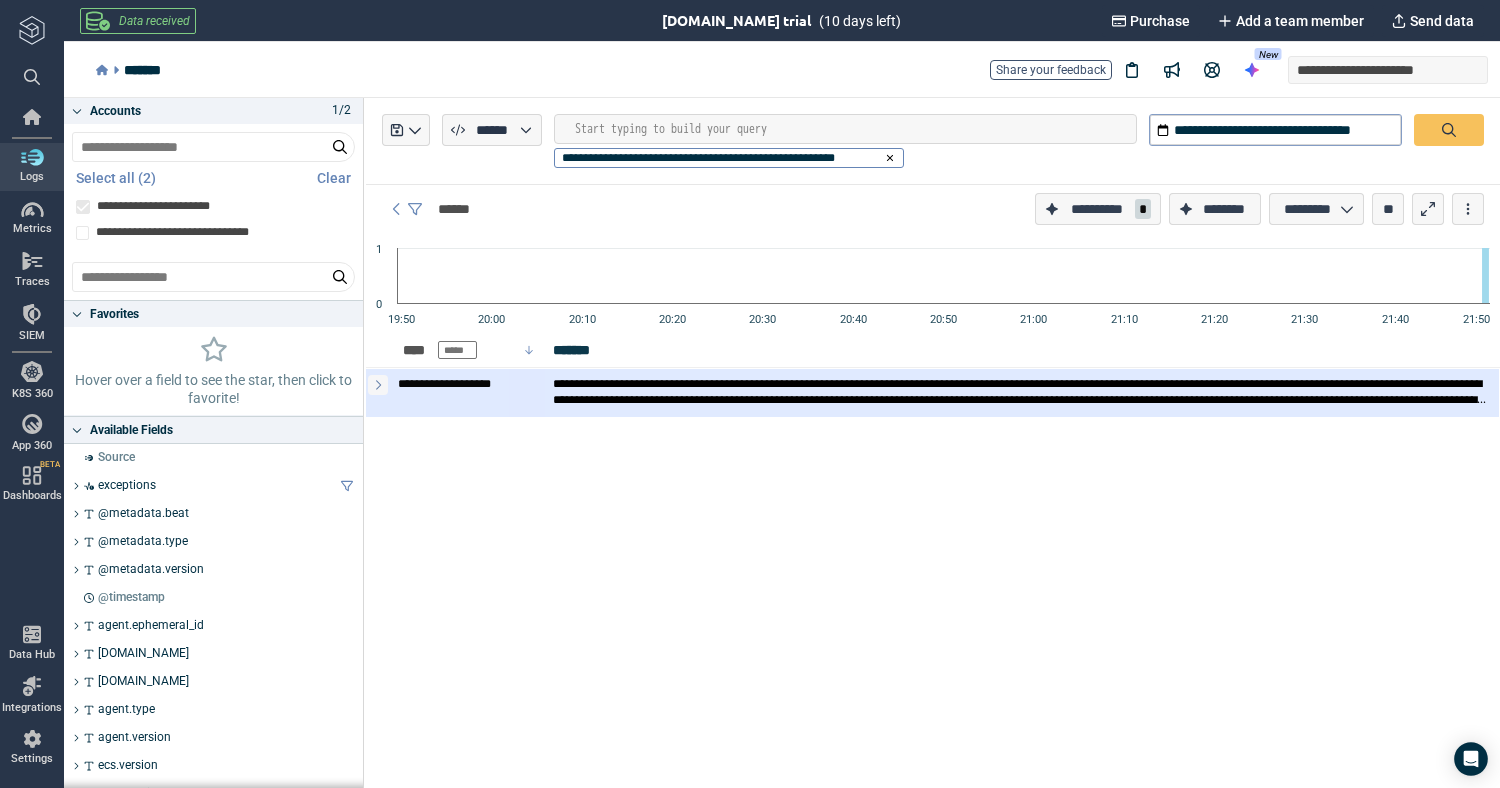 click 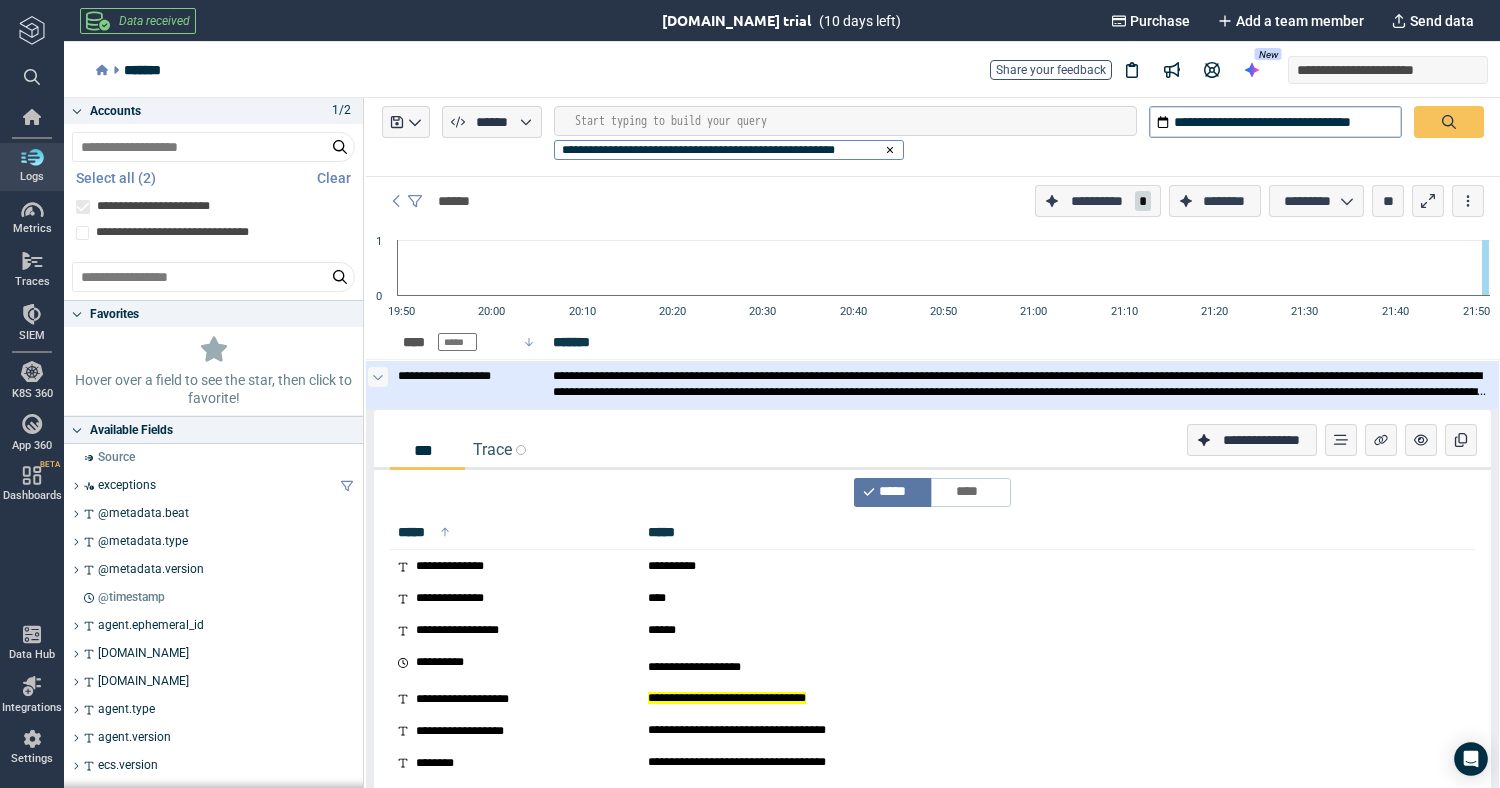 scroll, scrollTop: 0, scrollLeft: 0, axis: both 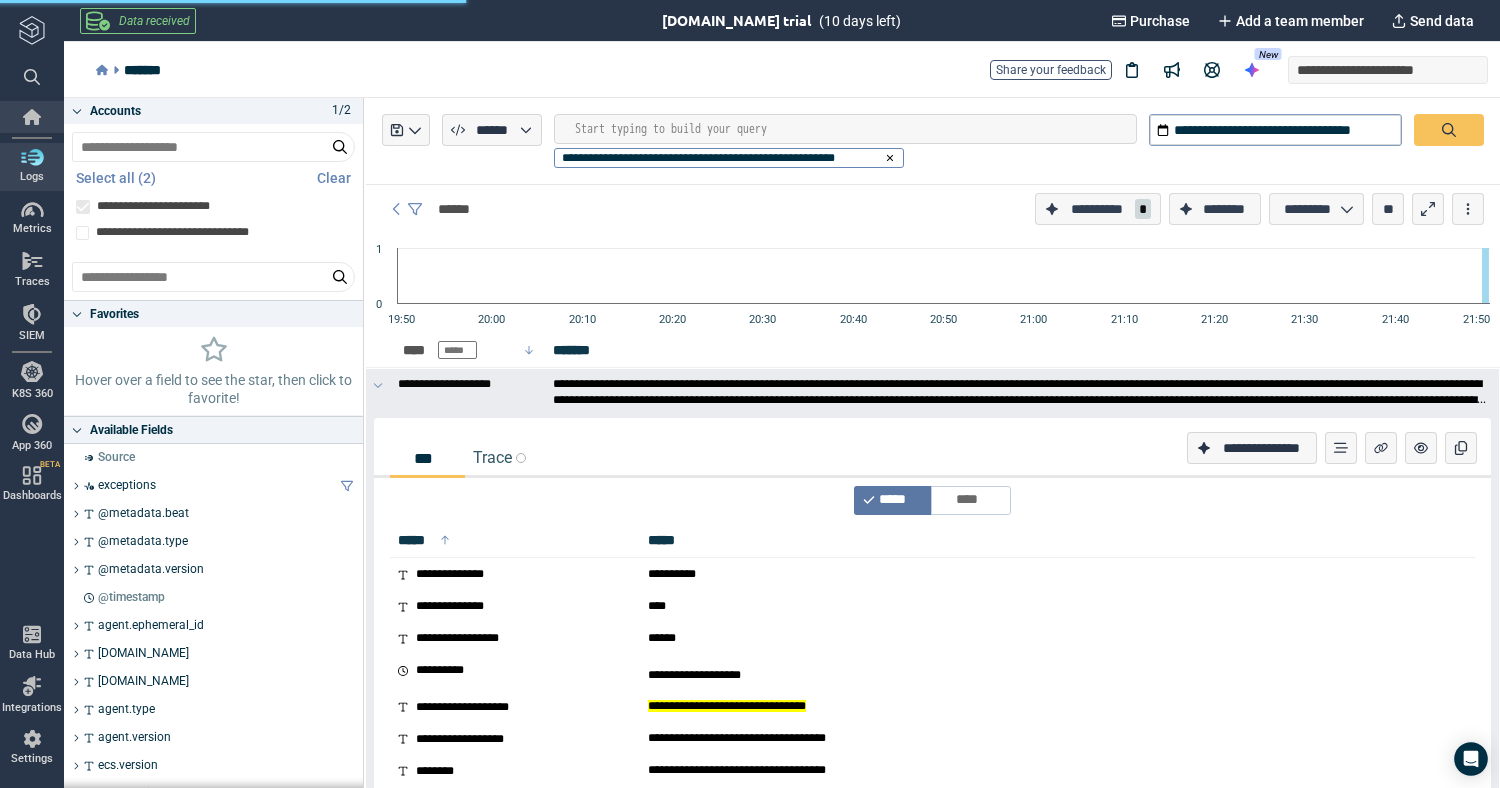 click at bounding box center (32, 117) 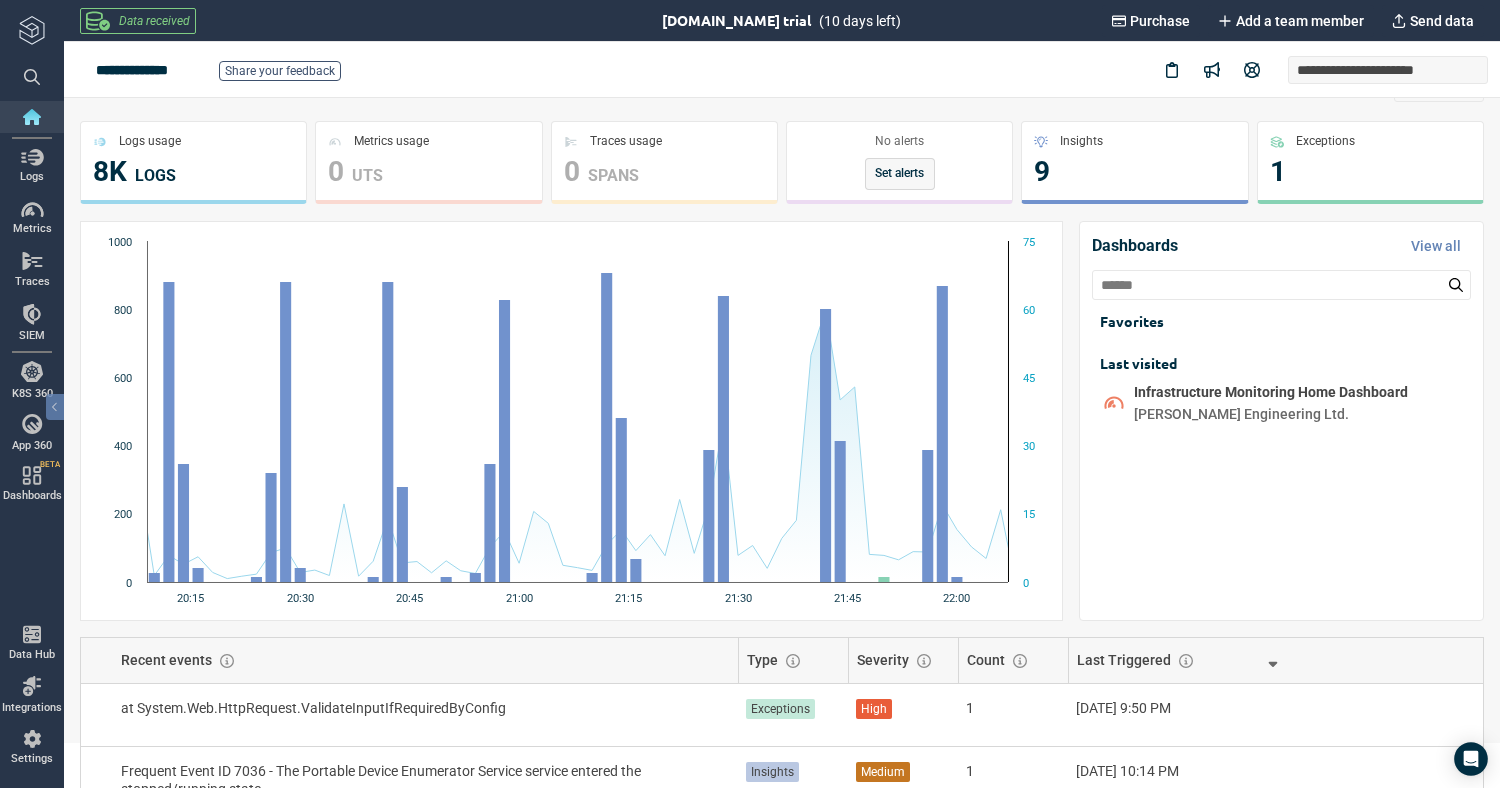scroll, scrollTop: 0, scrollLeft: 0, axis: both 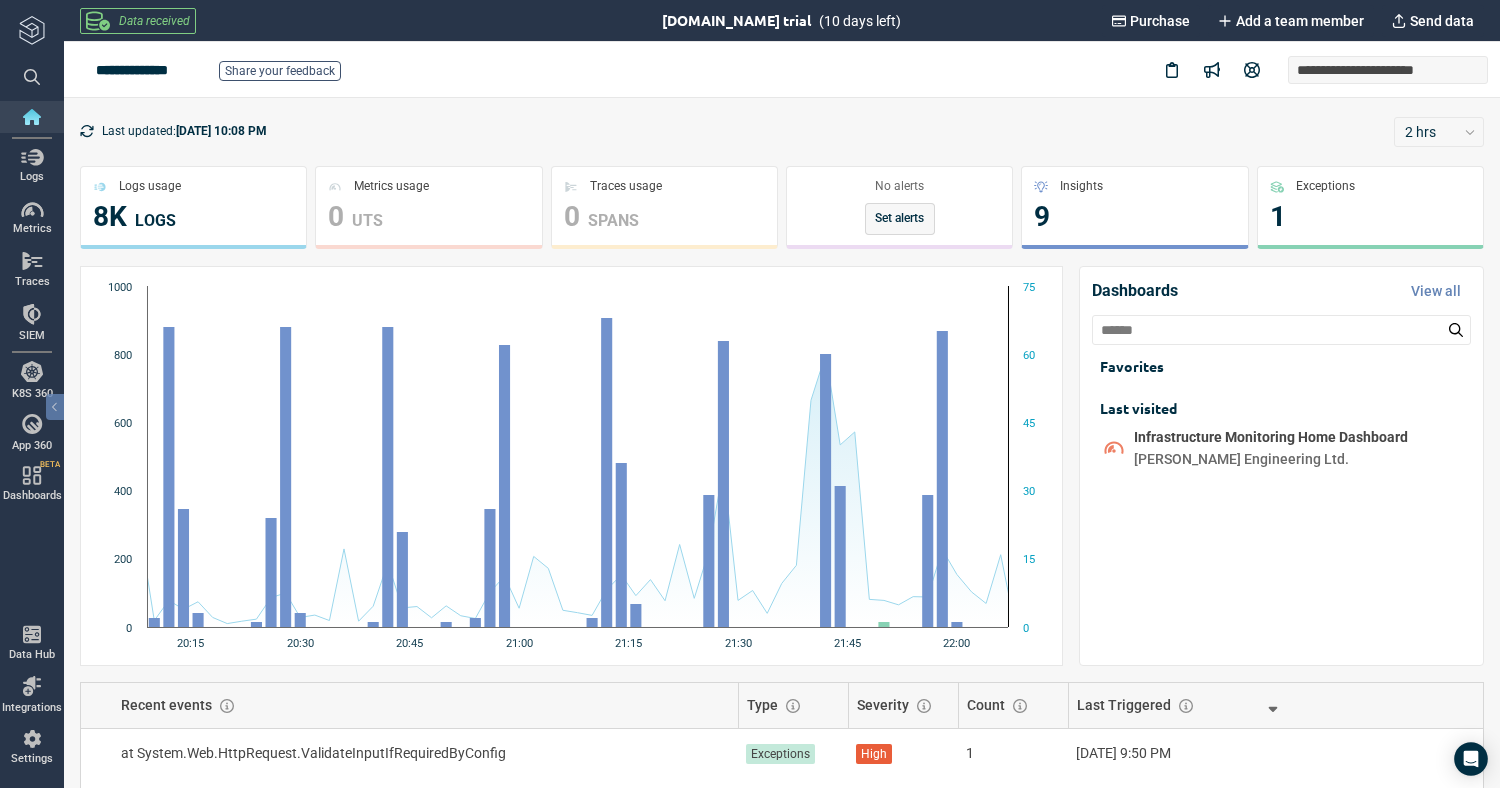 click on "Metrics" at bounding box center [32, 229] 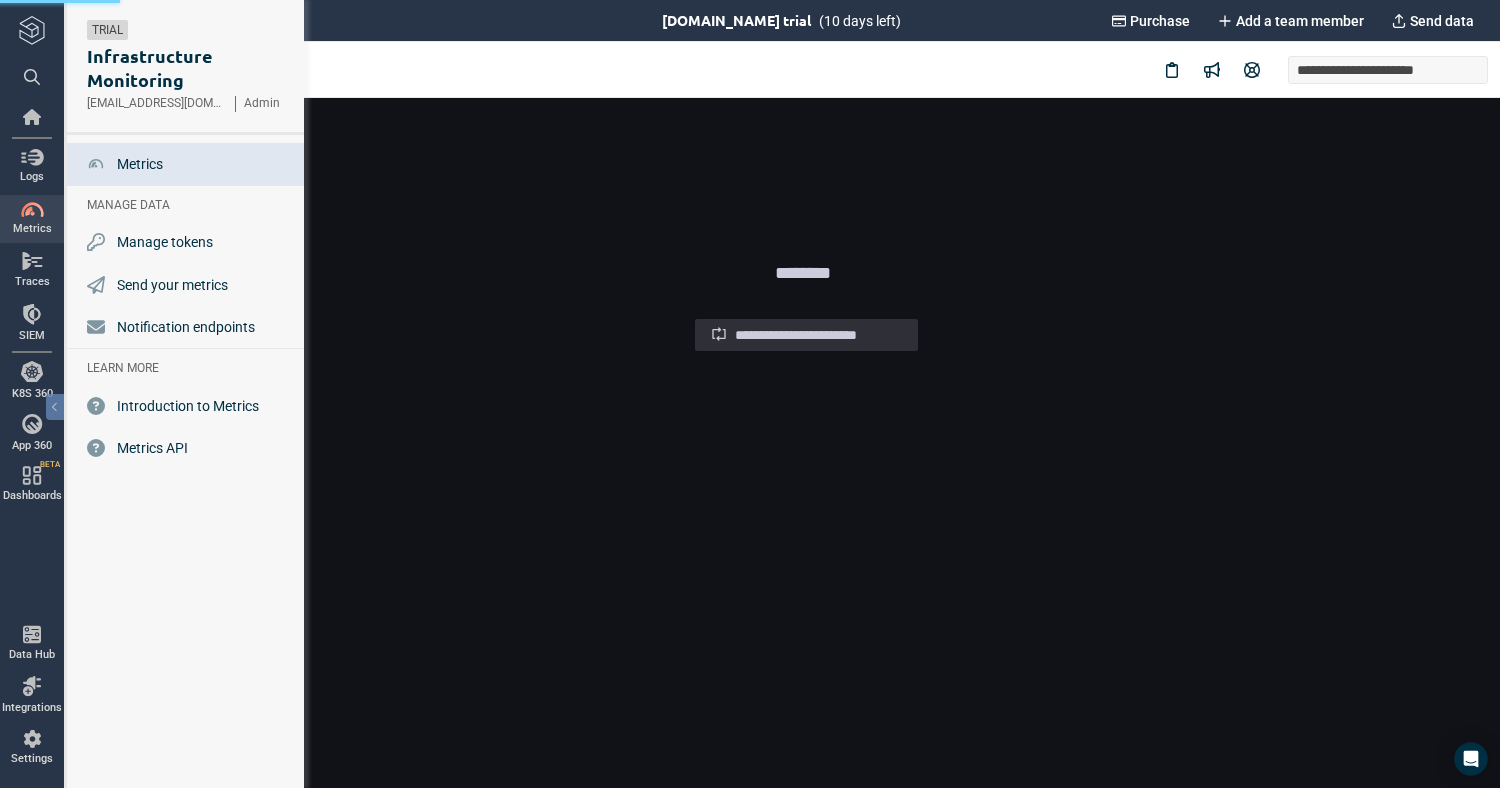 scroll, scrollTop: 0, scrollLeft: 0, axis: both 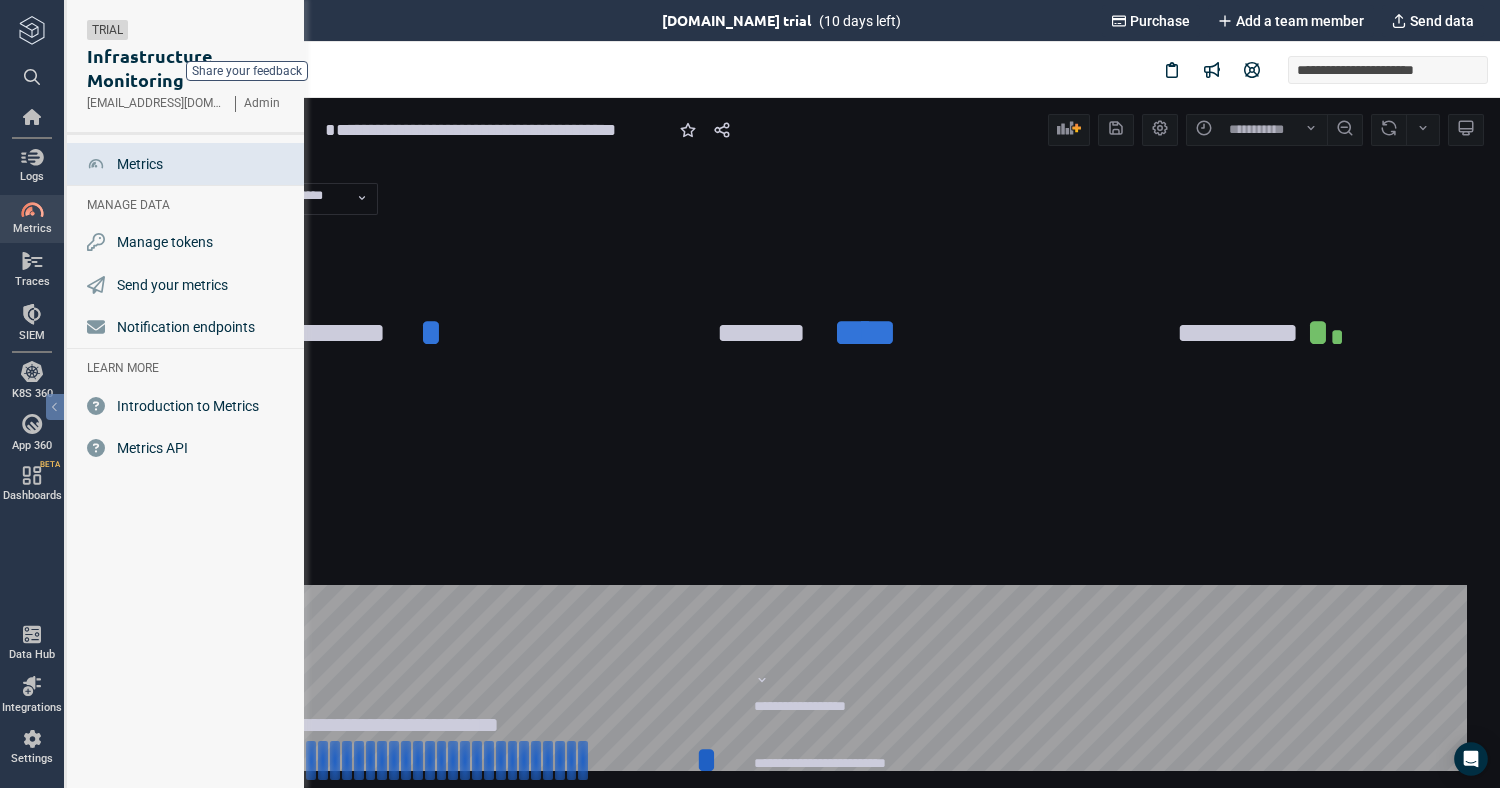 click on "Data received [DOMAIN_NAME] trial  (10 days left) Purchase Add a team member Send data" at bounding box center [782, 21] 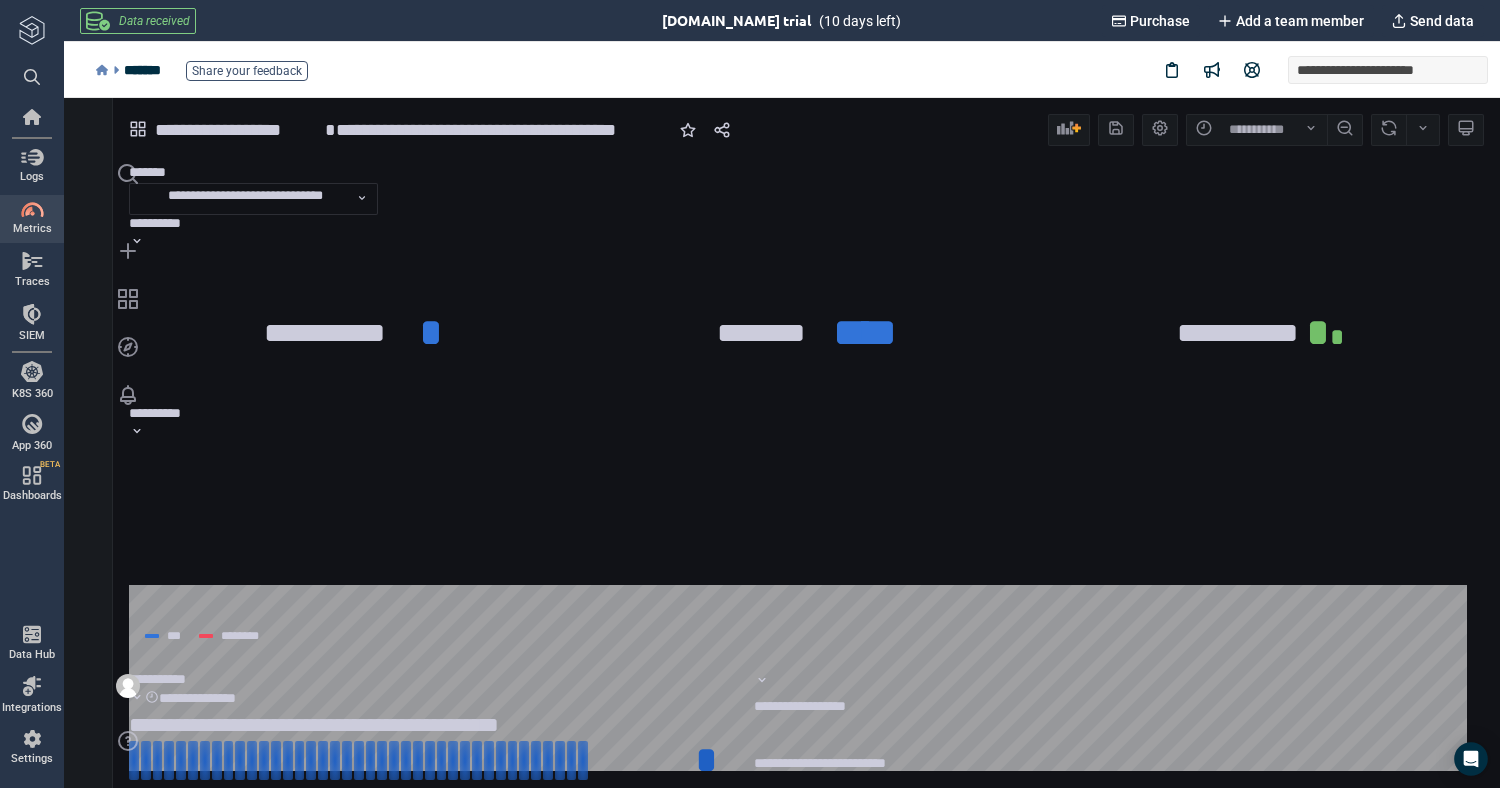 click on "*******" at bounding box center [147, 172] 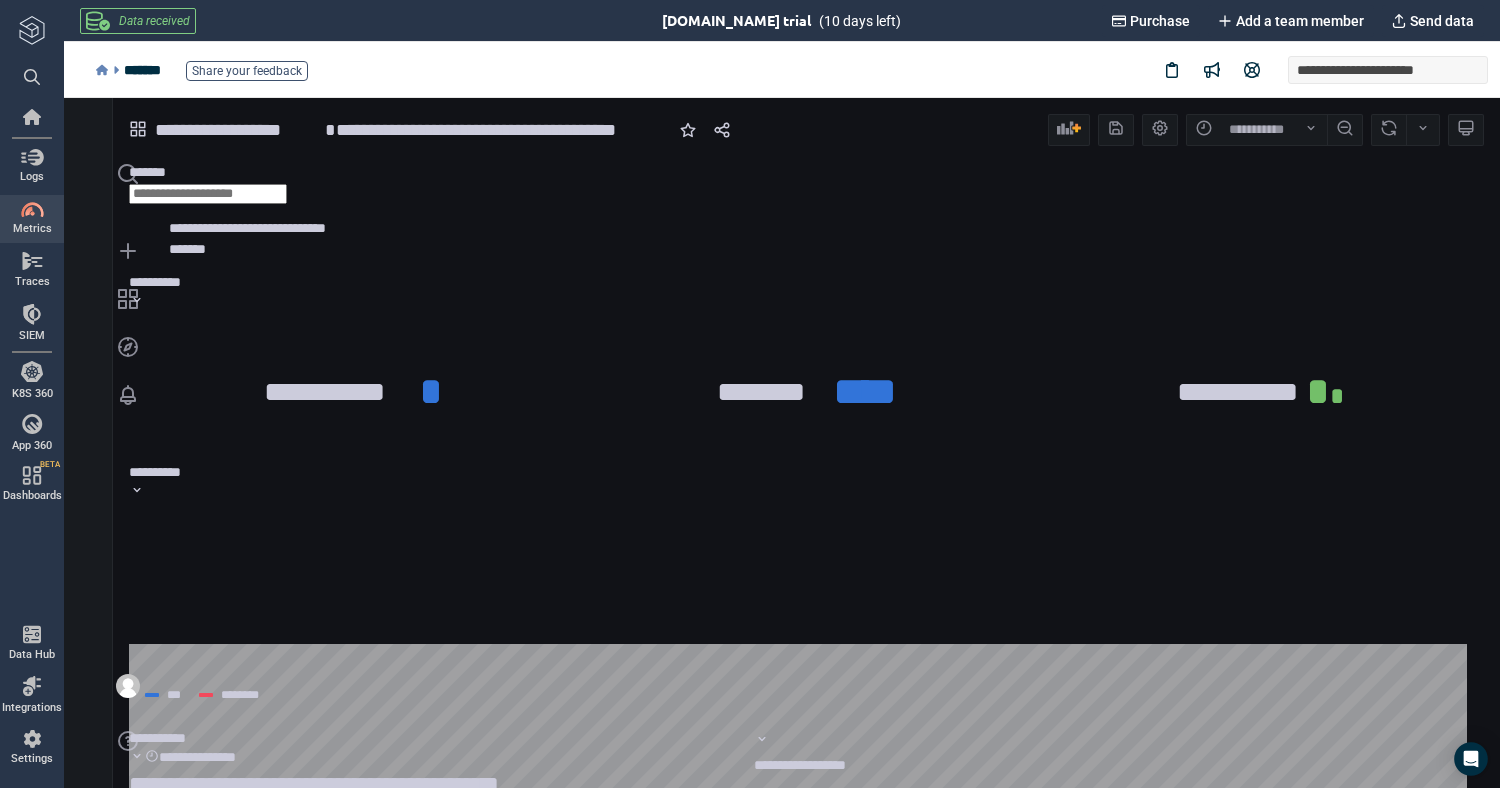 click on "*******" at bounding box center (187, 249) 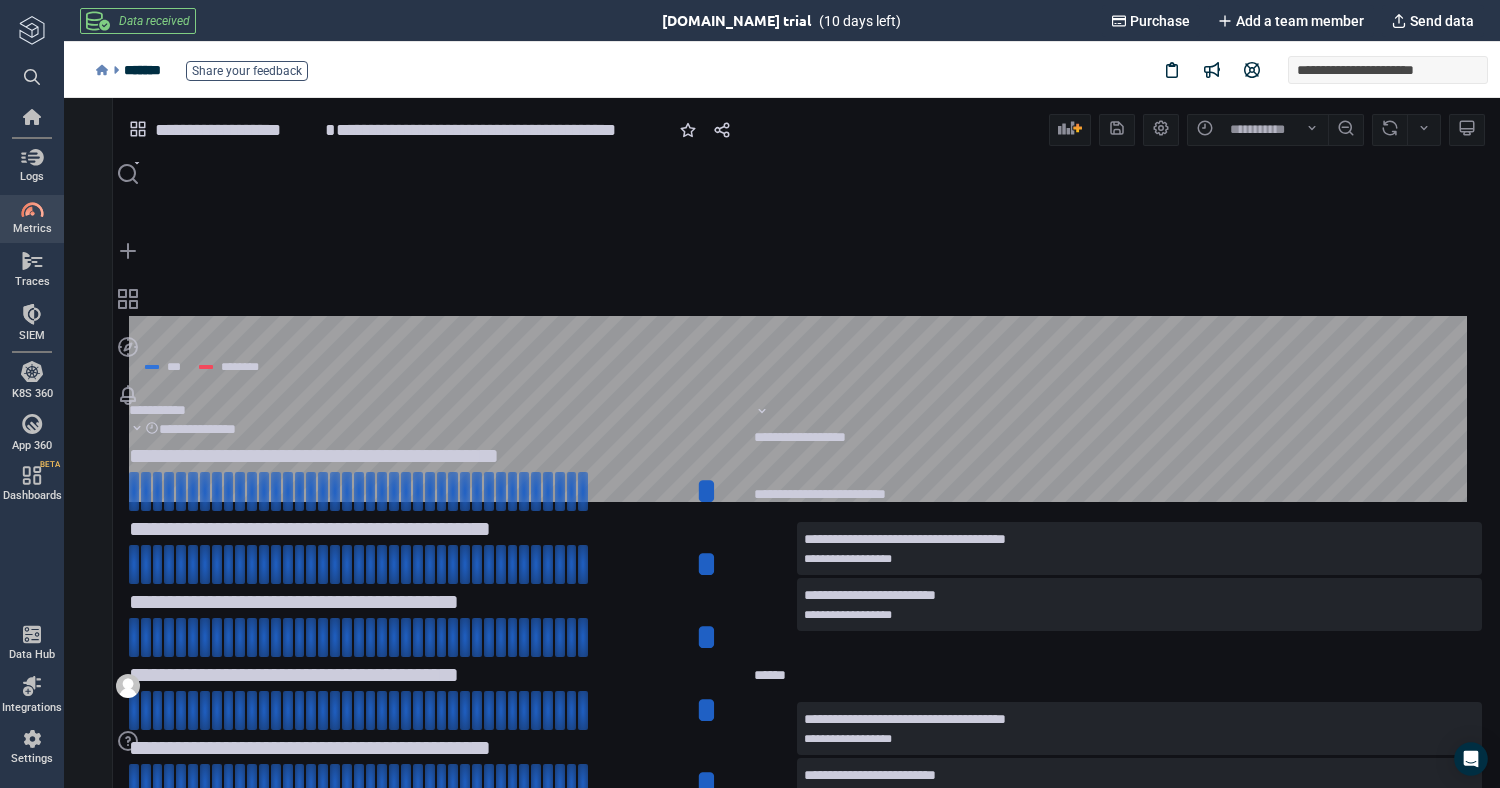 scroll, scrollTop: 372, scrollLeft: 0, axis: vertical 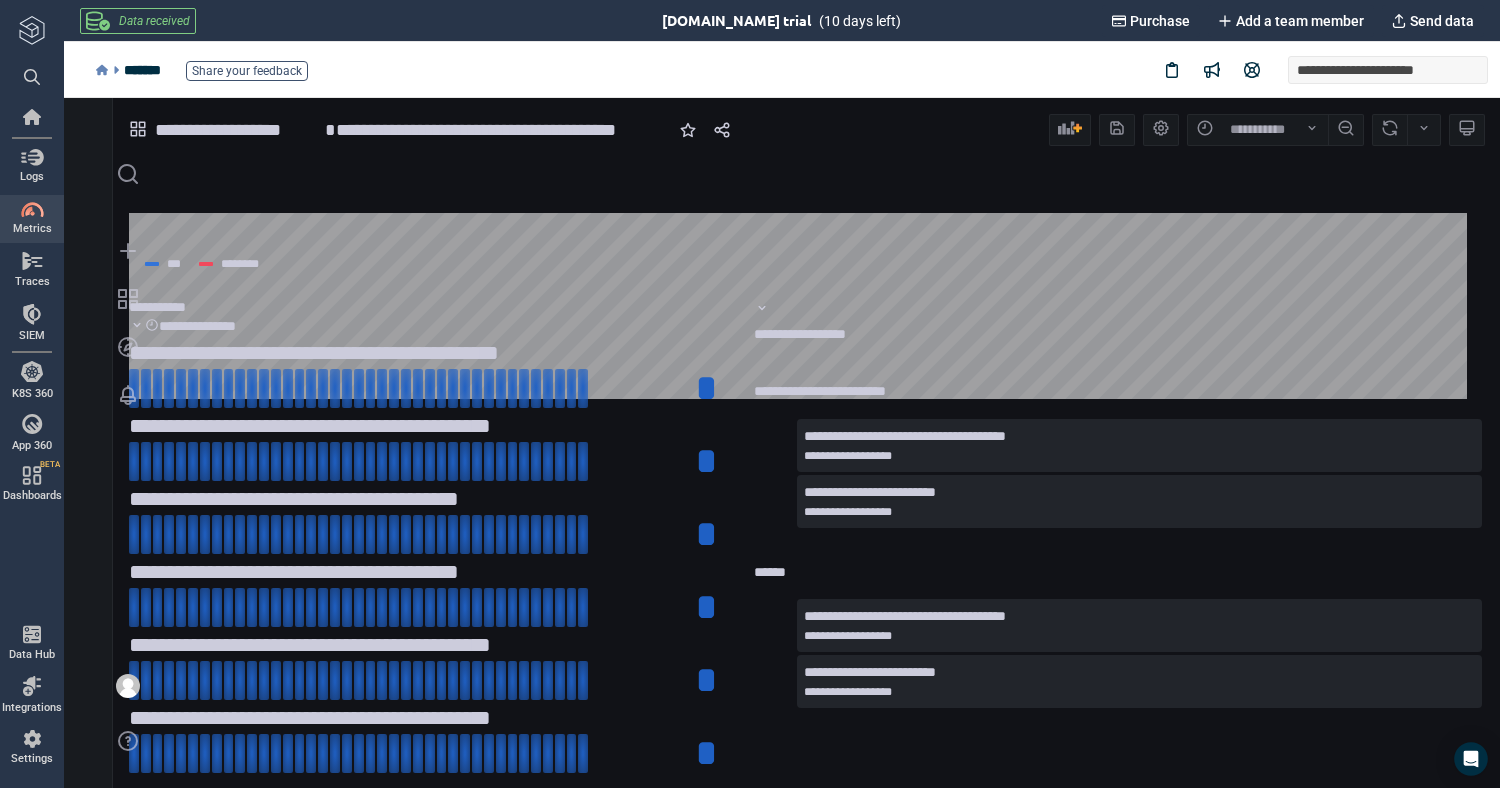 click at bounding box center [32, 117] 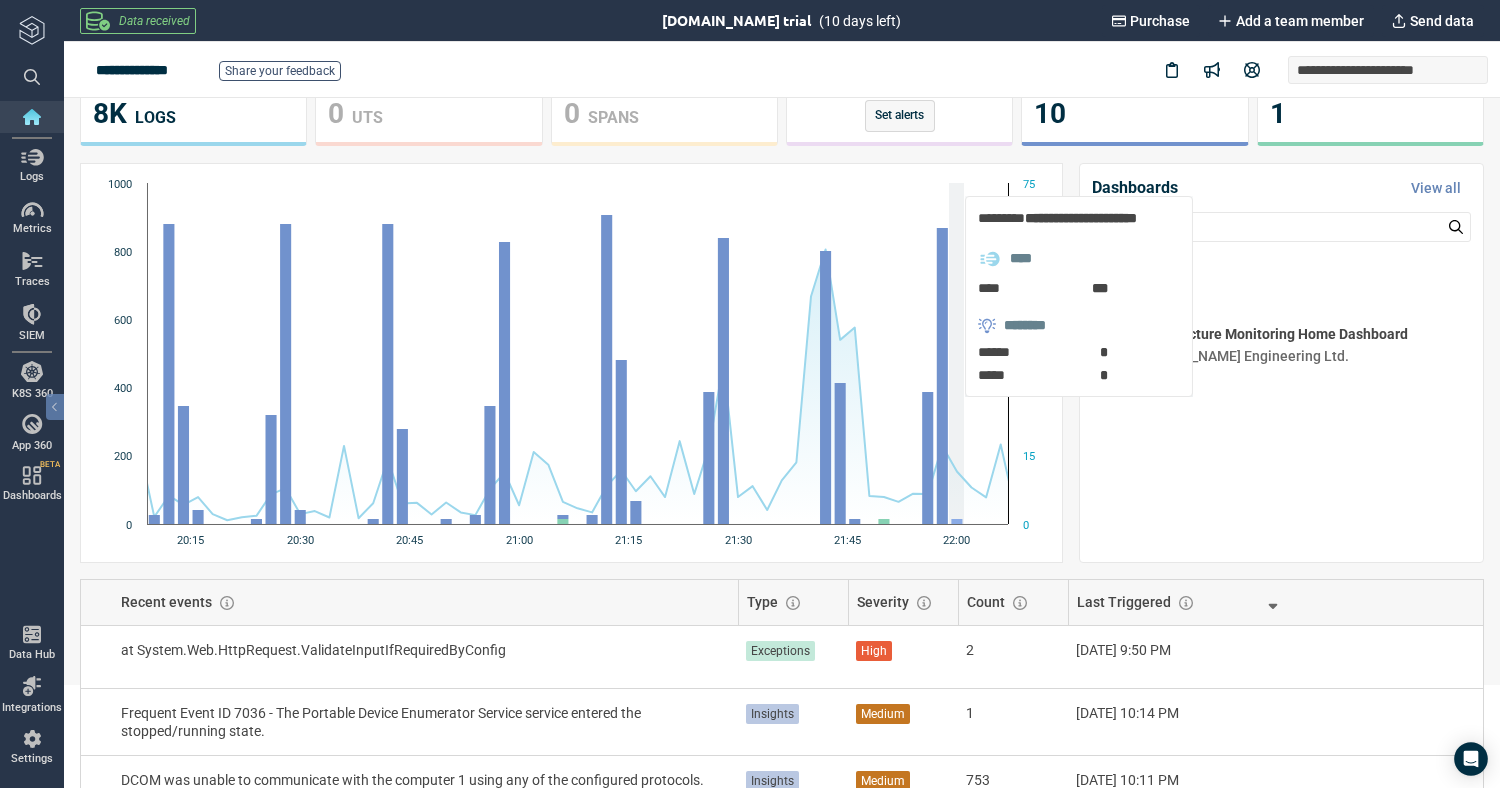 scroll, scrollTop: 0, scrollLeft: 0, axis: both 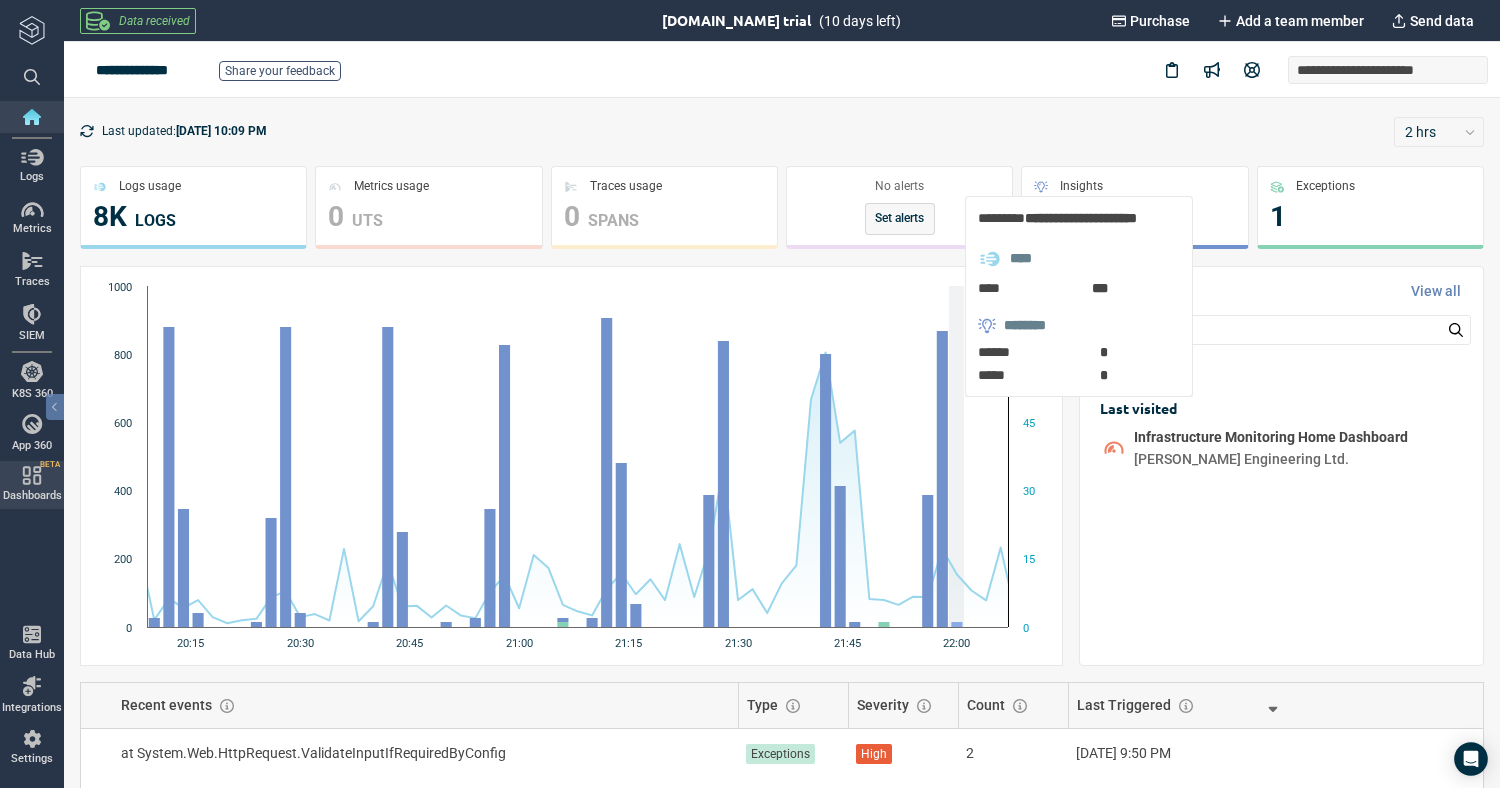 click on "Dashboards" at bounding box center (32, 496) 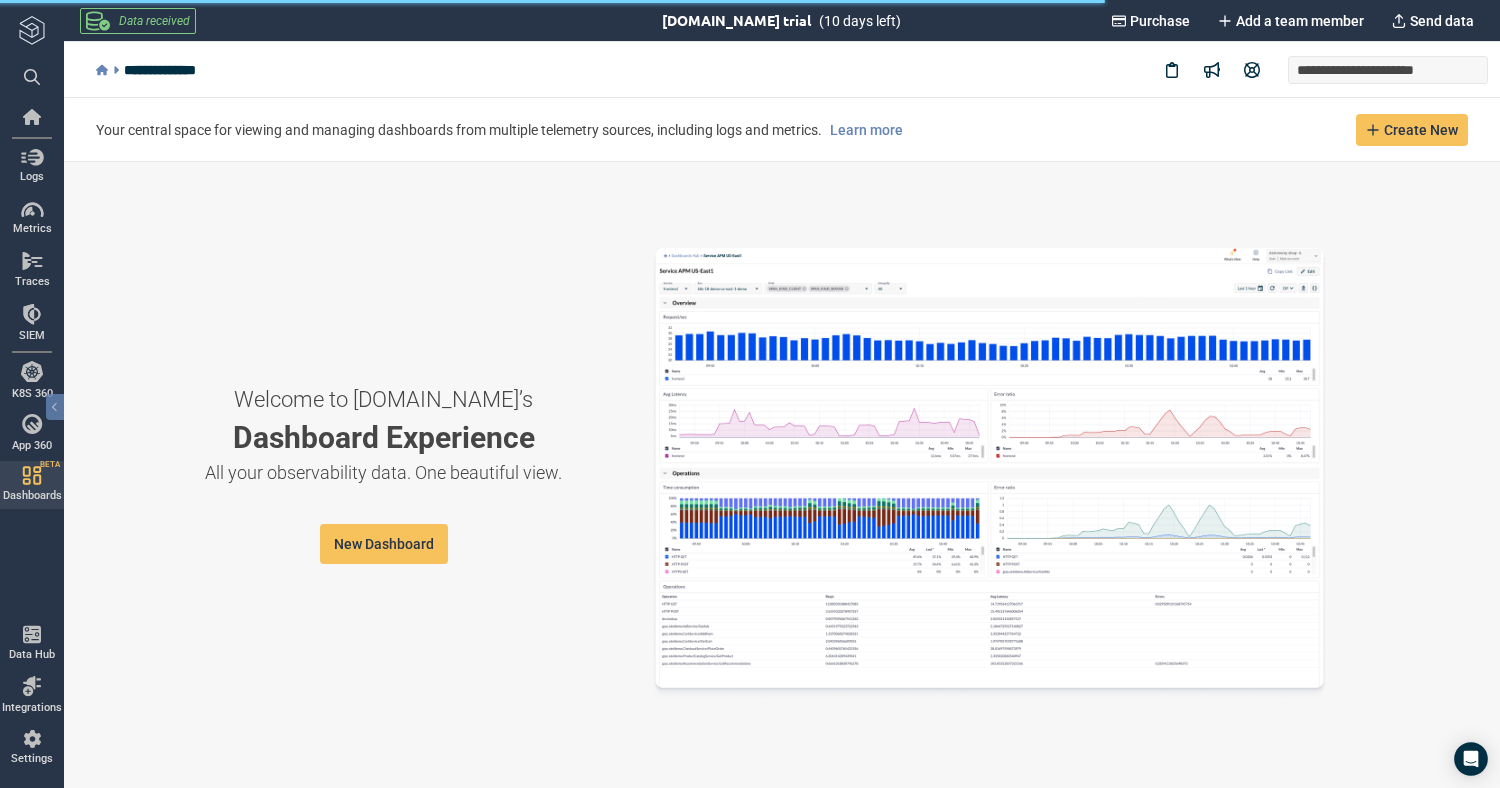 click on "Settings" at bounding box center (32, 759) 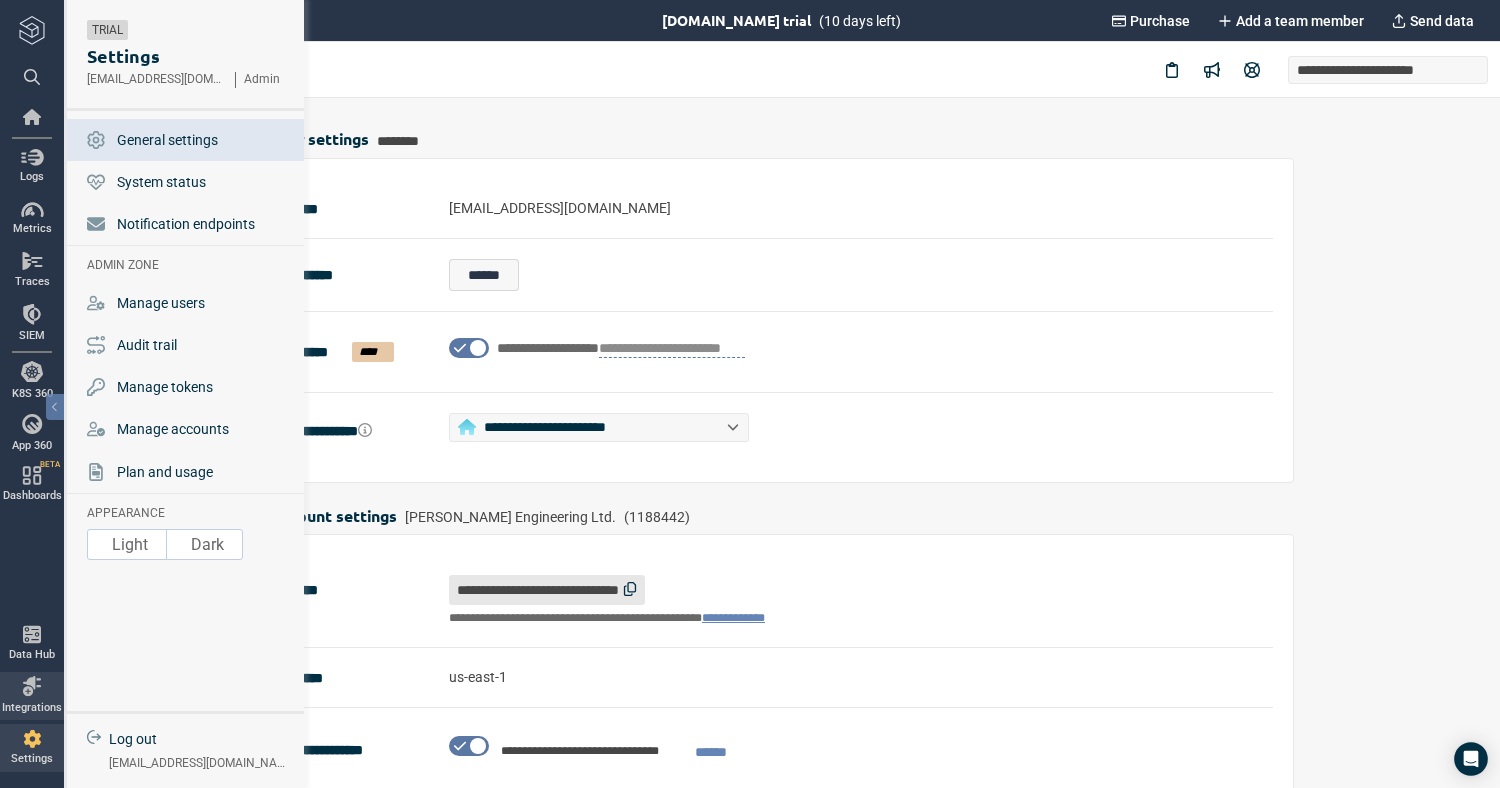 click on "Integrations" at bounding box center [32, 695] 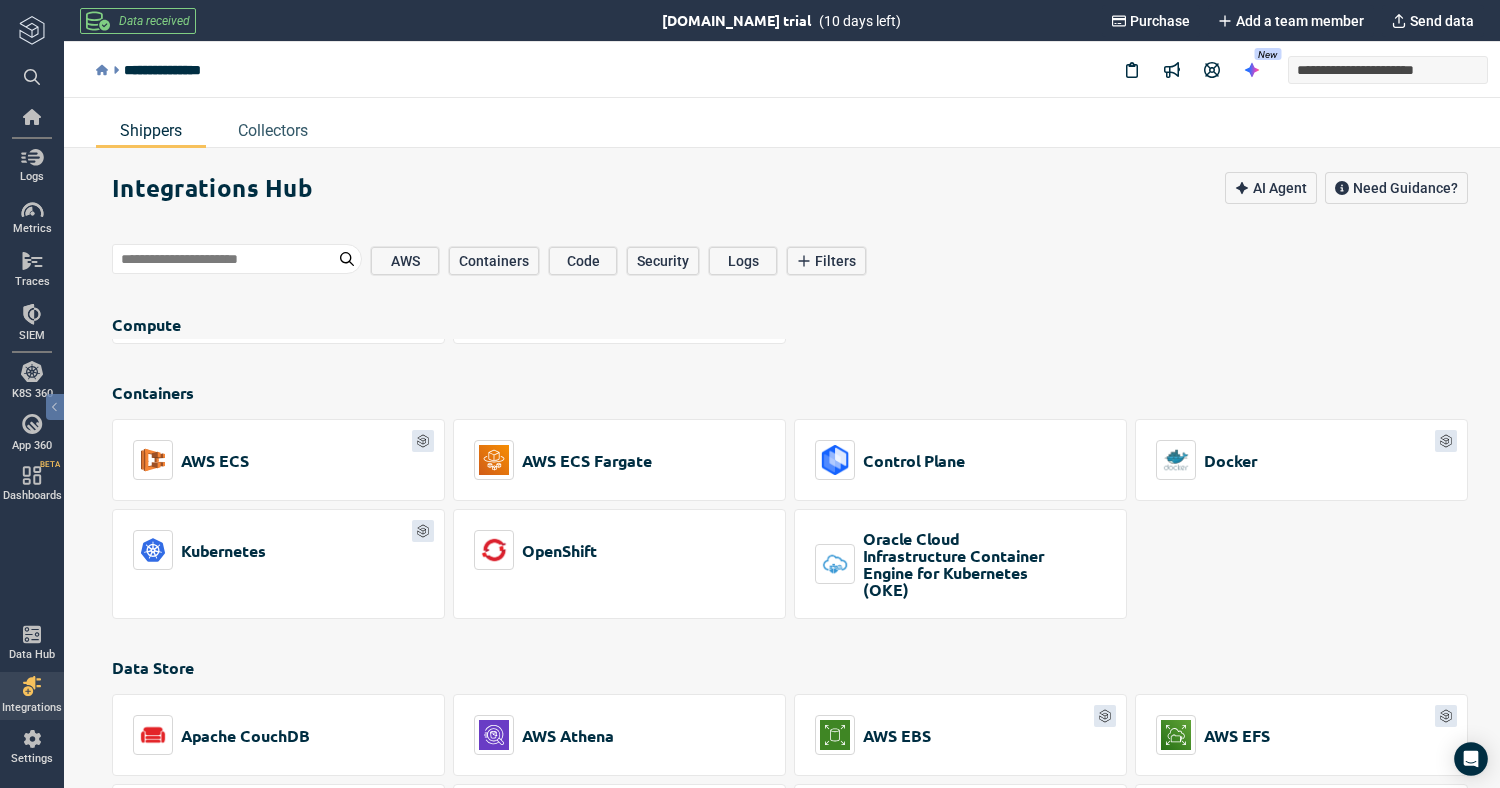 scroll, scrollTop: 4246, scrollLeft: 0, axis: vertical 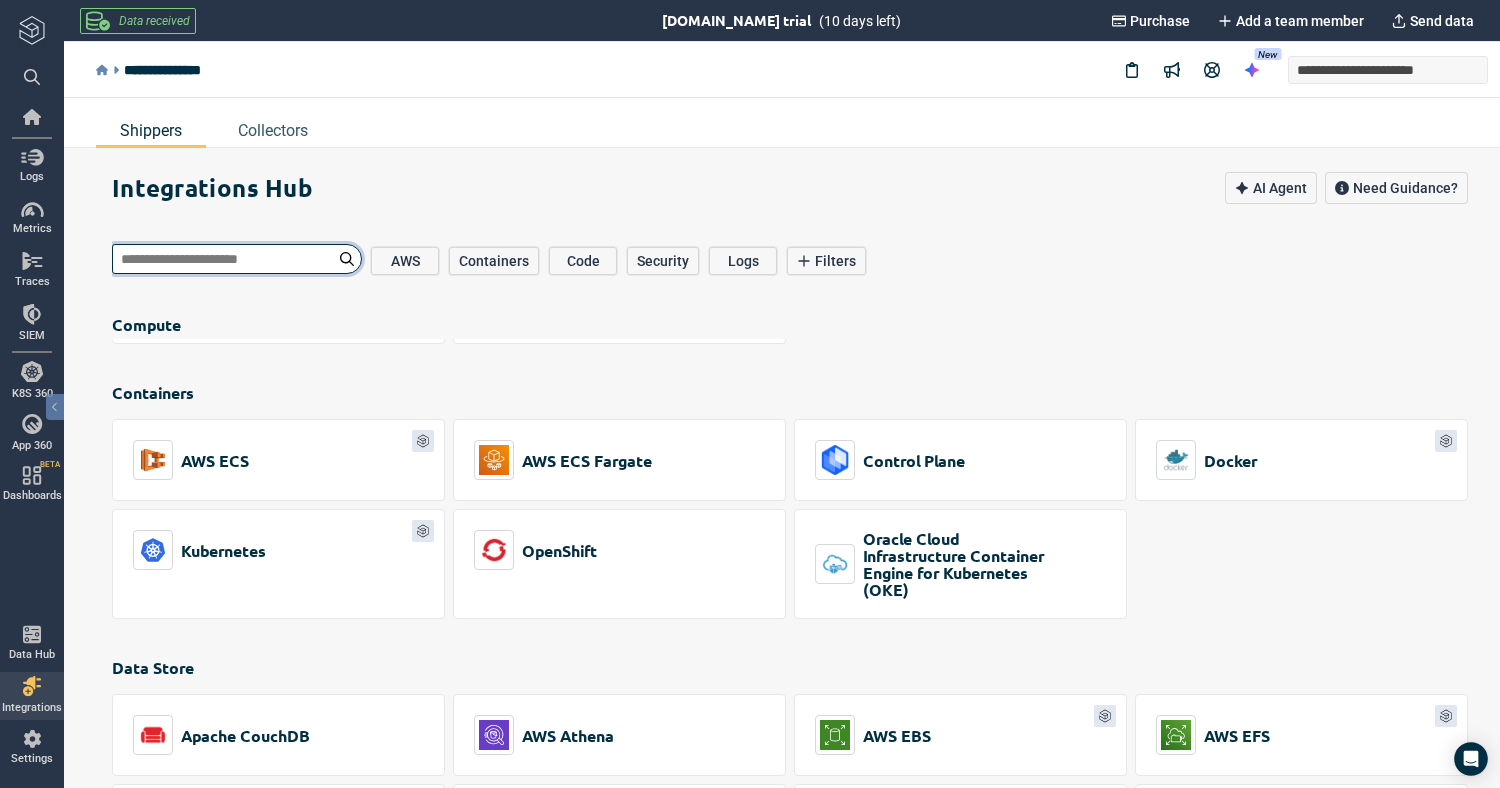 click at bounding box center [237, 259] 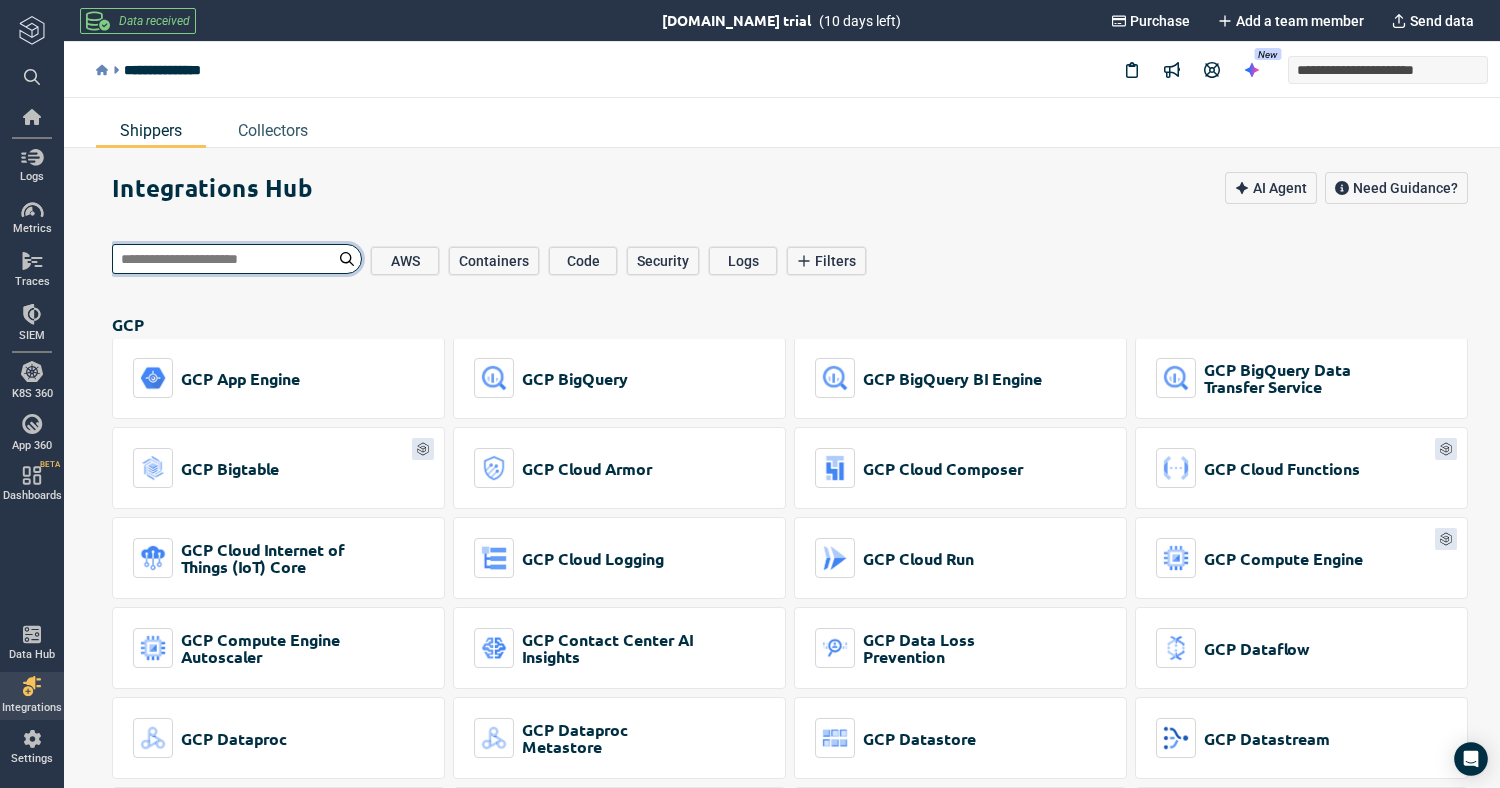 scroll, scrollTop: 6269, scrollLeft: 0, axis: vertical 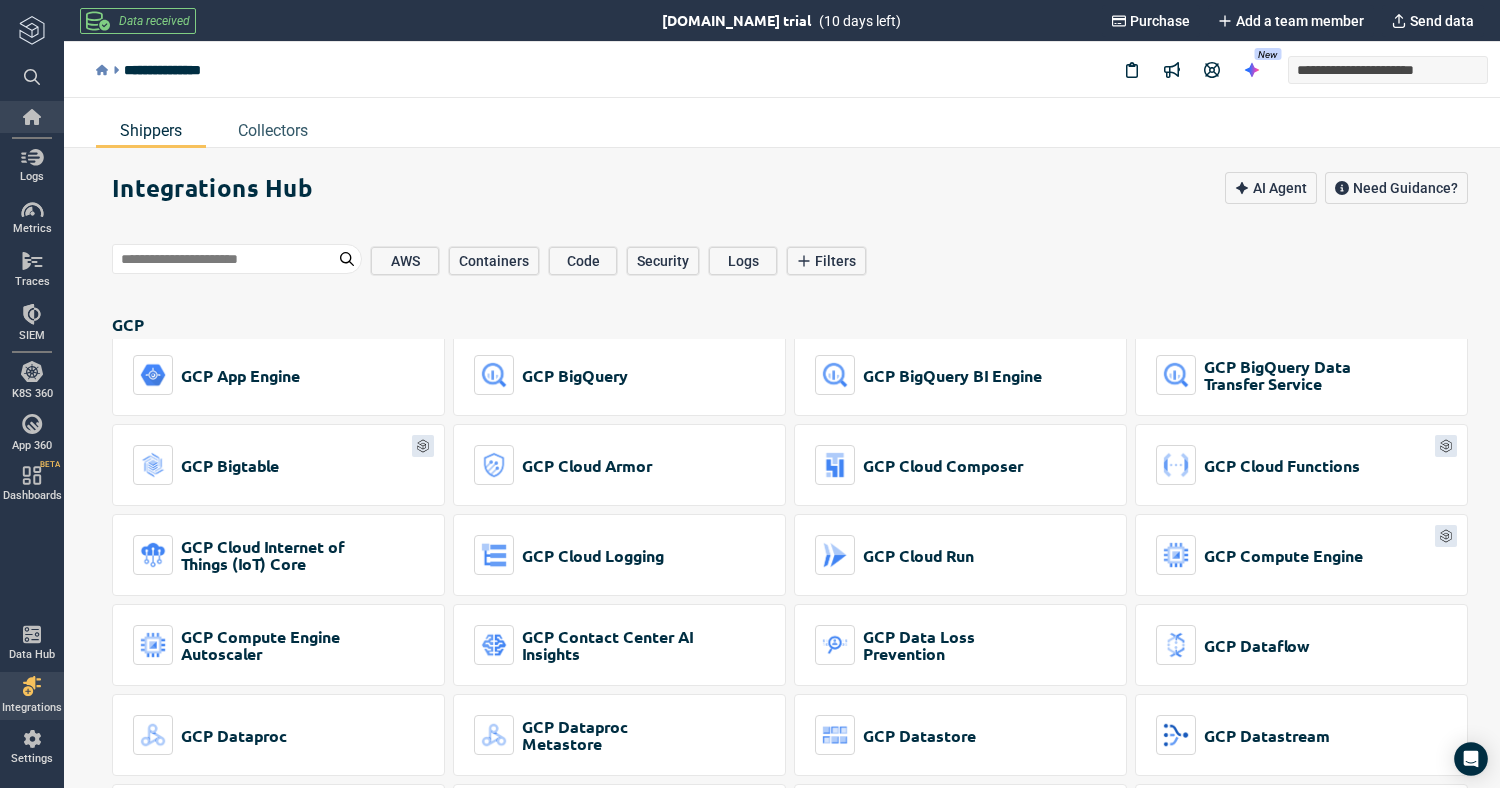 click at bounding box center [32, 117] 